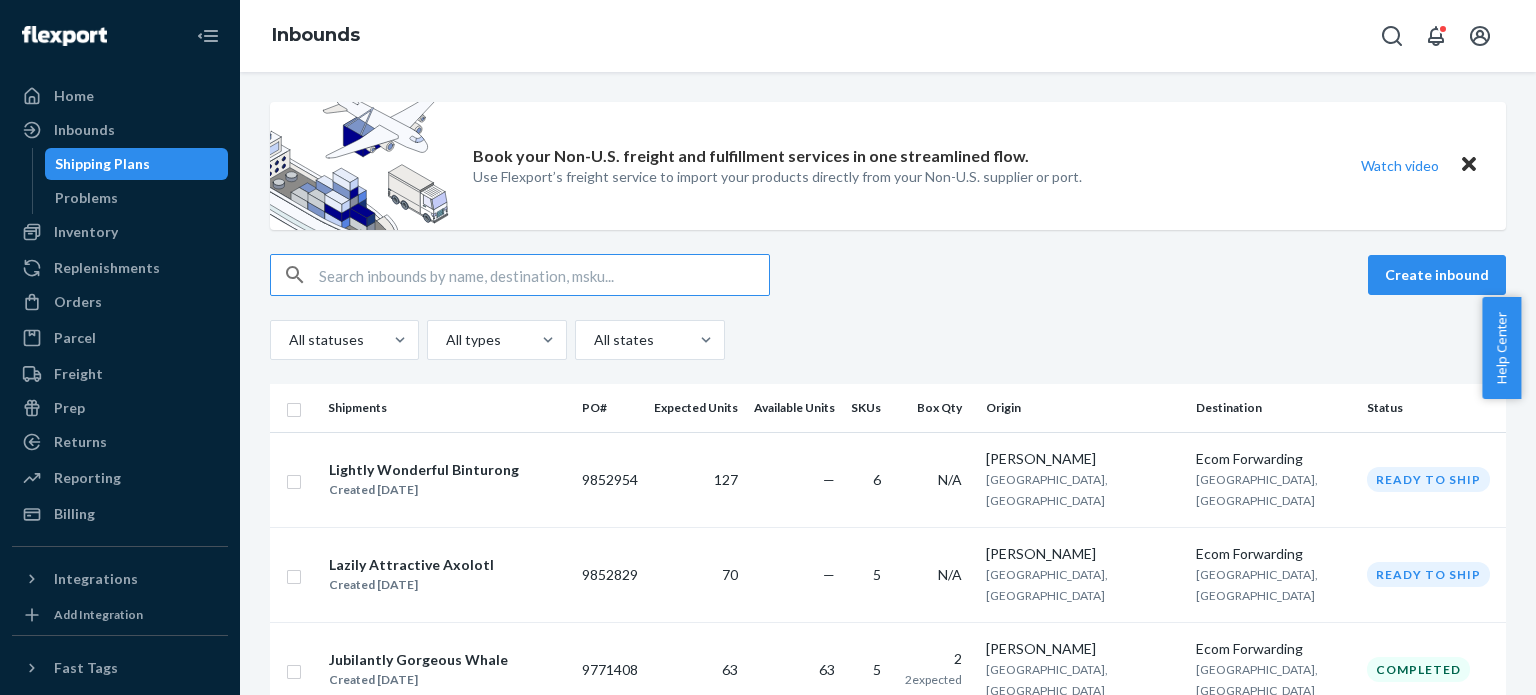scroll, scrollTop: 0, scrollLeft: 0, axis: both 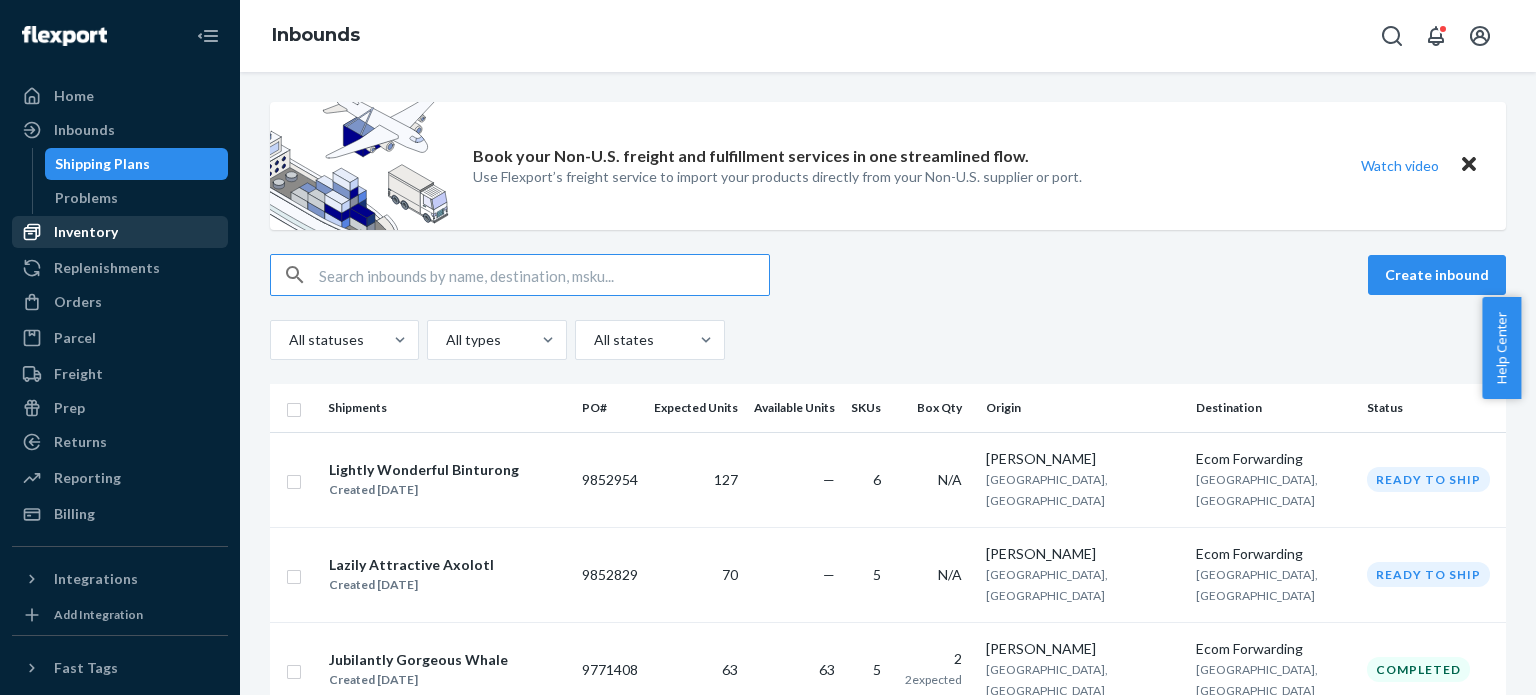 click on "Inventory" at bounding box center (120, 232) 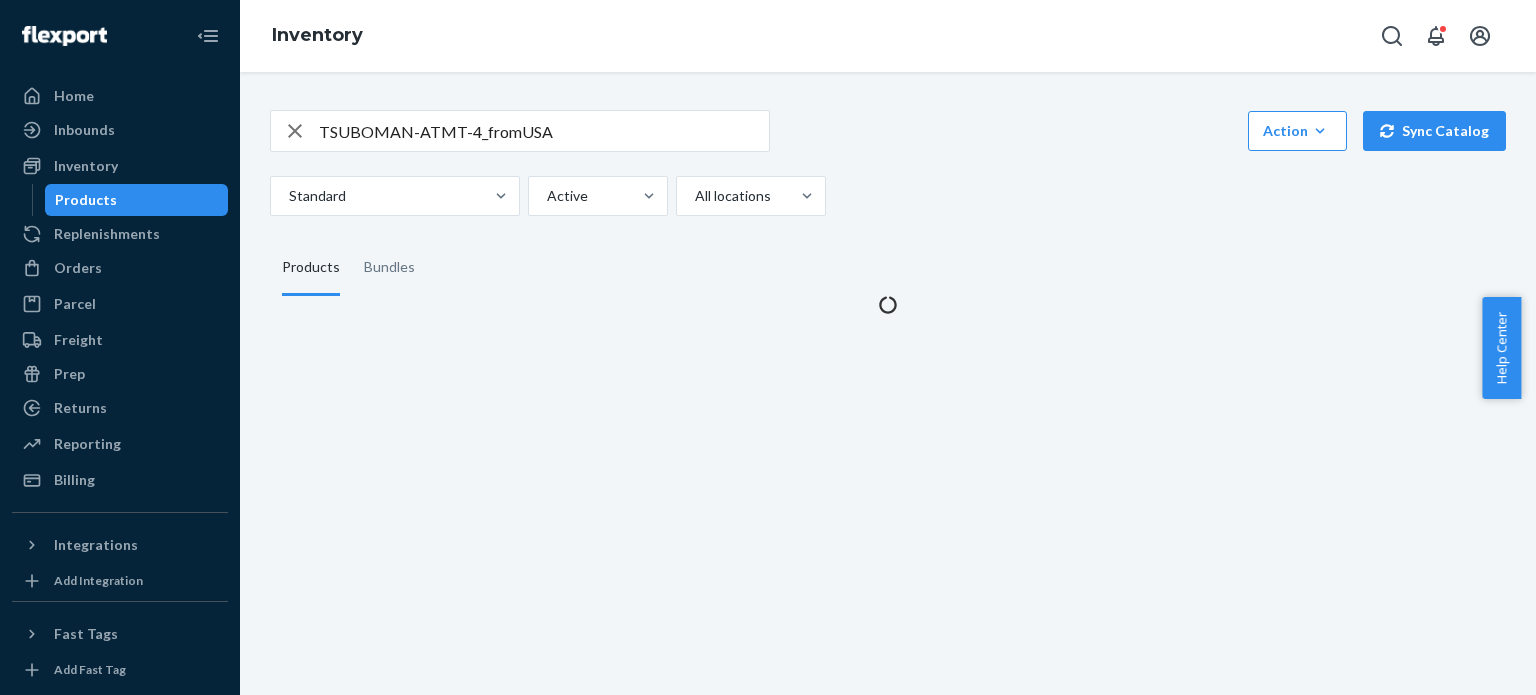 drag, startPoint x: 620, startPoint y: 151, endPoint x: 548, endPoint y: 140, distance: 72.835434 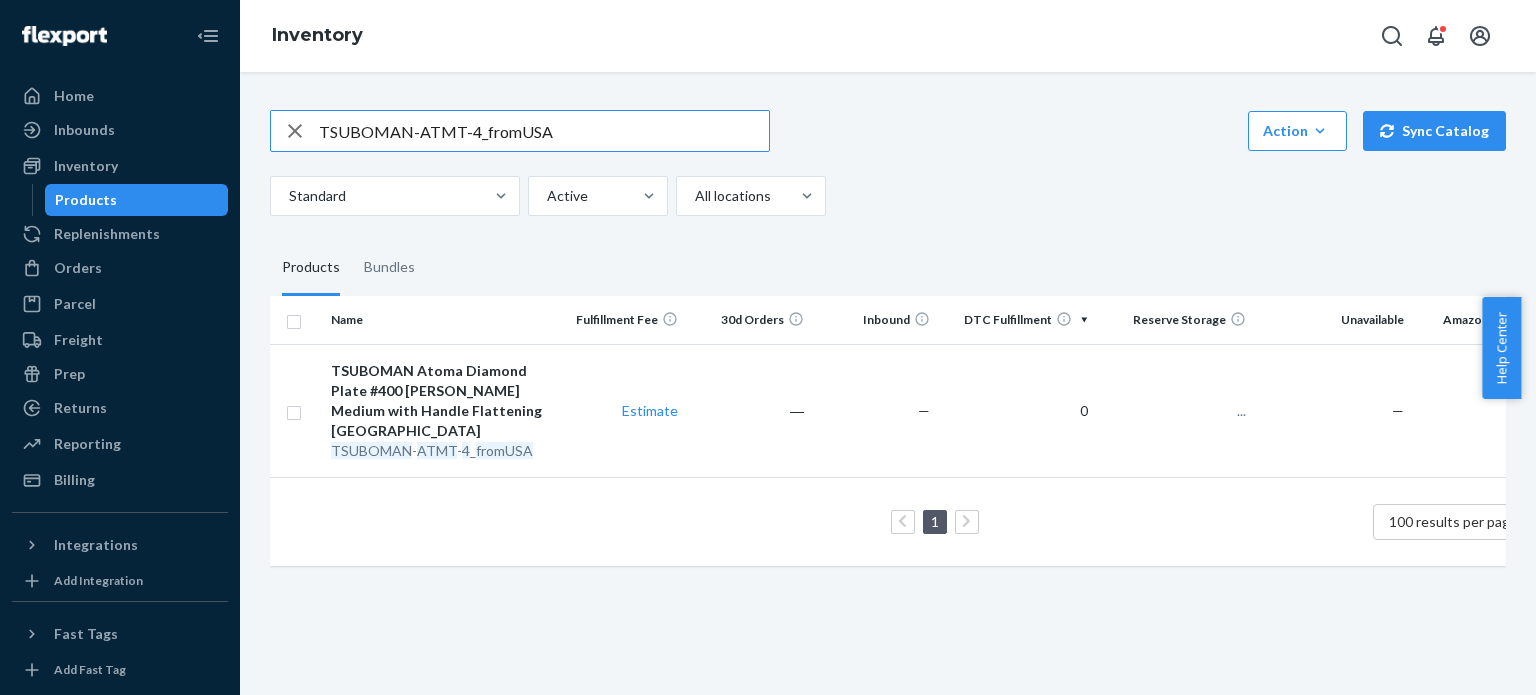 drag, startPoint x: 656, startPoint y: 135, endPoint x: 312, endPoint y: 123, distance: 344.20923 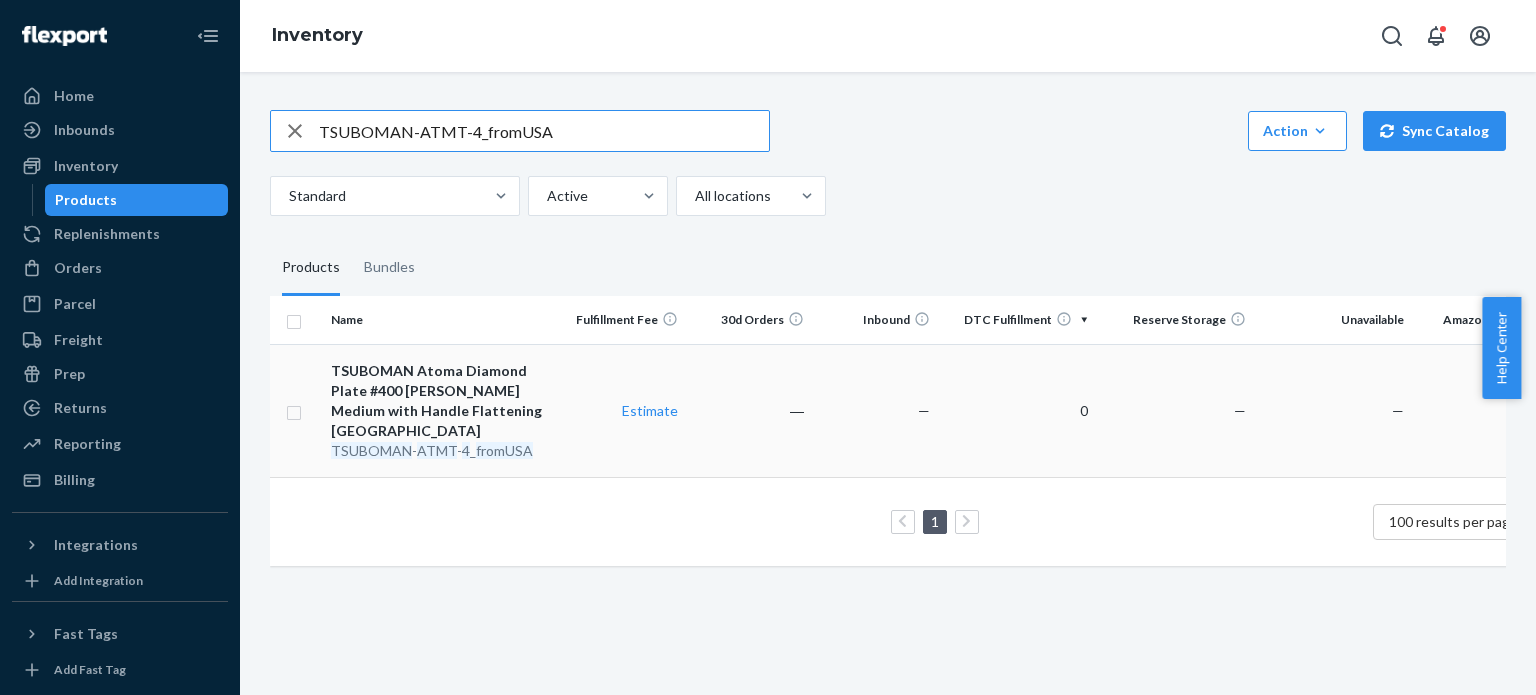 click on "TSUBOMAN Atoma Diamond Plate #400 [PERSON_NAME] Medium with Handle Flattening [GEOGRAPHIC_DATA]" at bounding box center [441, 401] 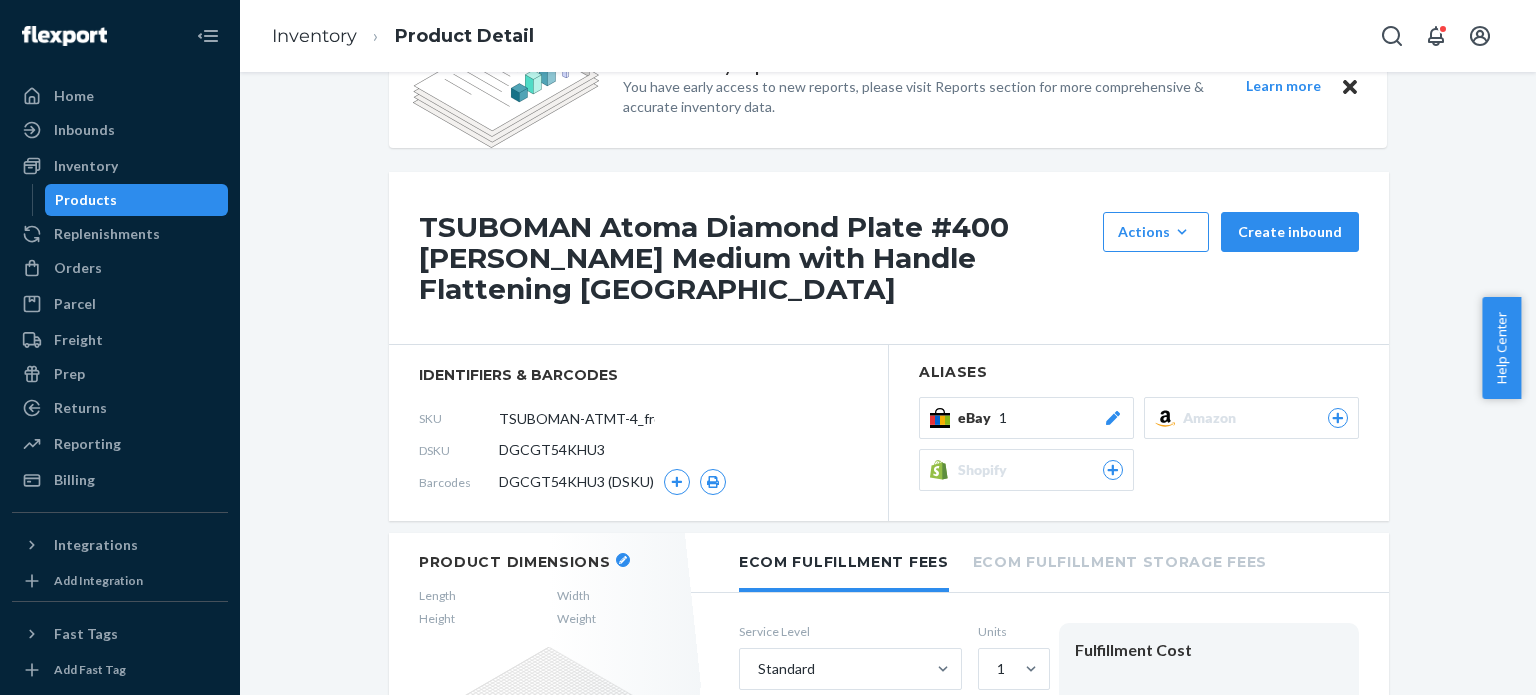 scroll, scrollTop: 100, scrollLeft: 0, axis: vertical 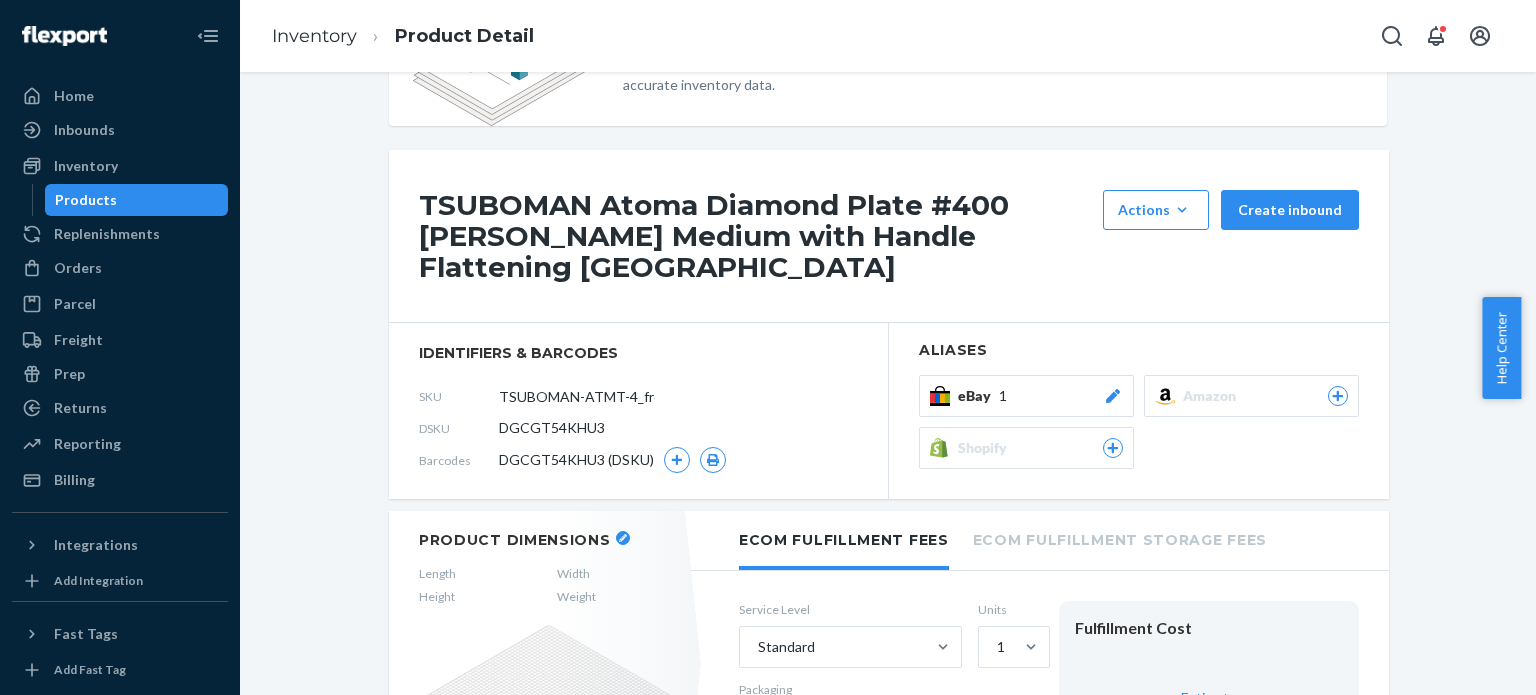 click on "DGCGT54KHU3" at bounding box center [552, 428] 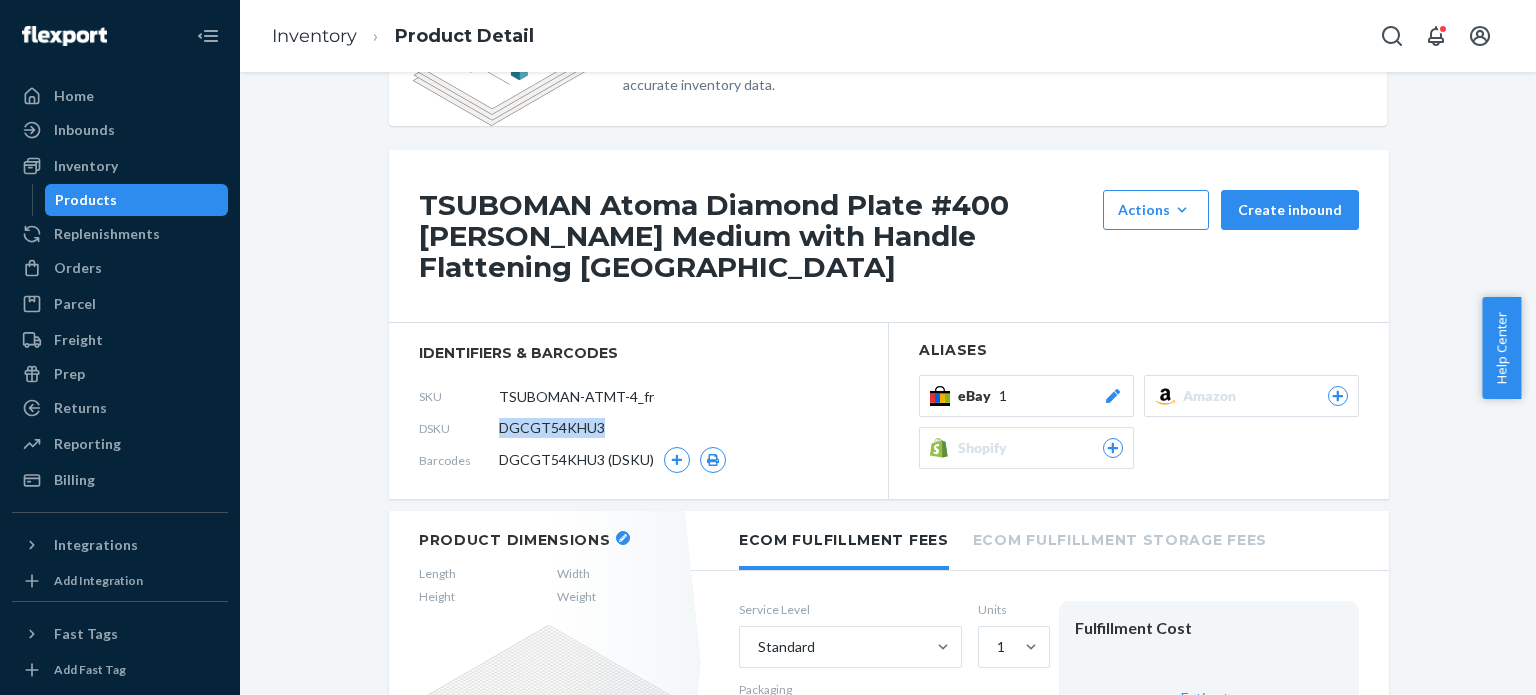 click on "DGCGT54KHU3" at bounding box center [552, 428] 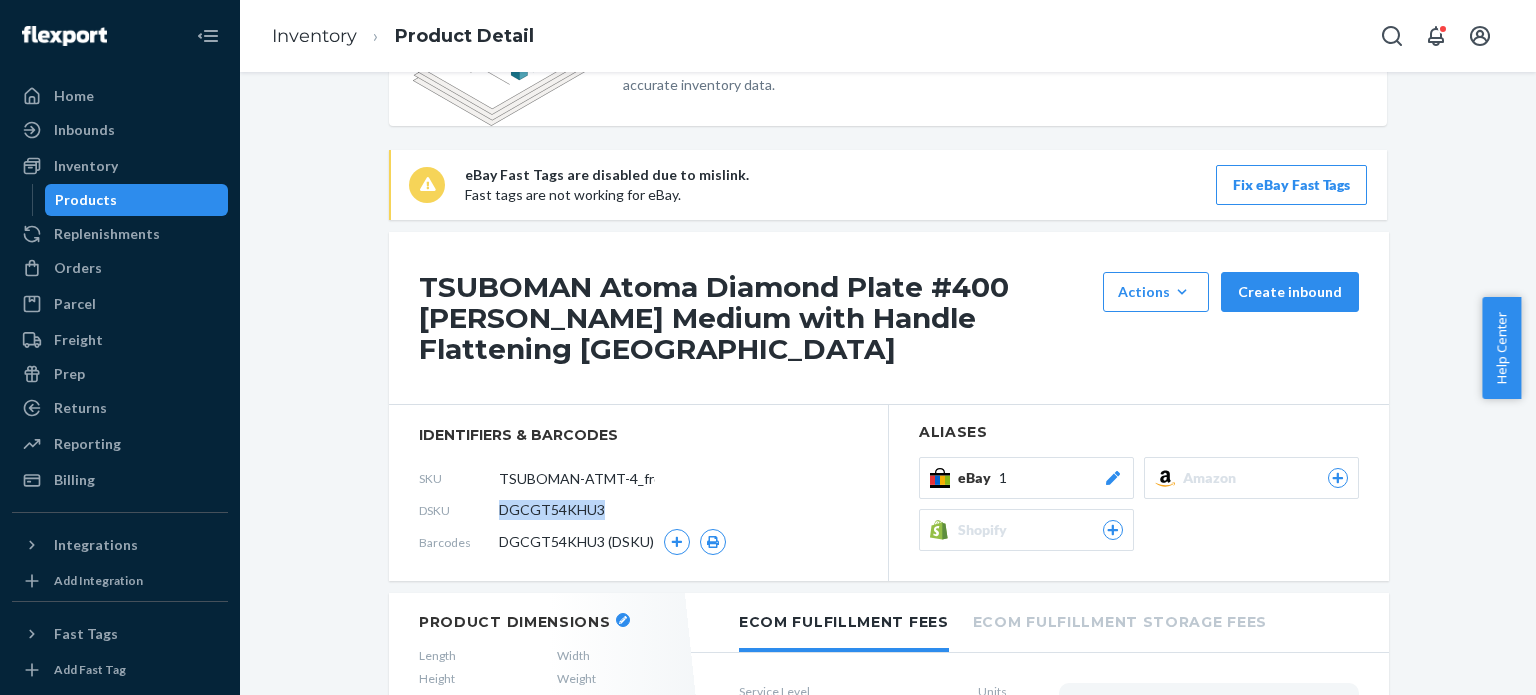 scroll, scrollTop: 0, scrollLeft: 0, axis: both 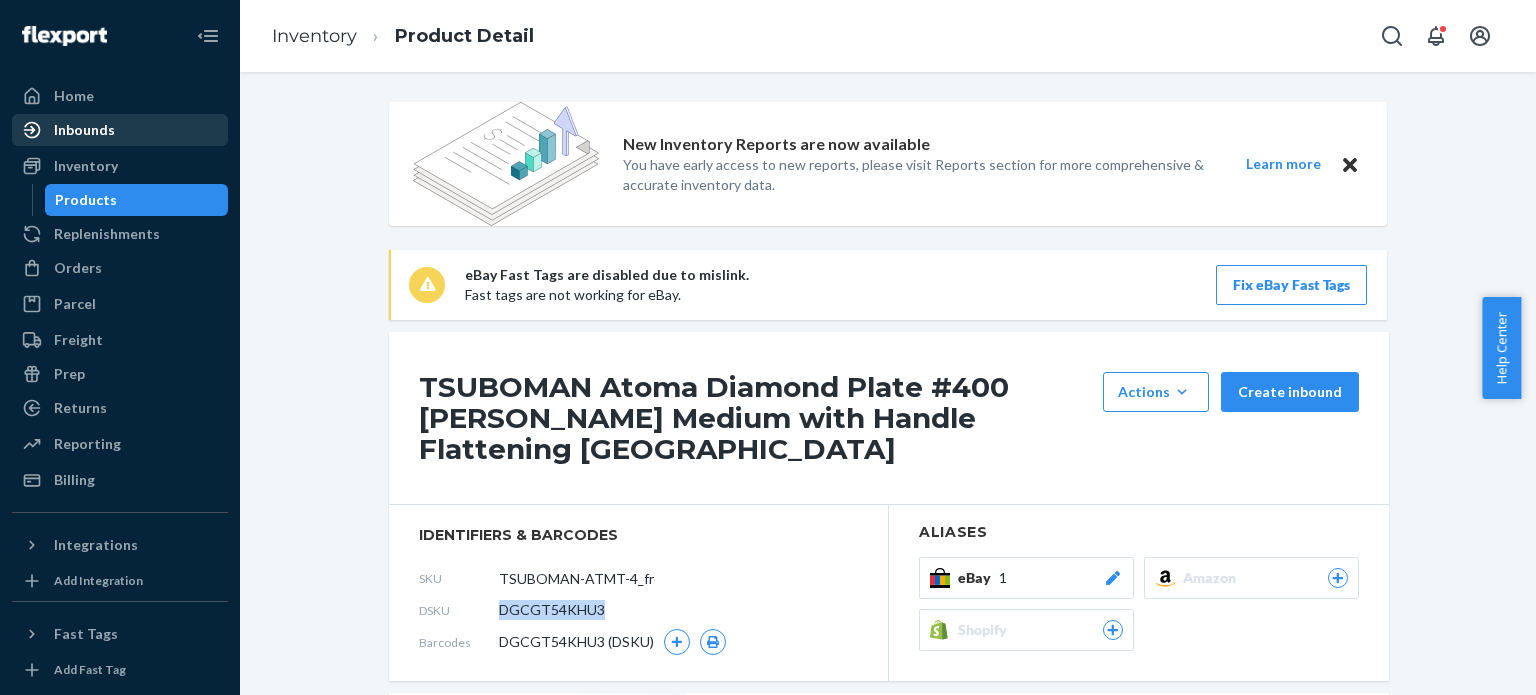 click on "Inbounds" at bounding box center (84, 130) 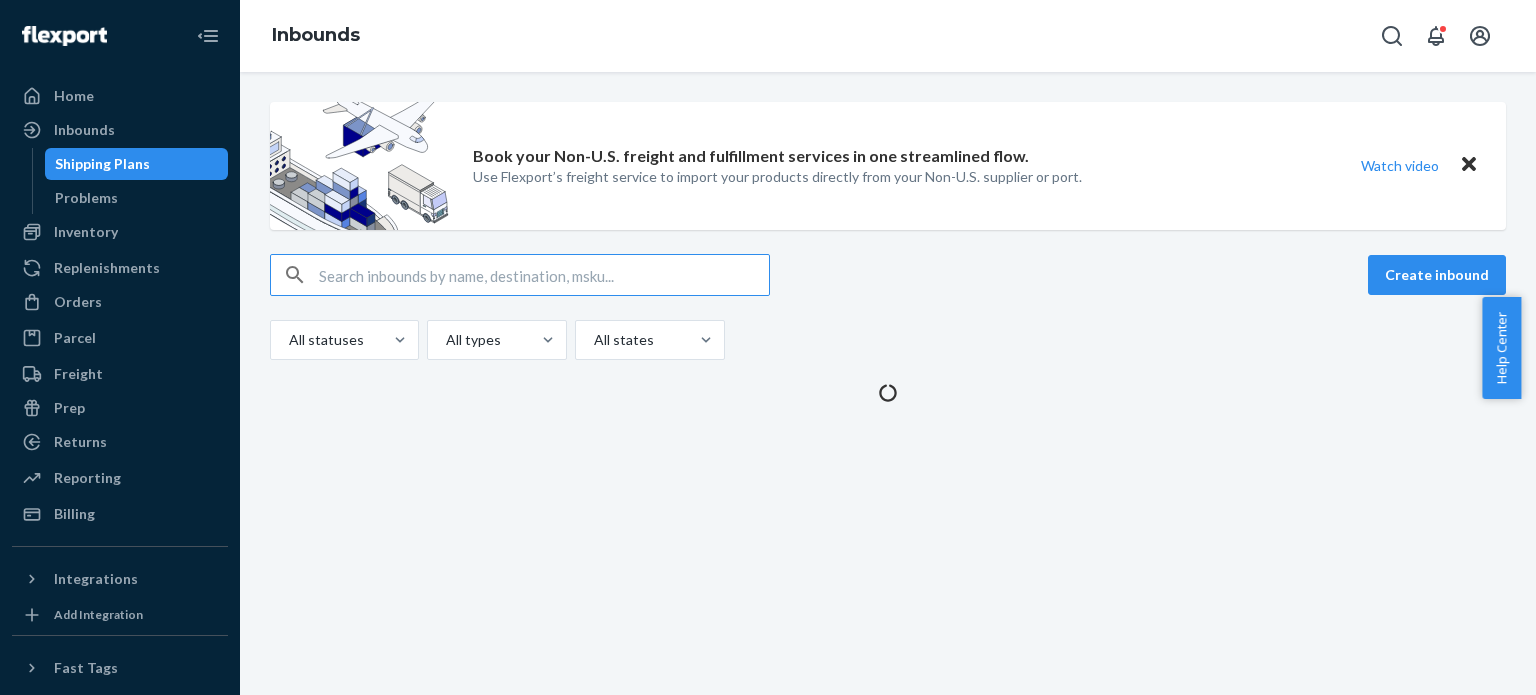 click at bounding box center (544, 275) 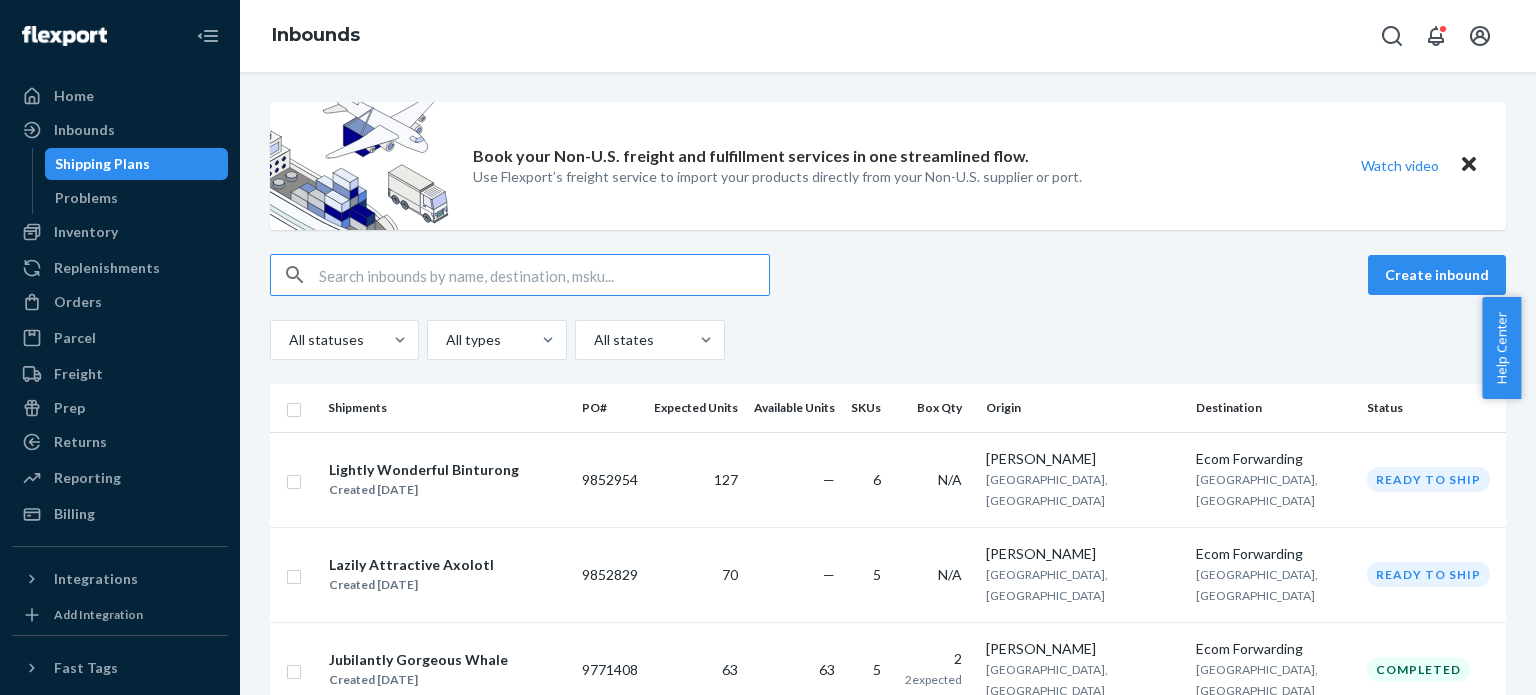 type on "D7SEL1M5BVR" 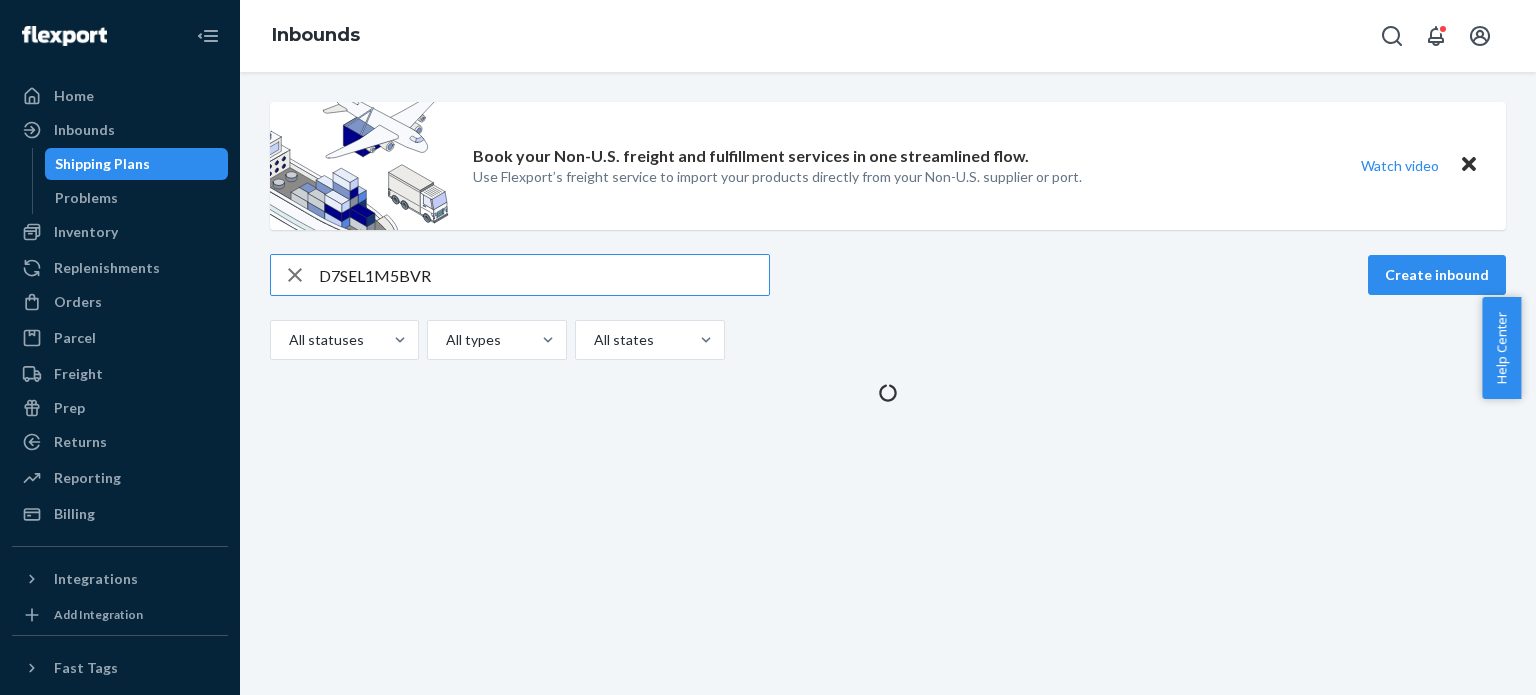type 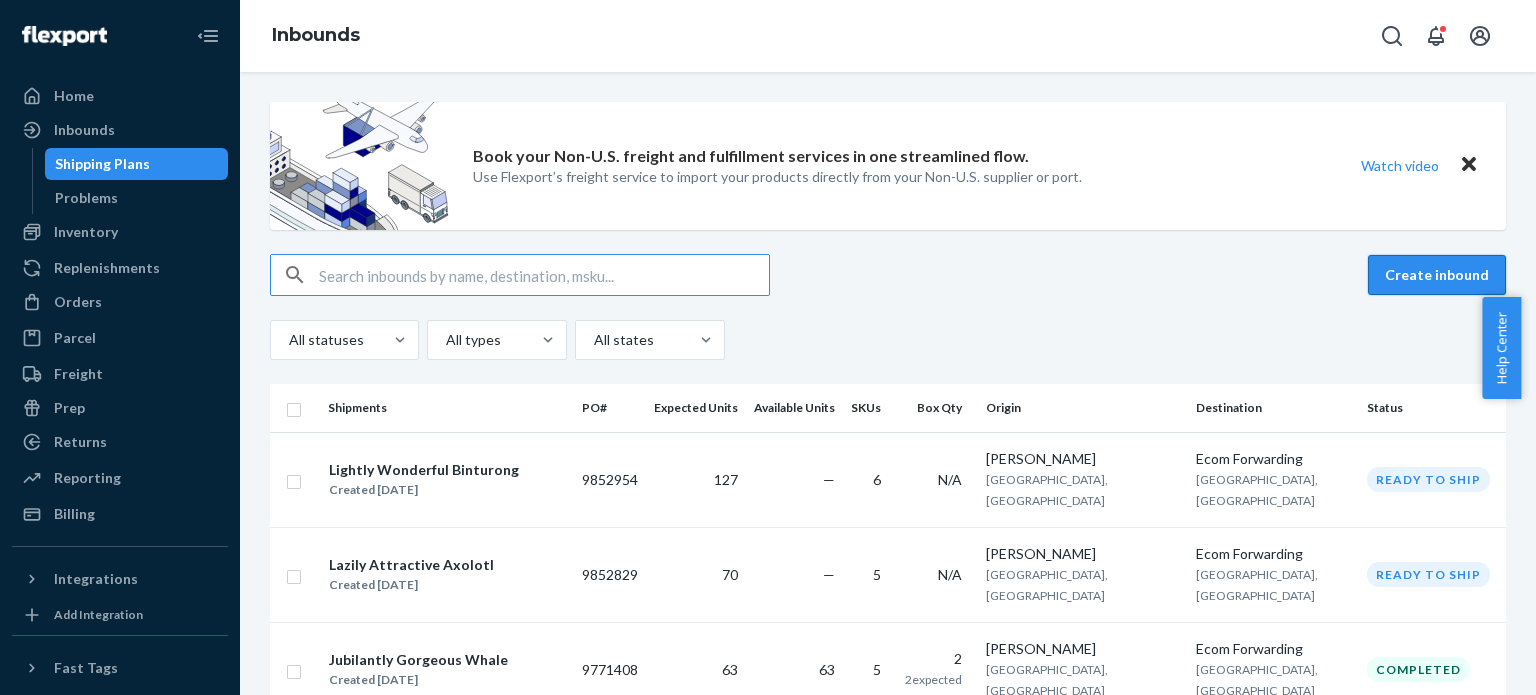 click on "Create inbound" at bounding box center [1437, 275] 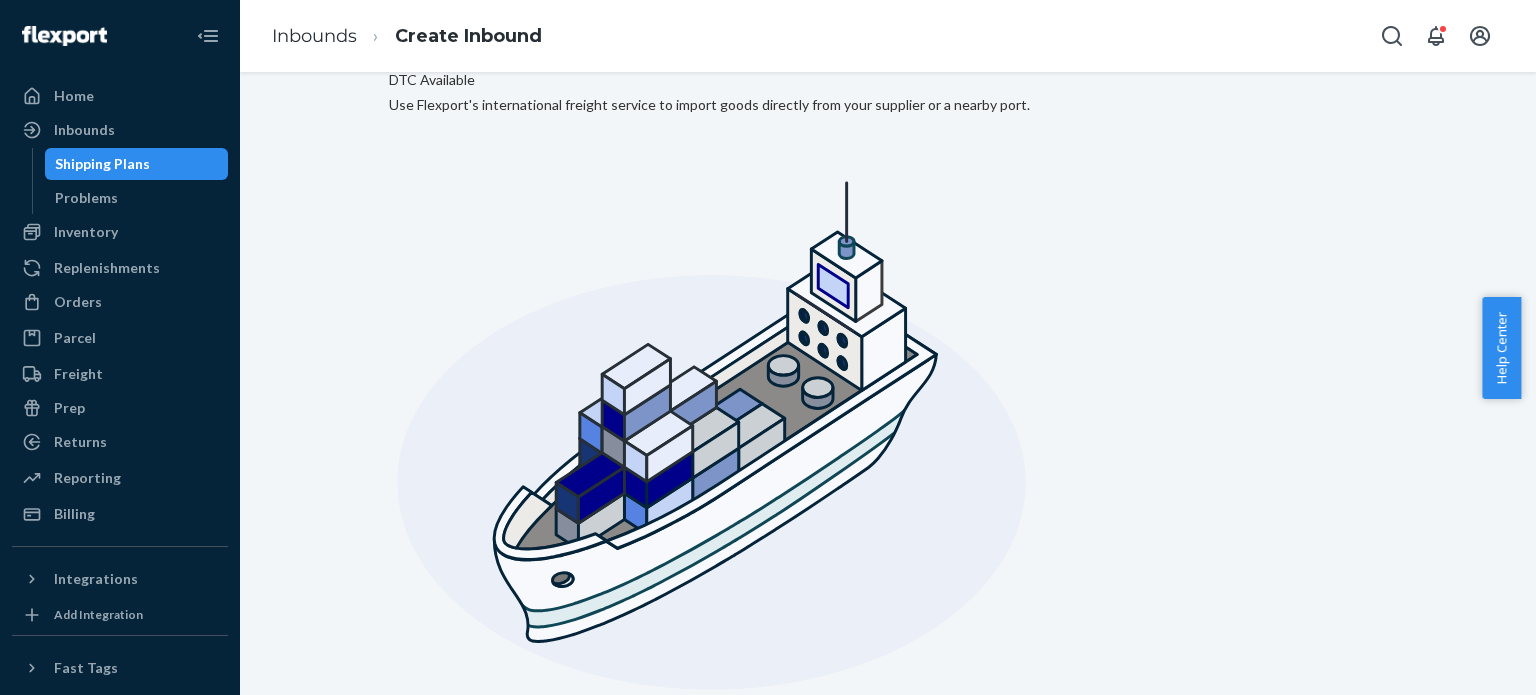 scroll, scrollTop: 155, scrollLeft: 0, axis: vertical 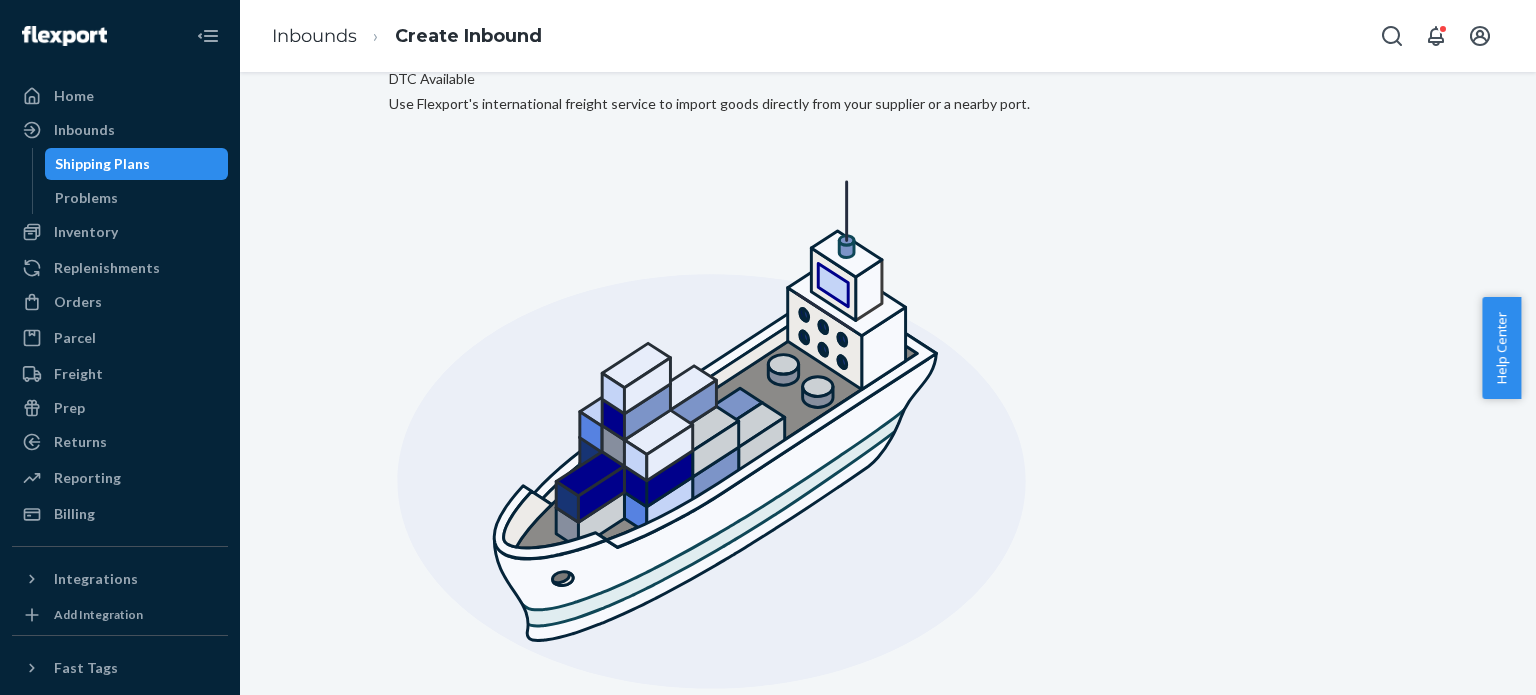 click on "International Origin DTC Available Use Flexport's international freight service to import goods directly from your supplier or a nearby port." at bounding box center (709, 370) 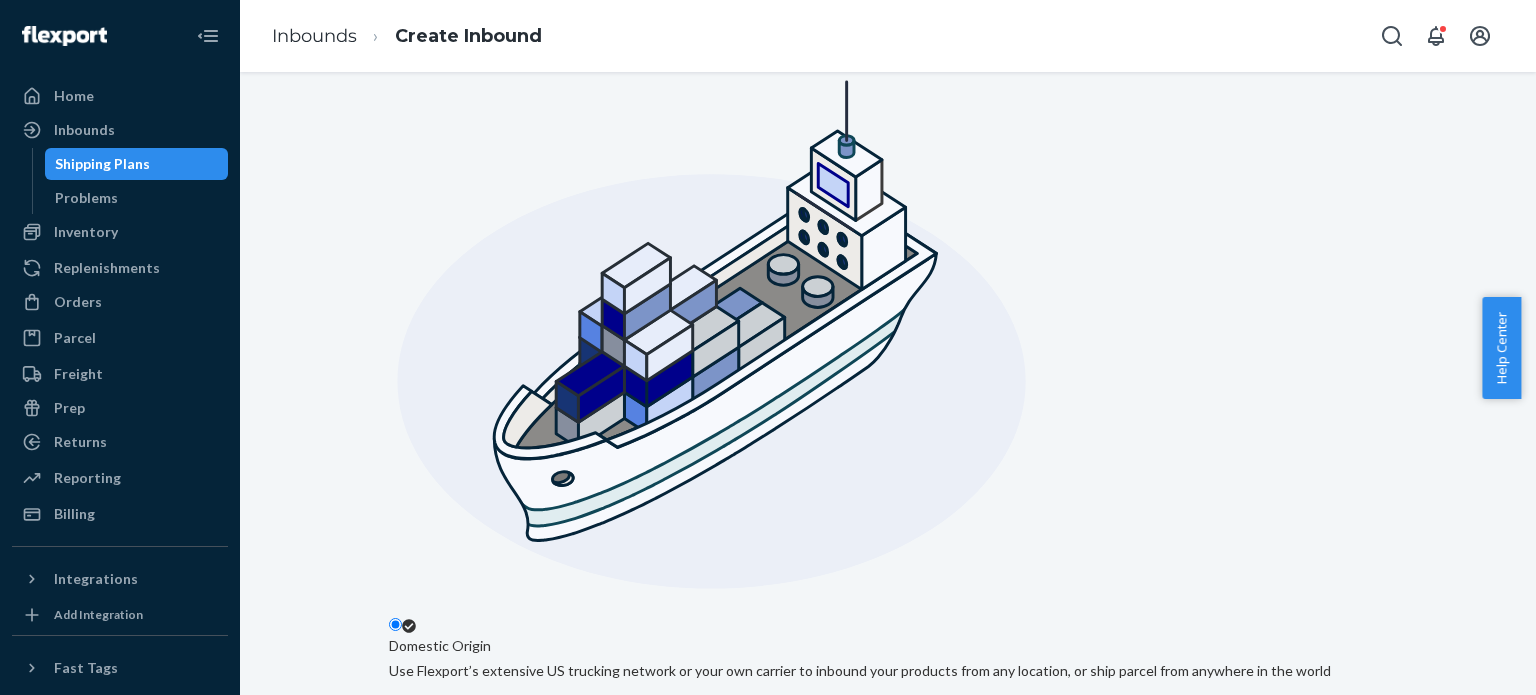 click at bounding box center [399, 1712] 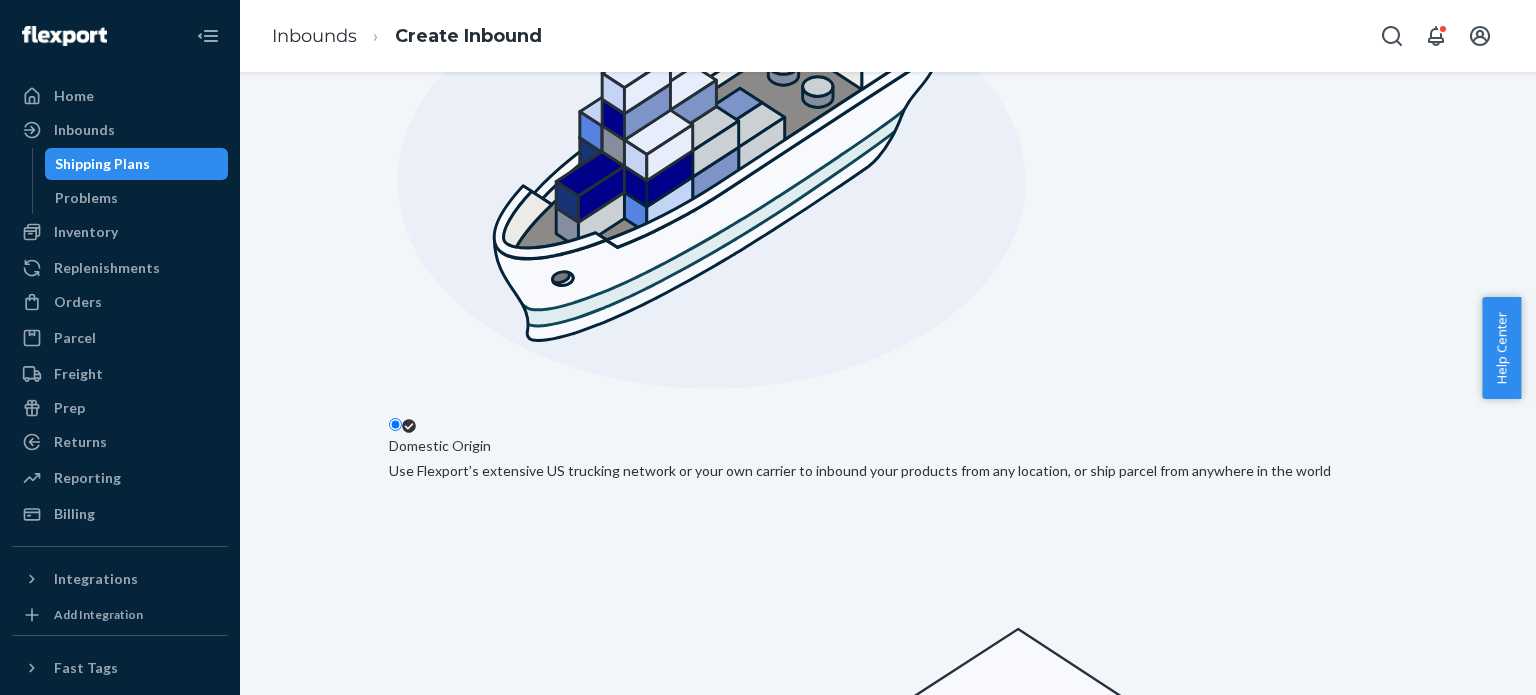 scroll, scrollTop: 472, scrollLeft: 0, axis: vertical 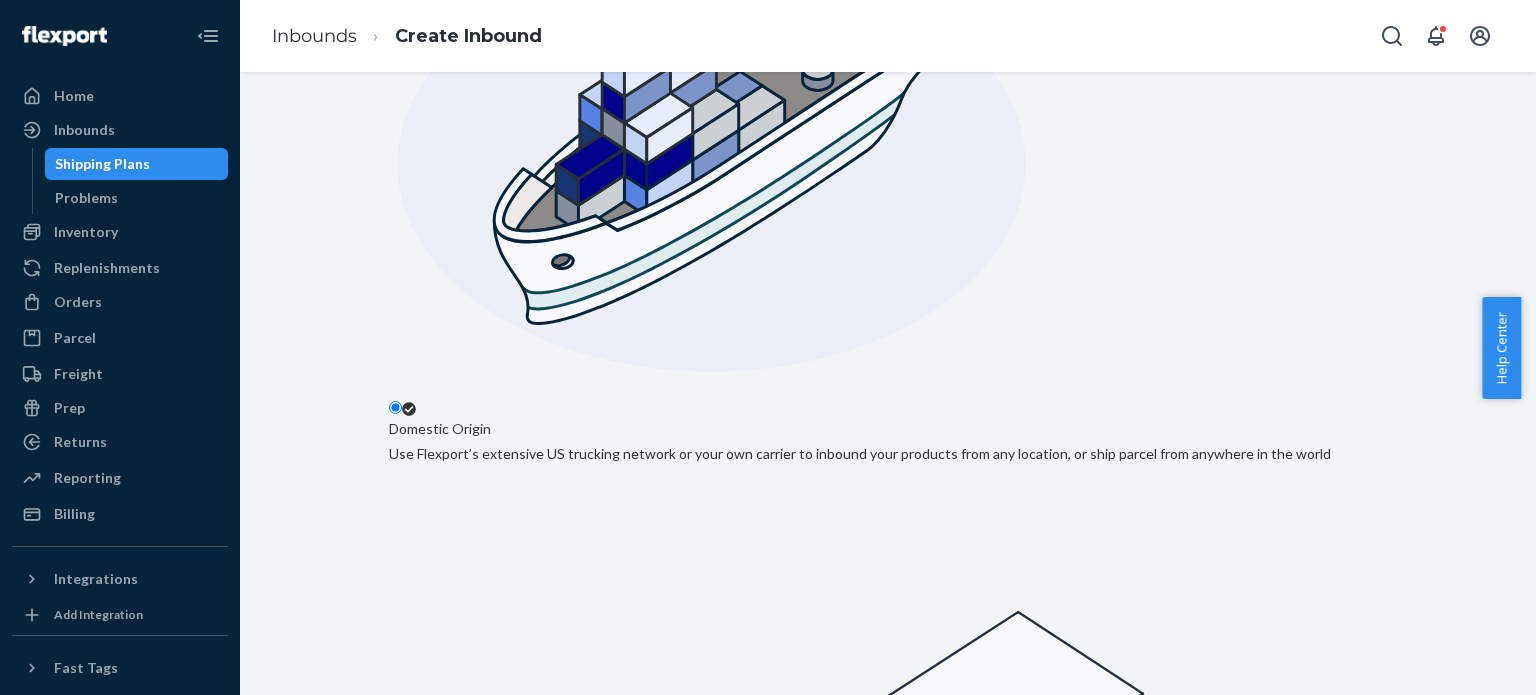 click on "This is a residential location" at bounding box center (475, 1945) 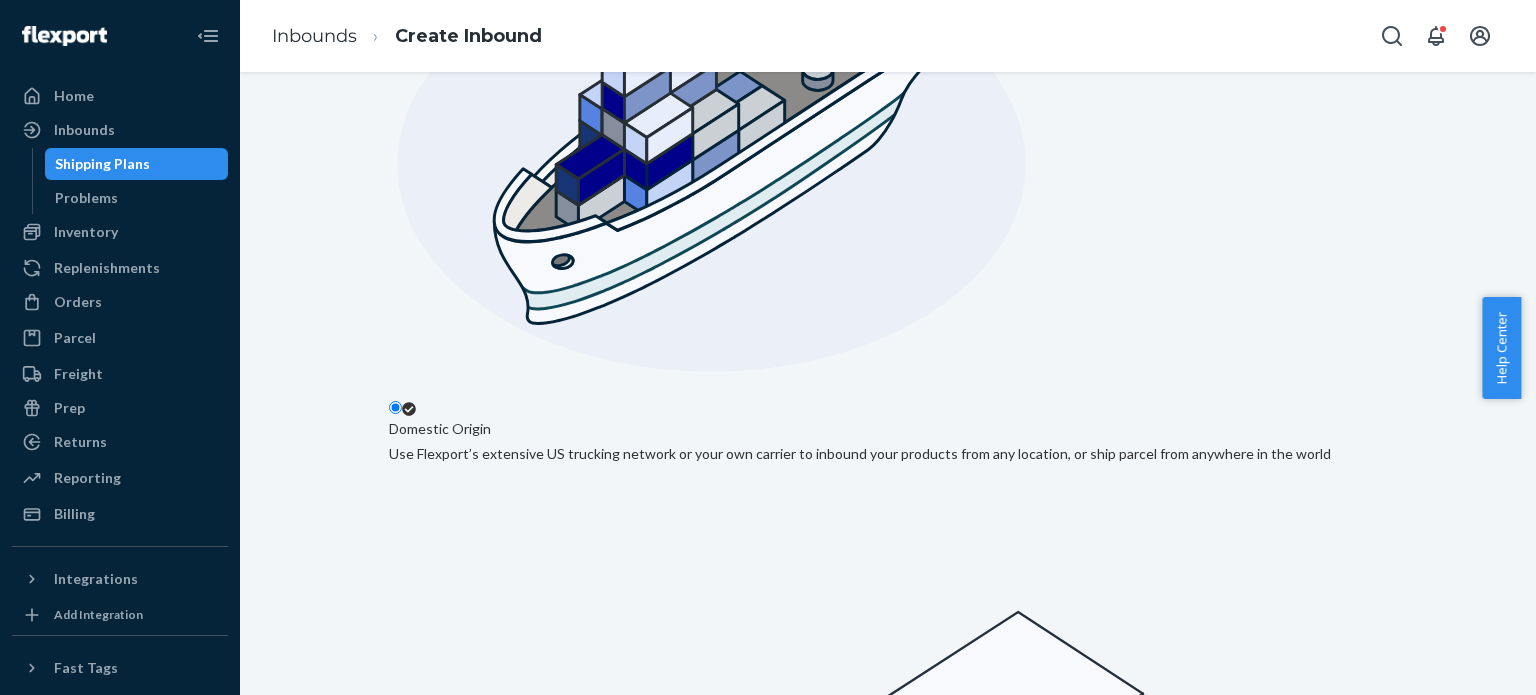 click on "This is a residential location" at bounding box center (395, 1923) 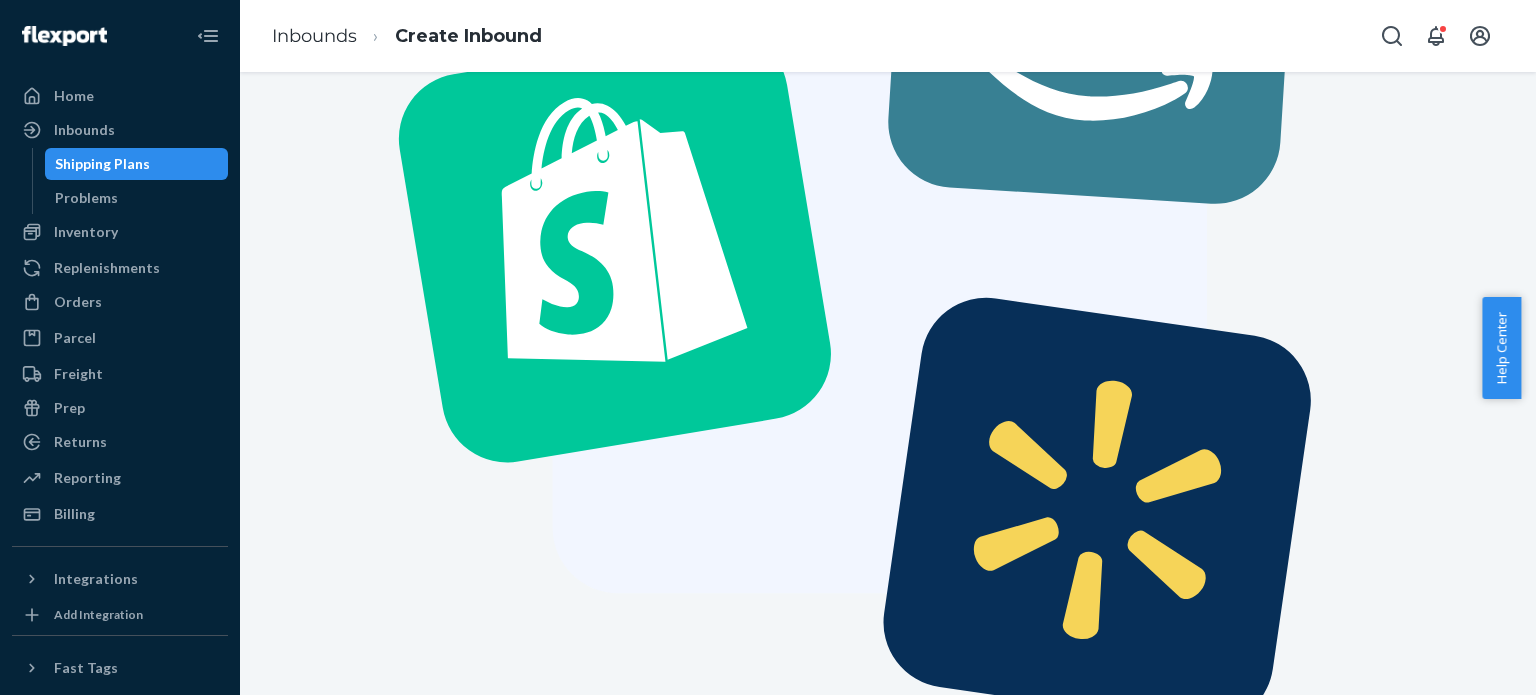 scroll, scrollTop: 0, scrollLeft: 0, axis: both 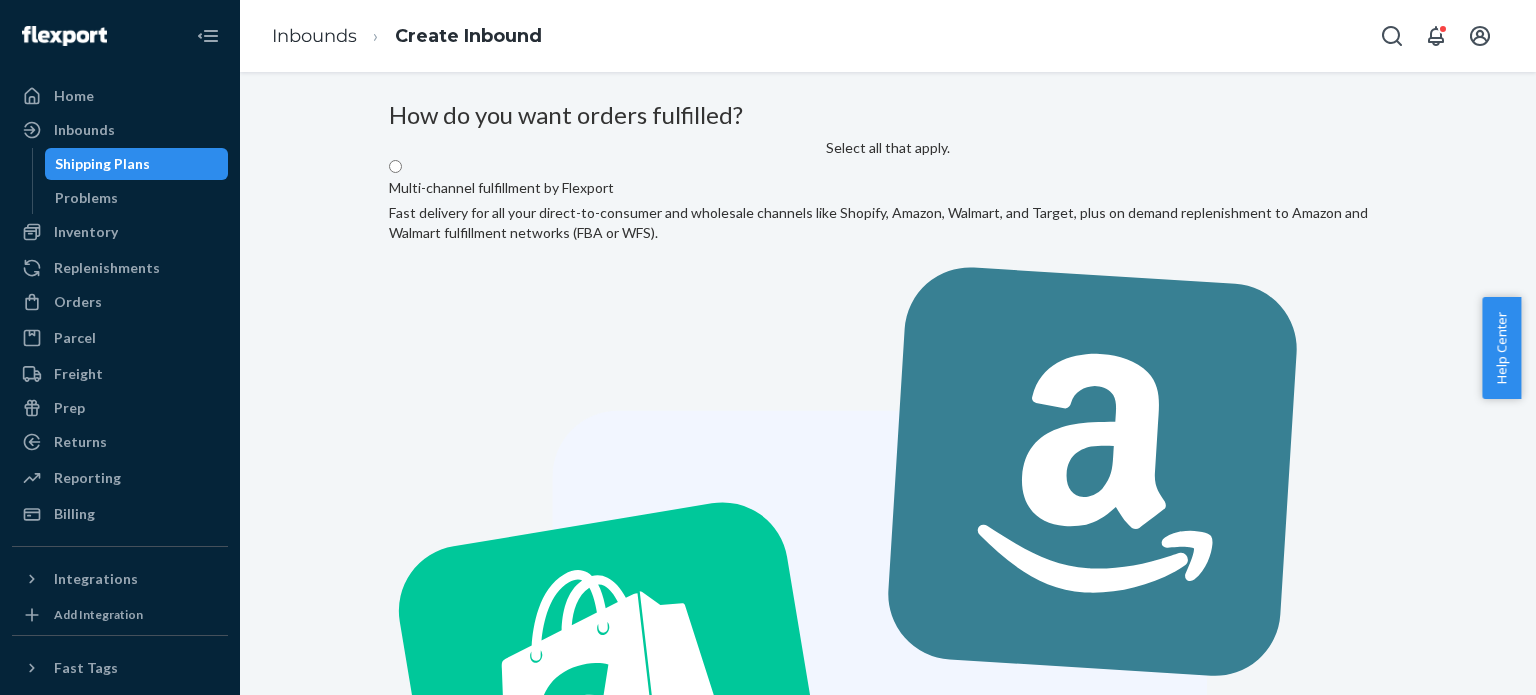 click on "Multi-channel fulfillment by Flexport Fast delivery for all your direct-to-consumer and wholesale channels like Shopify, Amazon, Walmart, and Target, plus on demand replenishment to Amazon and Walmart fulfillment networks (FBA or WFS)." at bounding box center (888, 702) 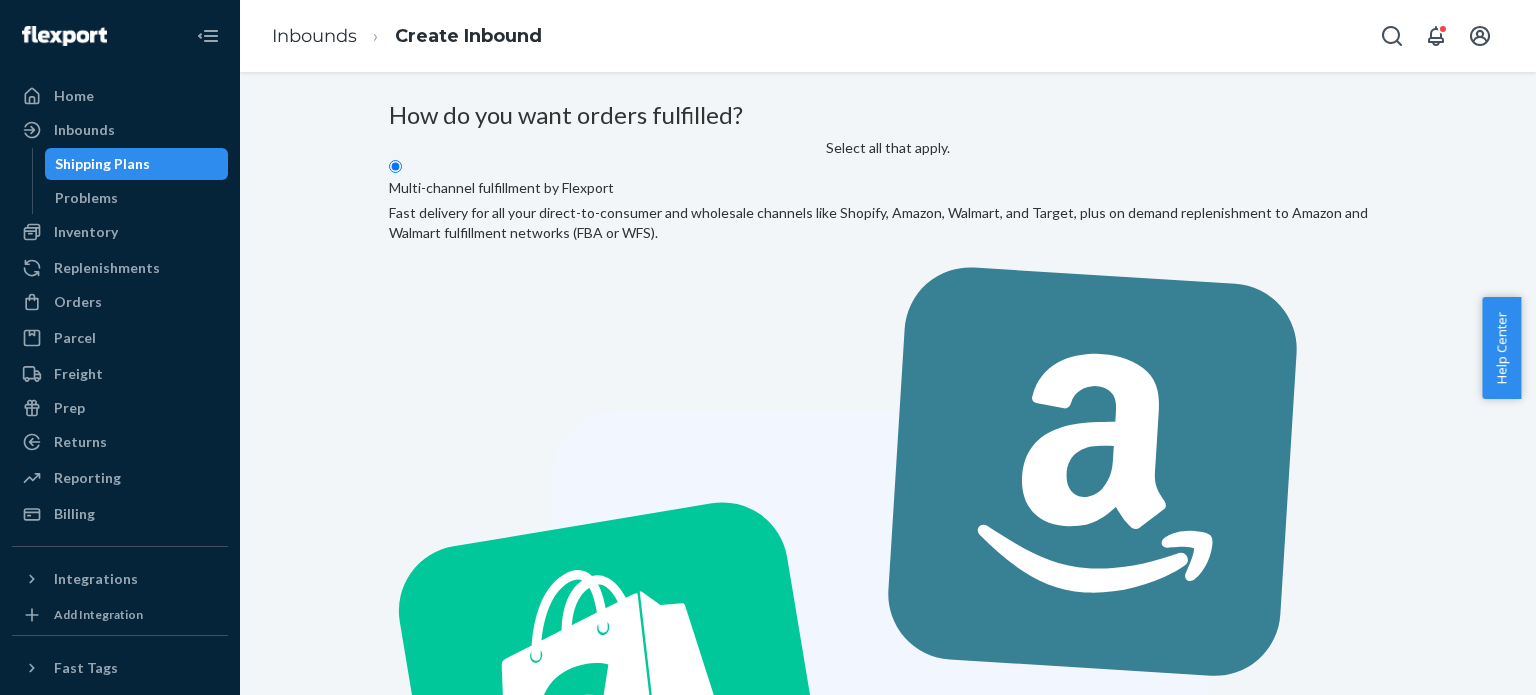 radio on "true" 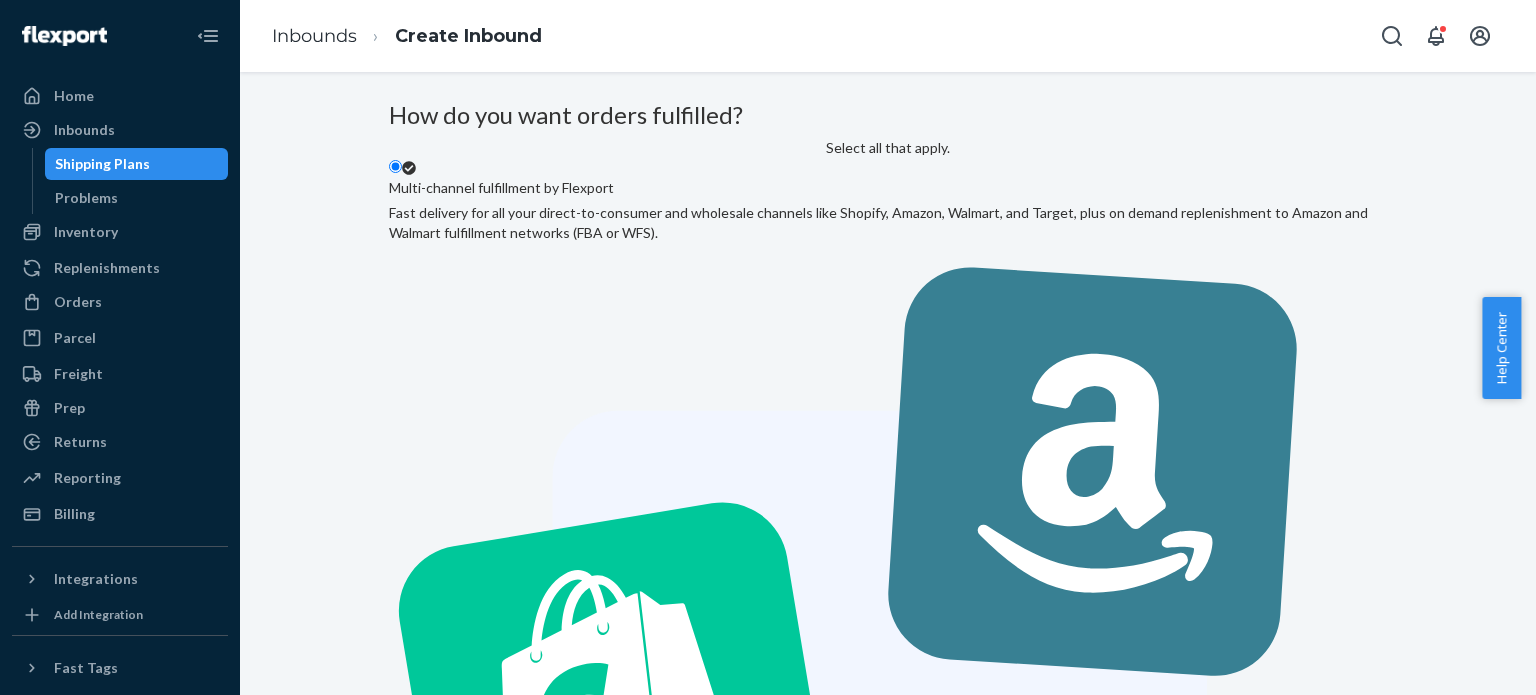 click on "Next" at bounding box center [423, 1782] 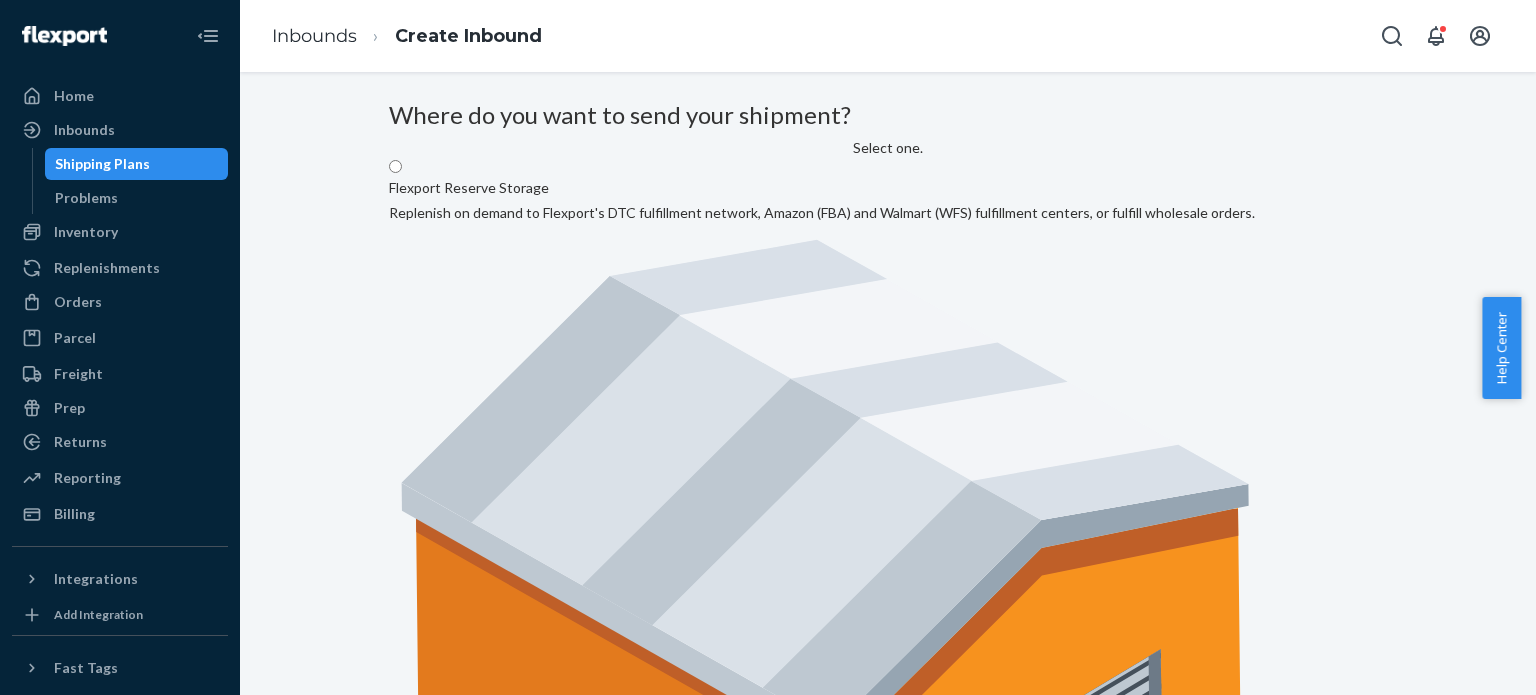 drag, startPoint x: 948, startPoint y: 328, endPoint x: 986, endPoint y: 343, distance: 40.853397 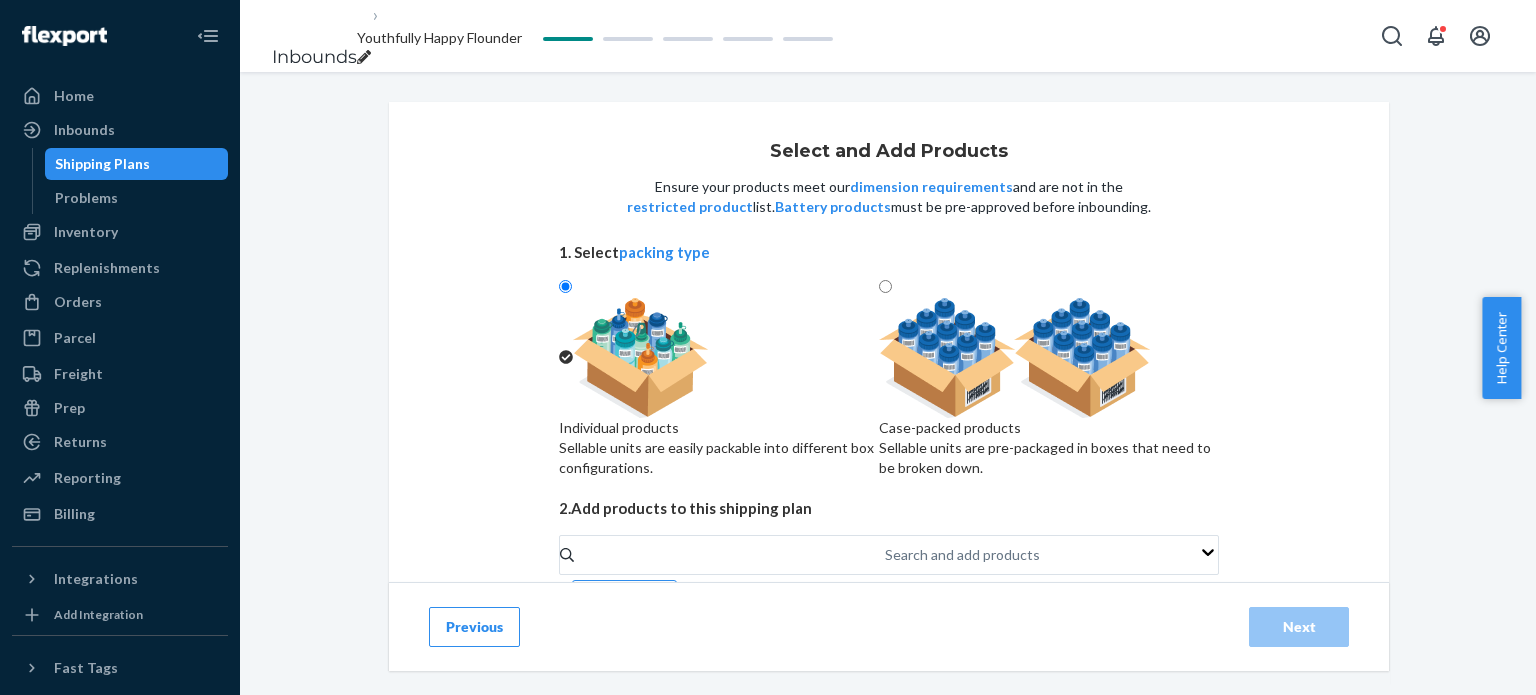 click at bounding box center [719, 358] 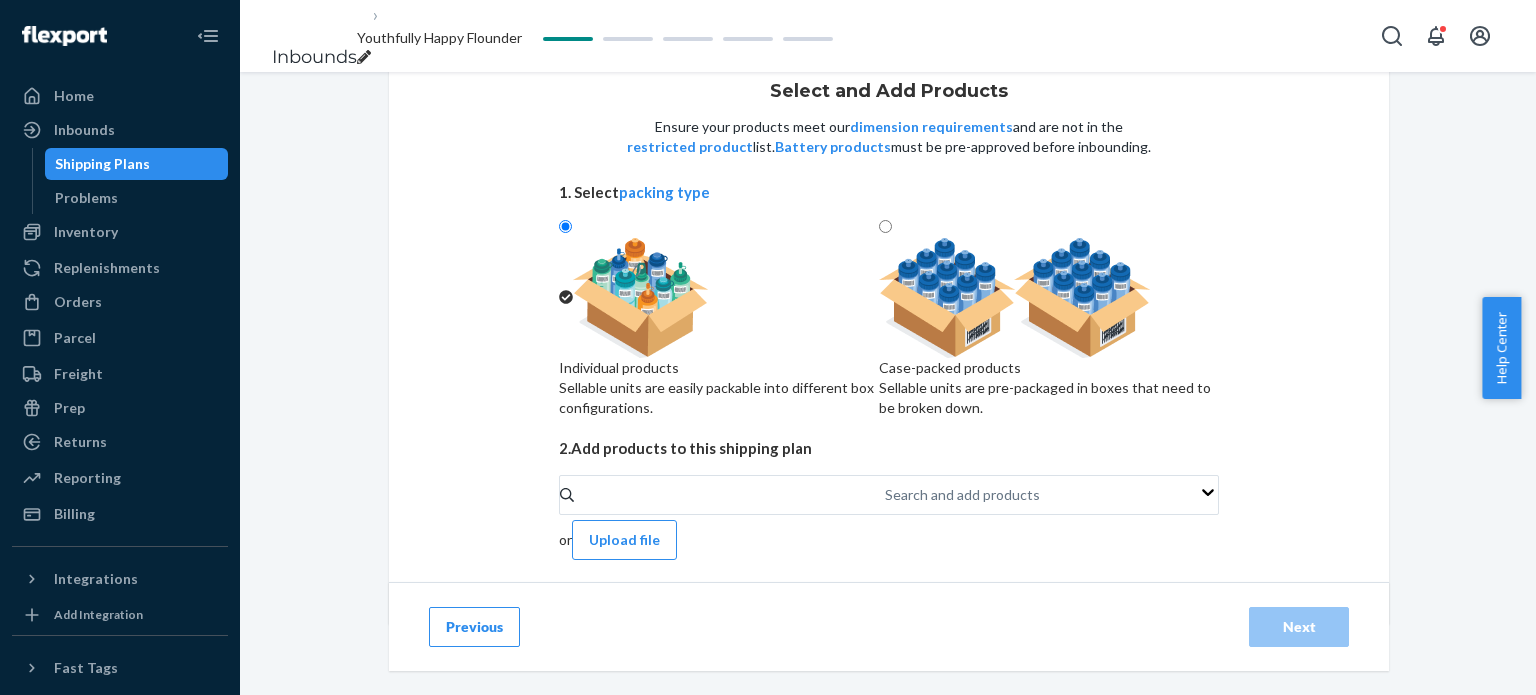 scroll, scrollTop: 112, scrollLeft: 0, axis: vertical 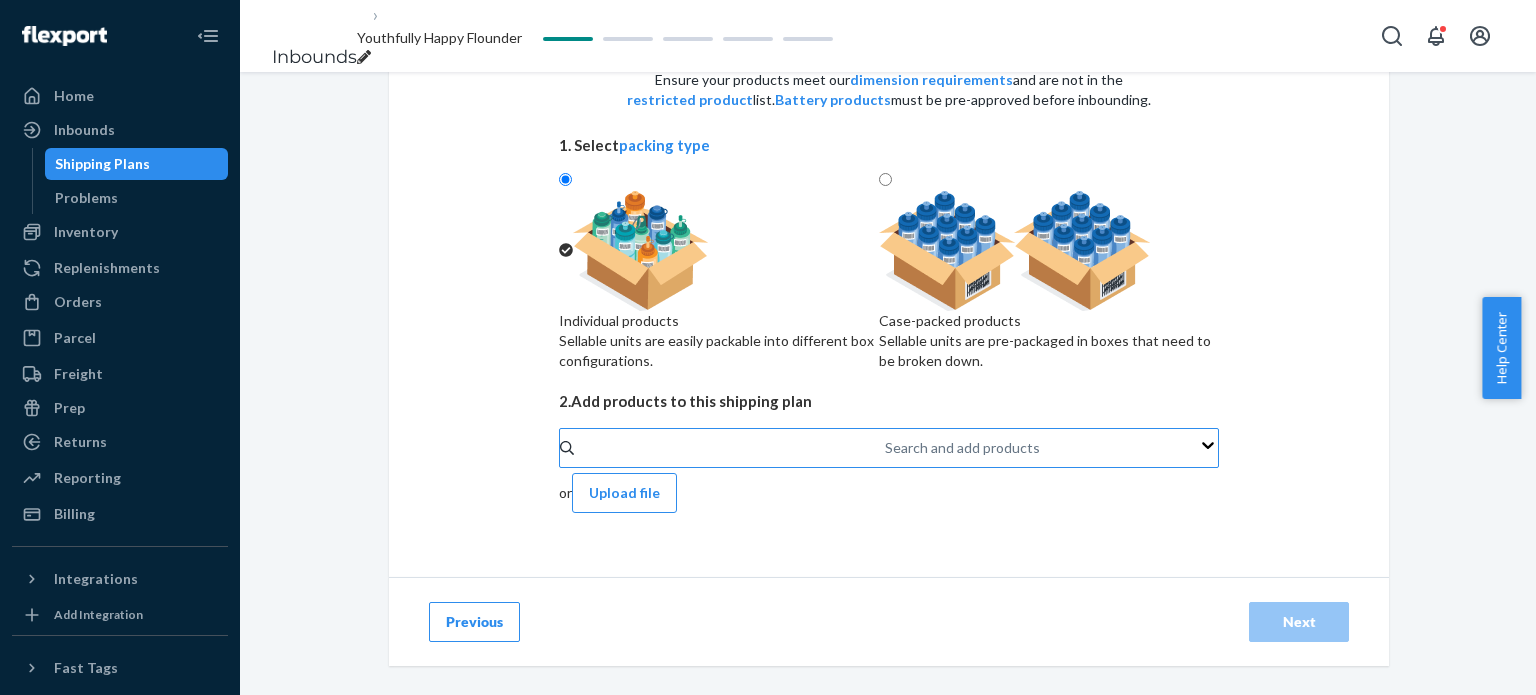 click on "Search and add products" at bounding box center (886, 448) 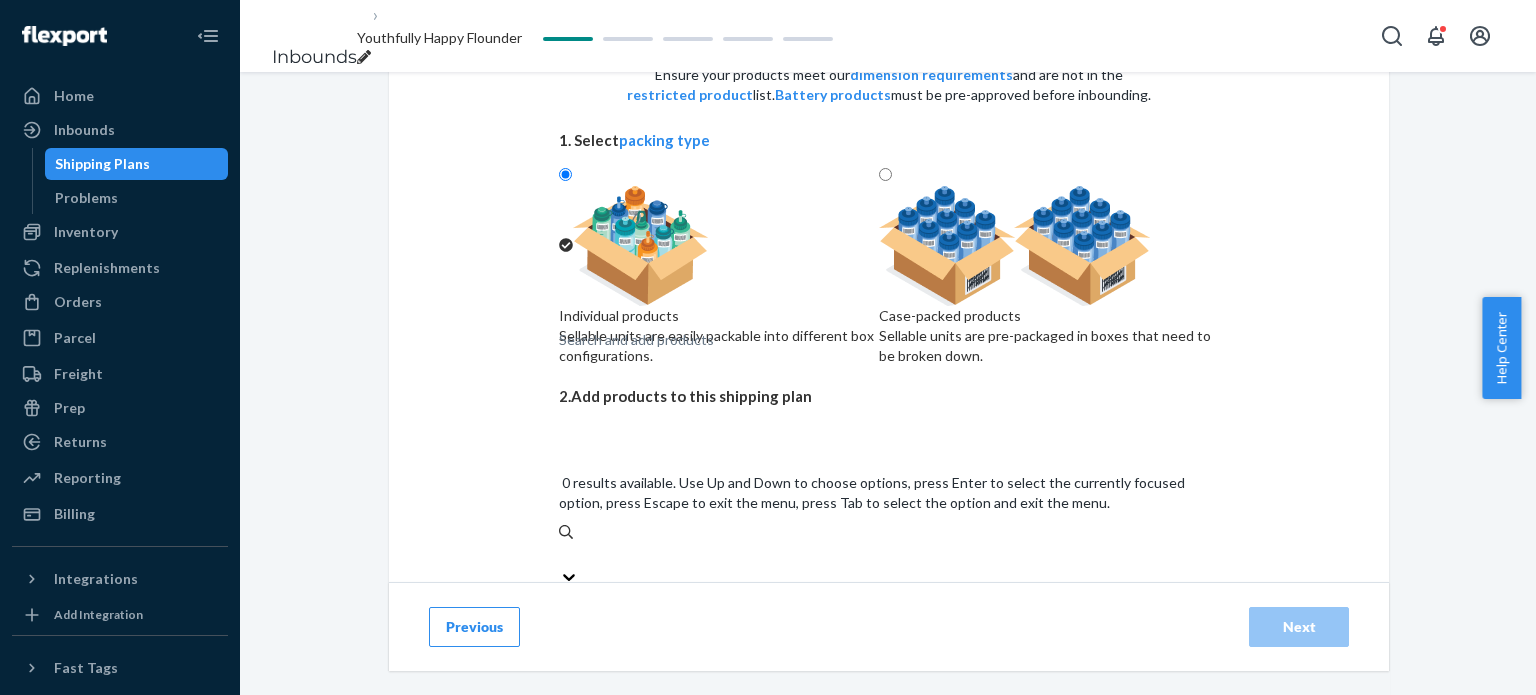 paste on "D7SEL1M5BVR" 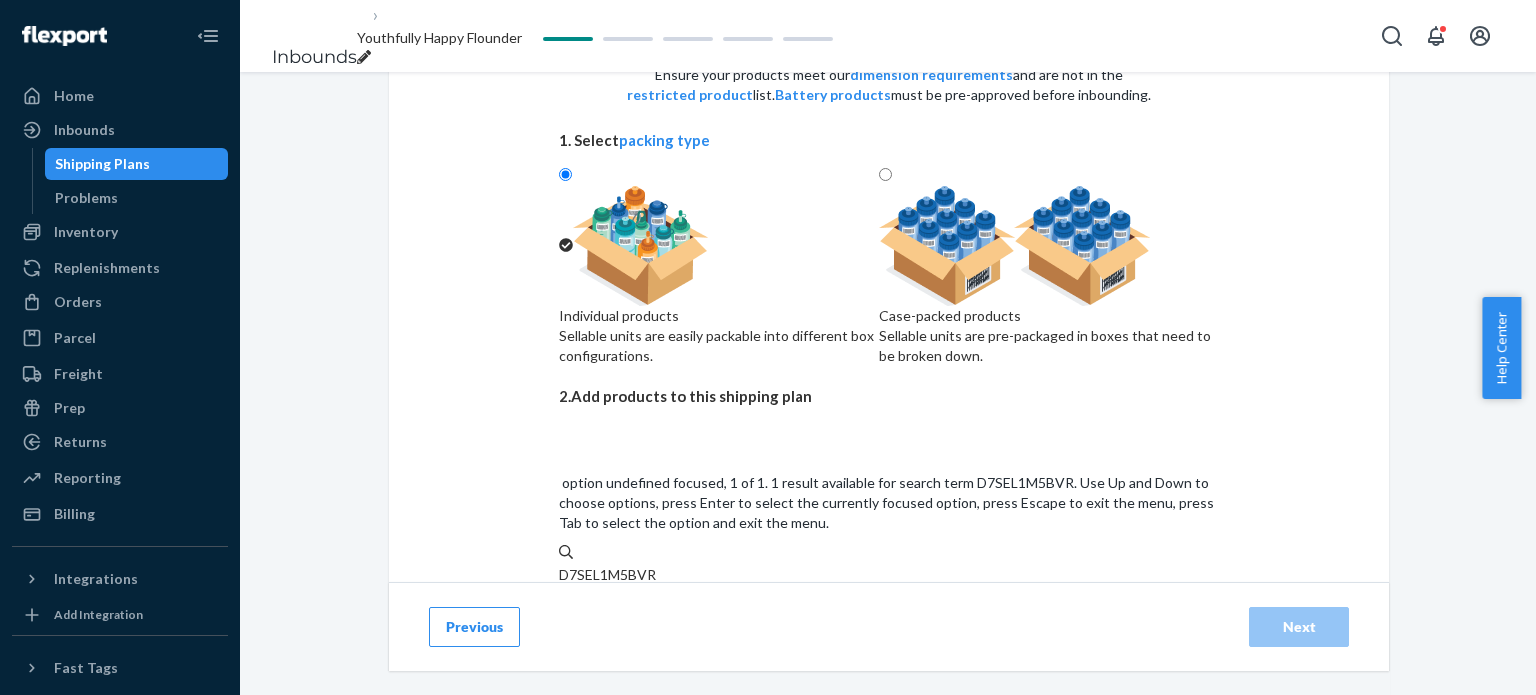 click on "[PERSON_NAME] plate Combo dressing stone Lapping stone grit 150 / 500 [GEOGRAPHIC_DATA]" at bounding box center (889, 622) 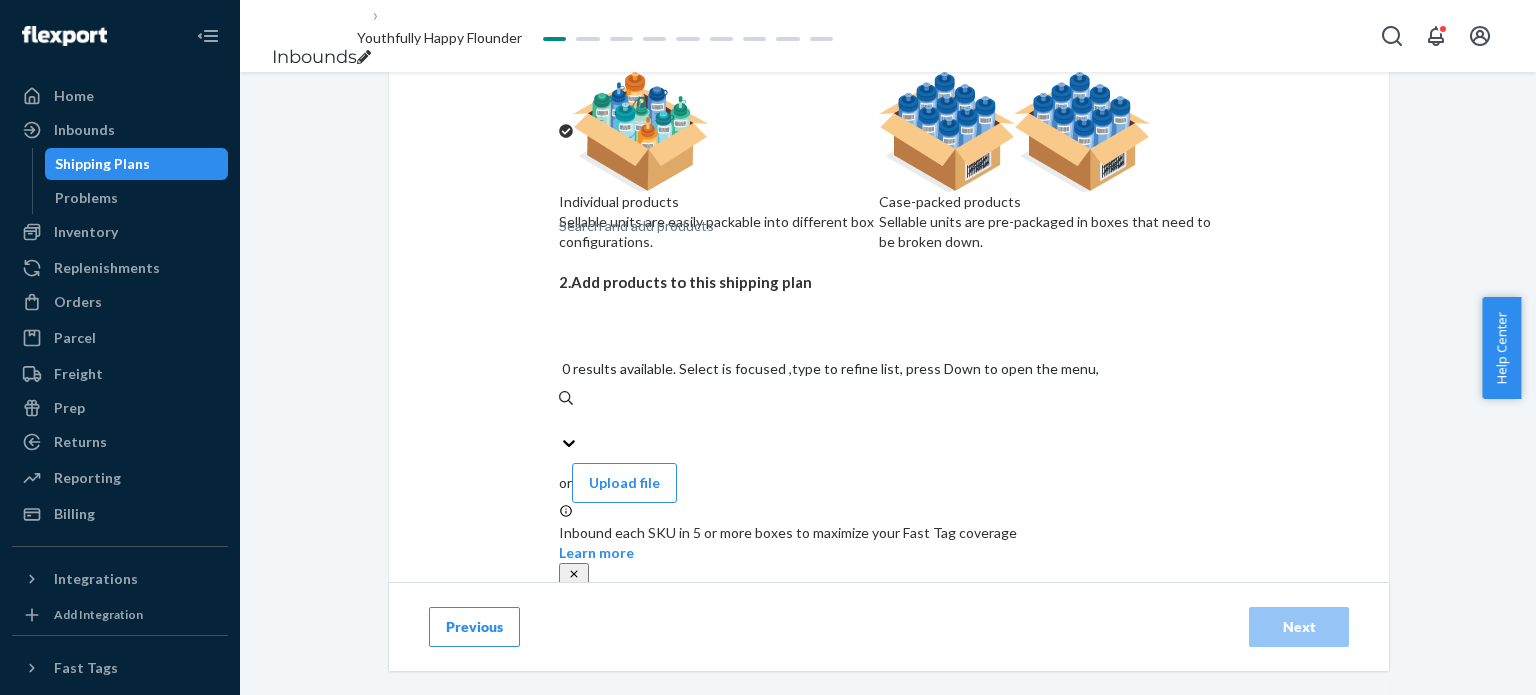 scroll, scrollTop: 303, scrollLeft: 0, axis: vertical 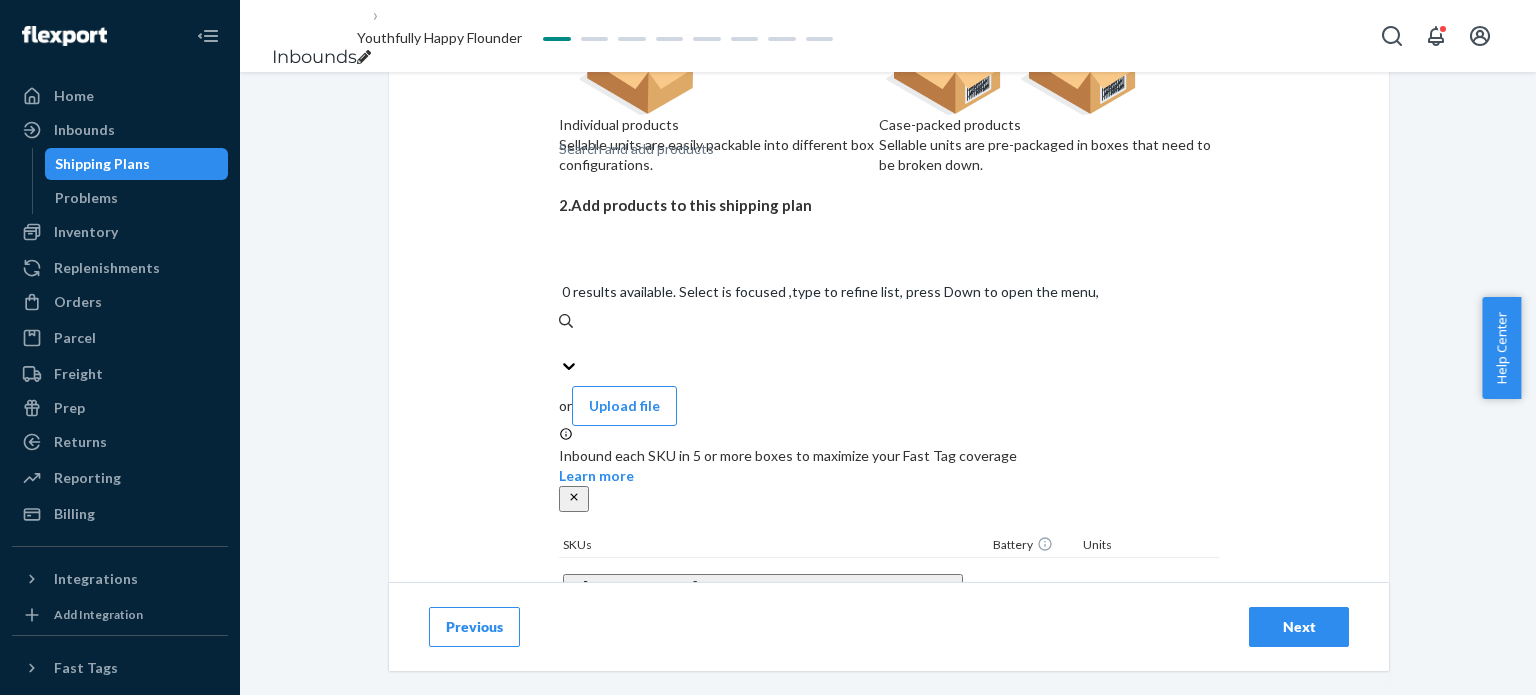 click on "Search and add products" at bounding box center (889, 344) 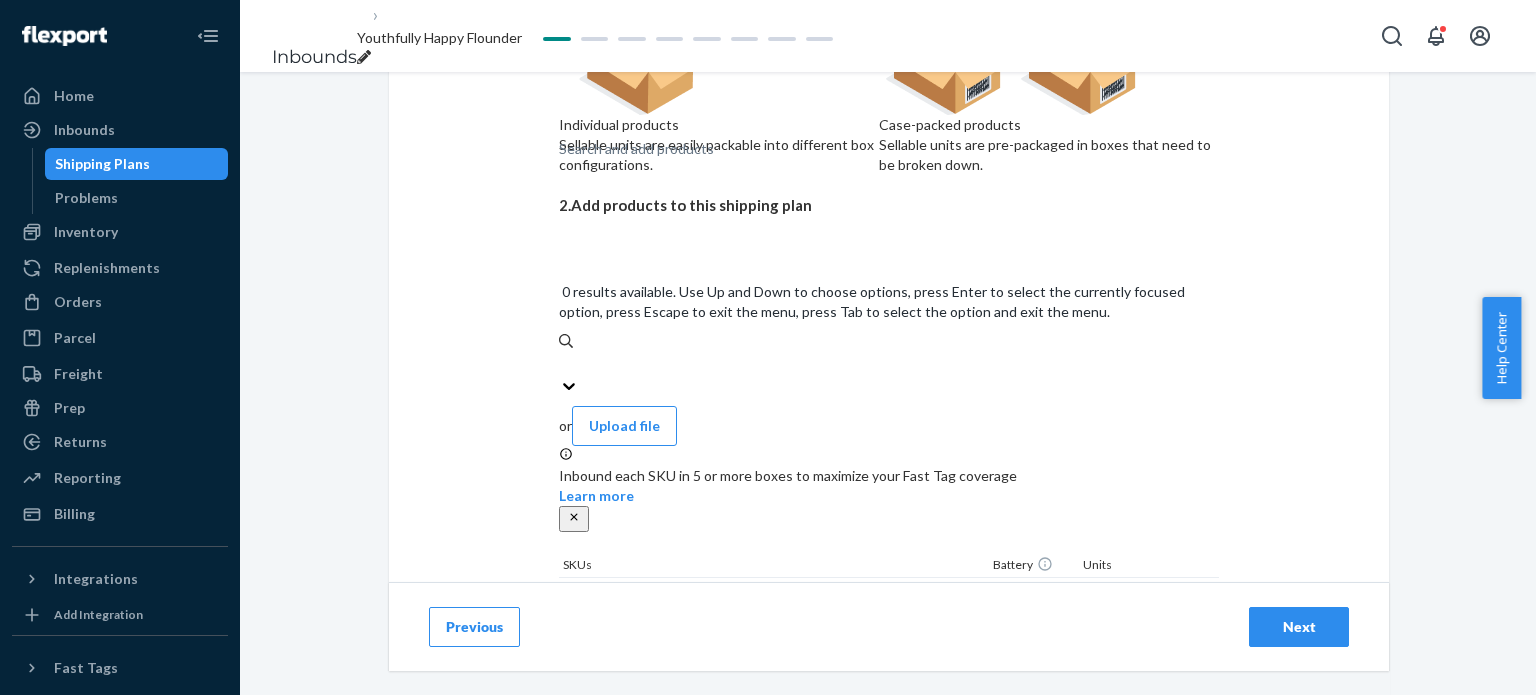 paste on "DQBXY2MUAF6" 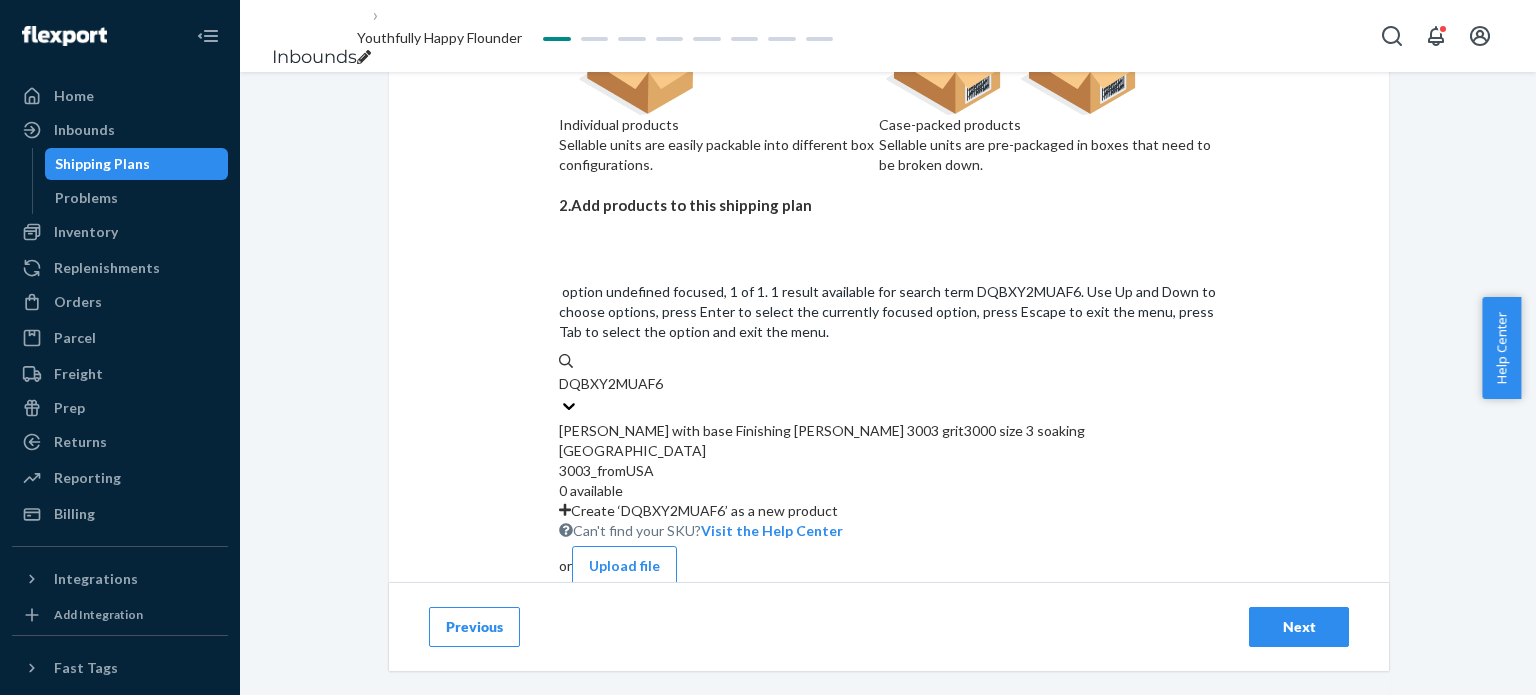 click on "[PERSON_NAME] with base Finishing [PERSON_NAME] 3003 grit3000 size 3 soaking [GEOGRAPHIC_DATA]" at bounding box center [889, 441] 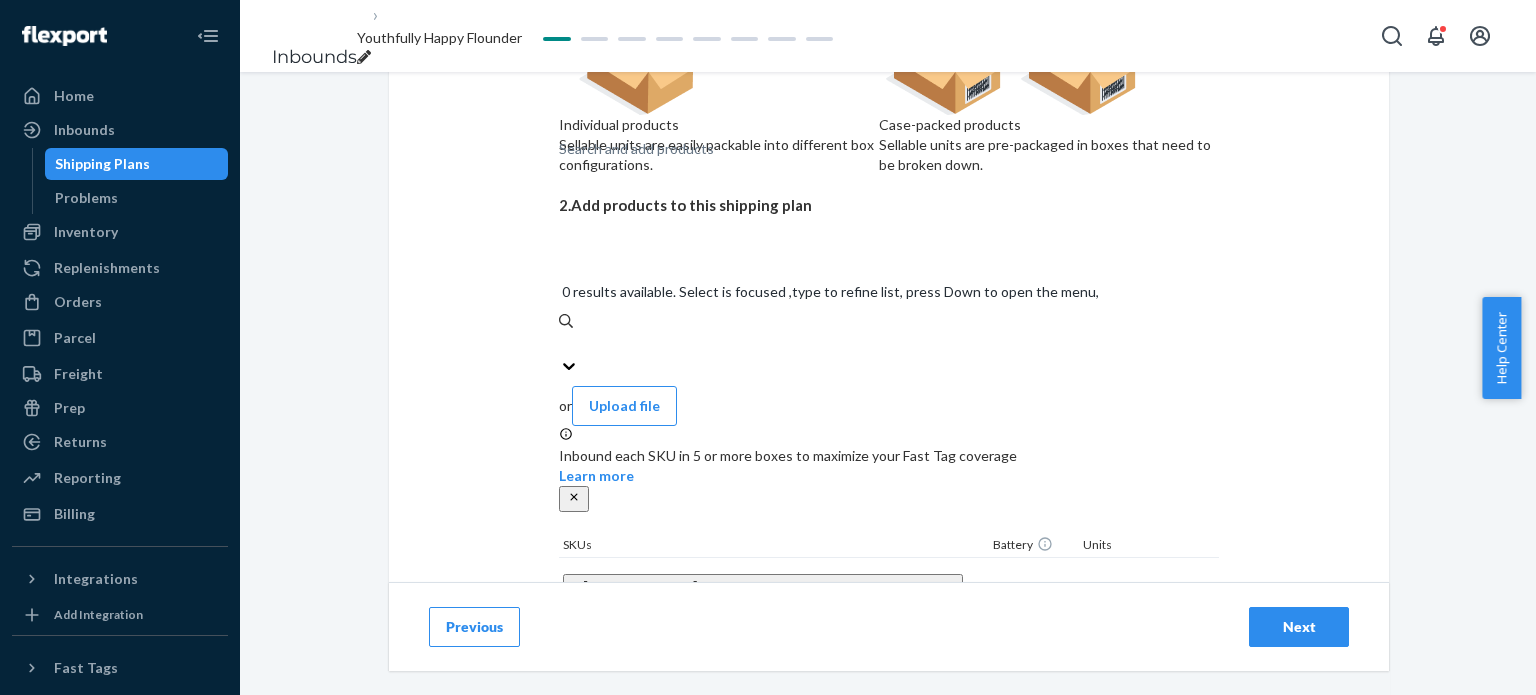 click on "Search and add products" at bounding box center (889, 344) 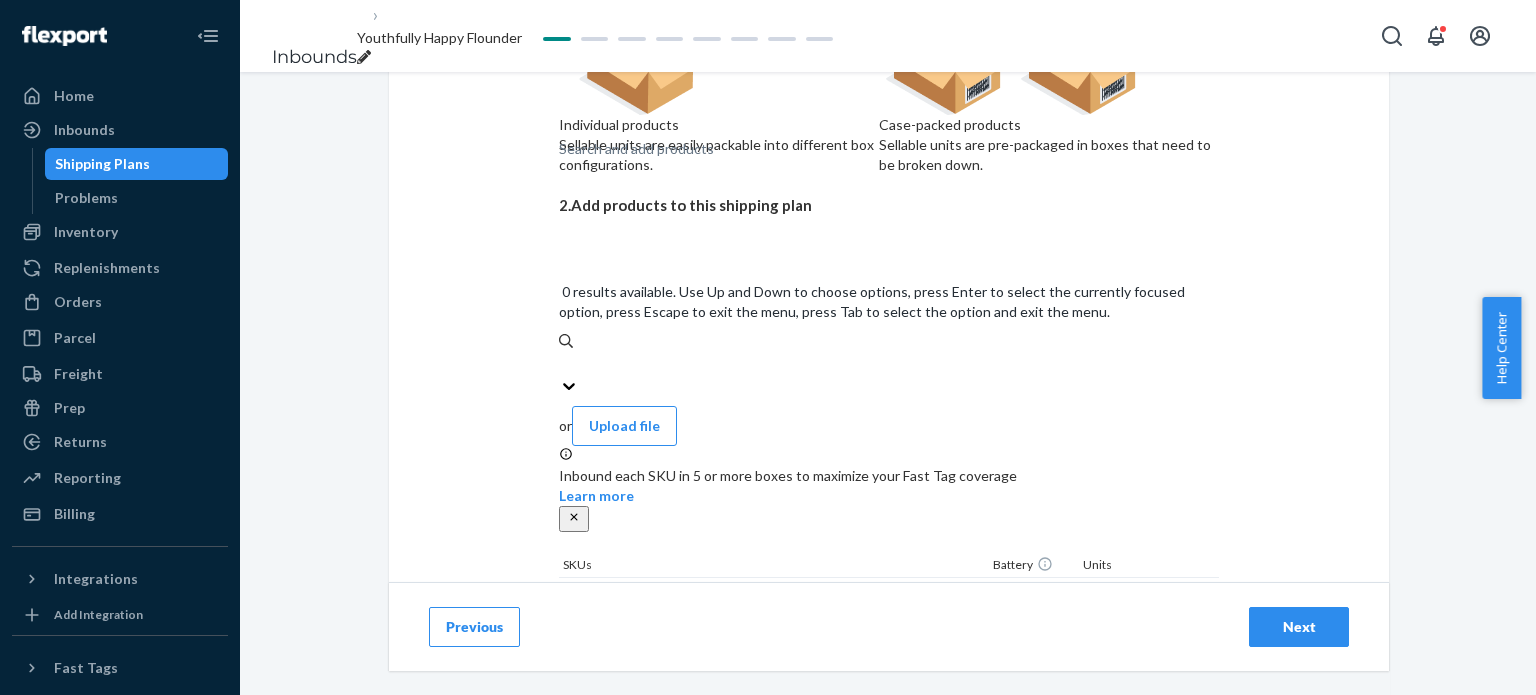 click on "Search and add products" at bounding box center (636, 149) 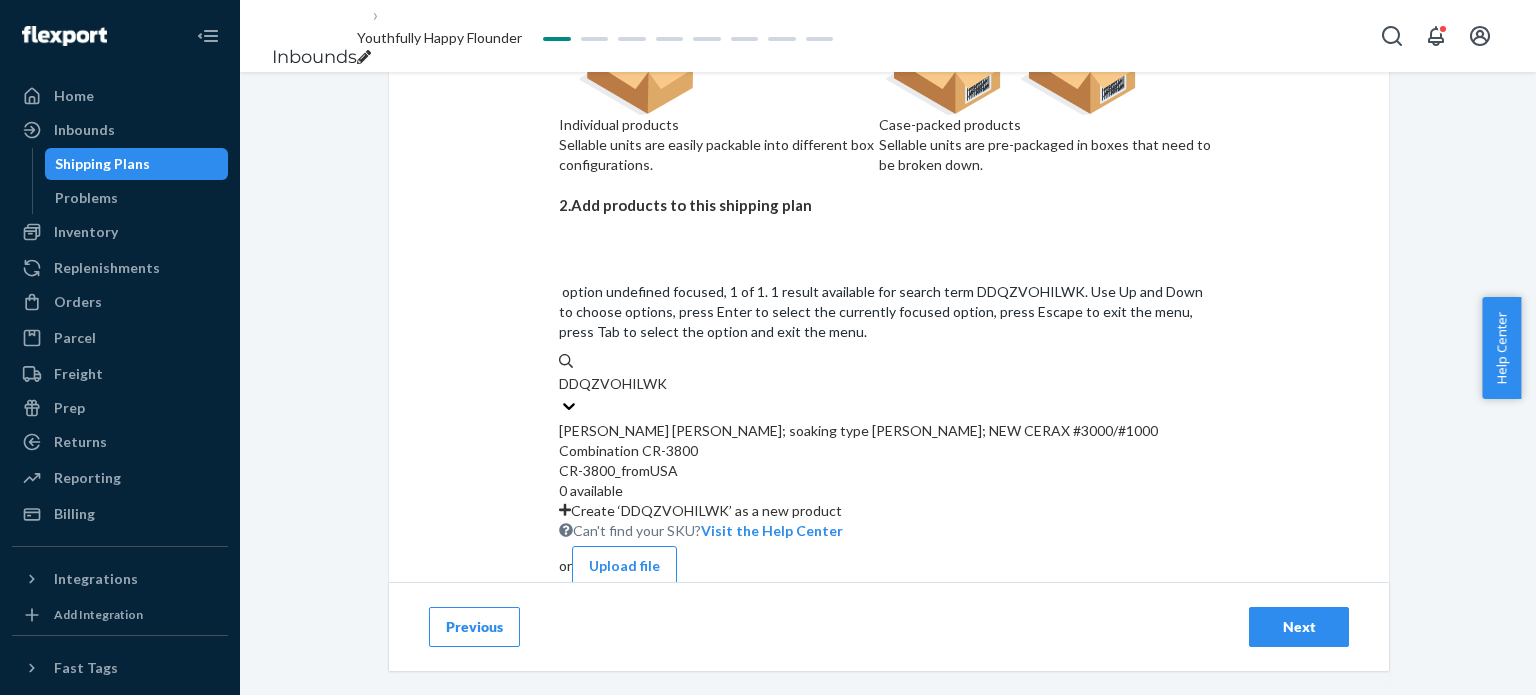 click on "[PERSON_NAME] [PERSON_NAME]; soaking type [PERSON_NAME]; NEW CERAX #3000/#1000 Combination CR-3800" at bounding box center (889, 441) 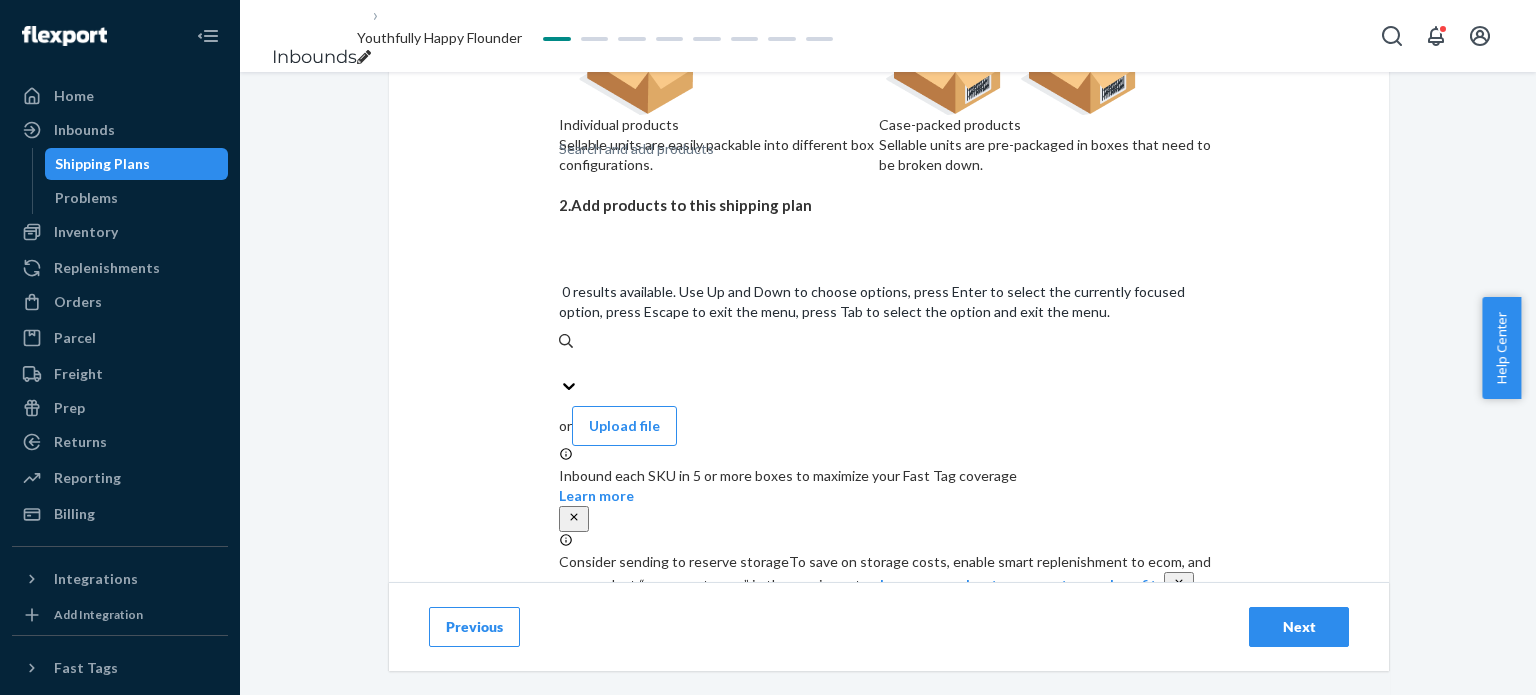 click on "Search and add products" at bounding box center [889, 364] 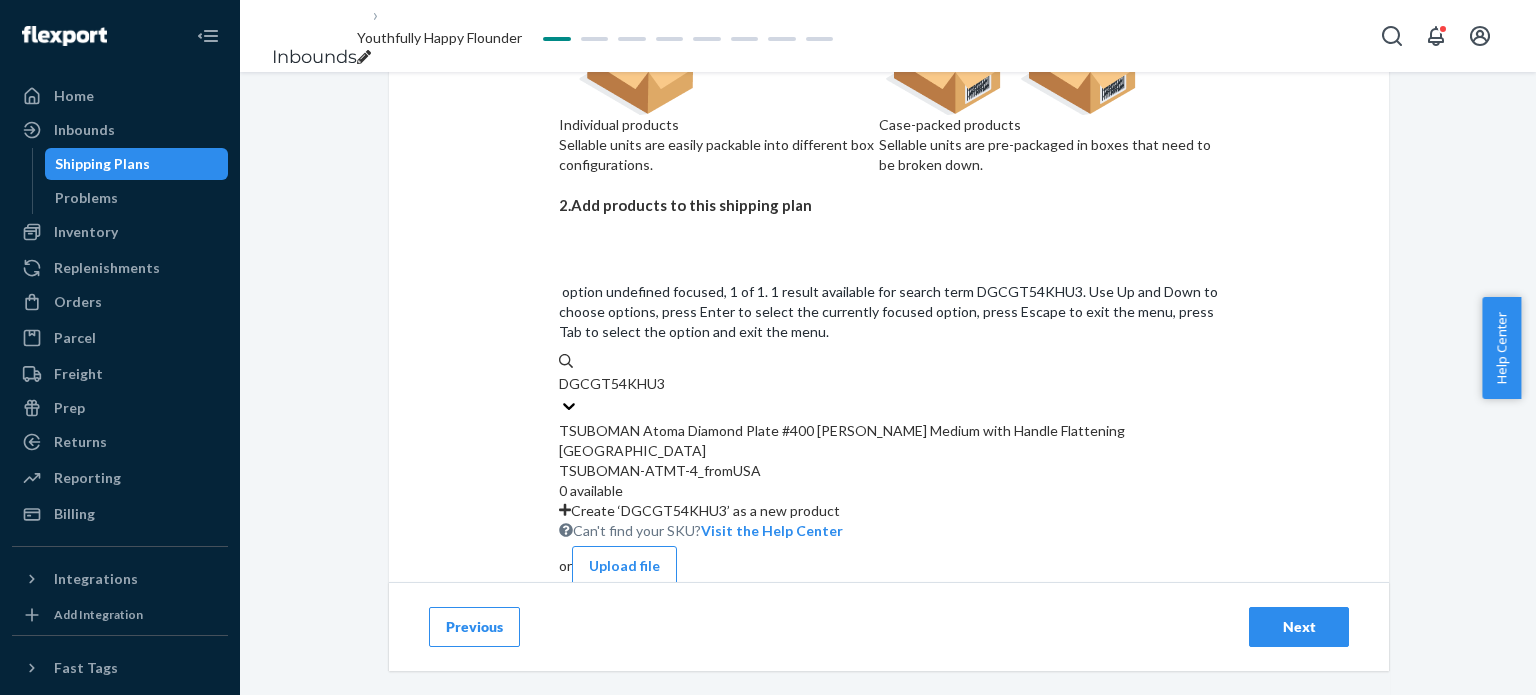 click on "TSUBOMAN Atoma Diamond Plate #400 [PERSON_NAME] Medium with Handle Flattening [GEOGRAPHIC_DATA]" at bounding box center [889, 441] 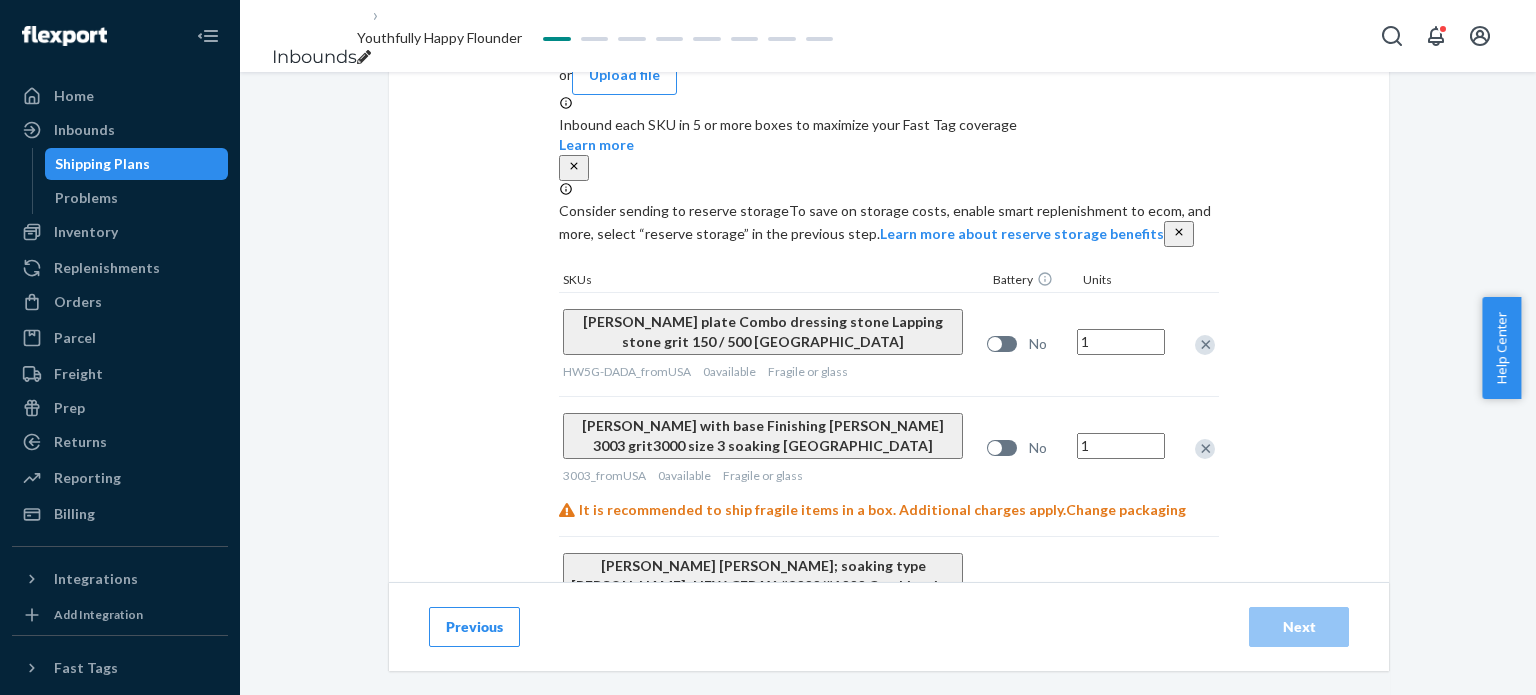 scroll, scrollTop: 683, scrollLeft: 0, axis: vertical 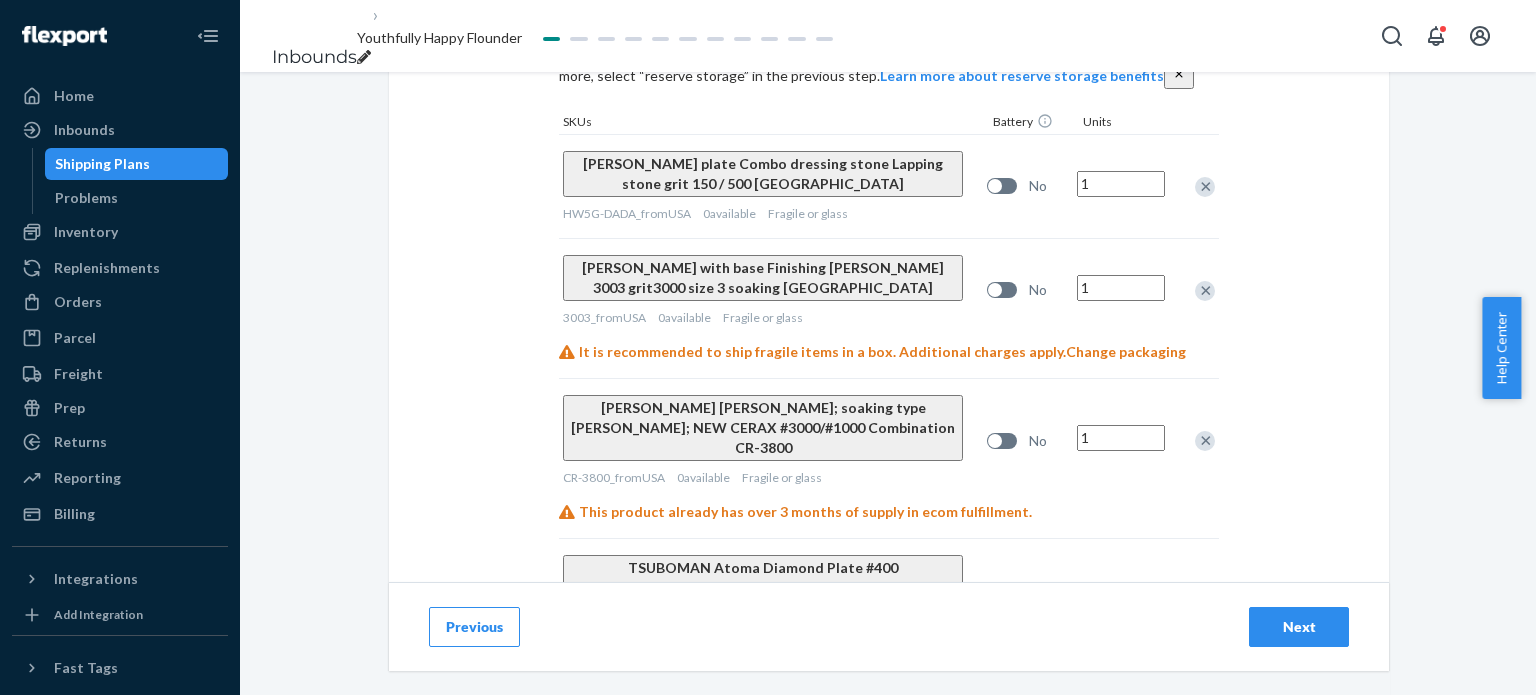 click on "1" at bounding box center (1121, 184) 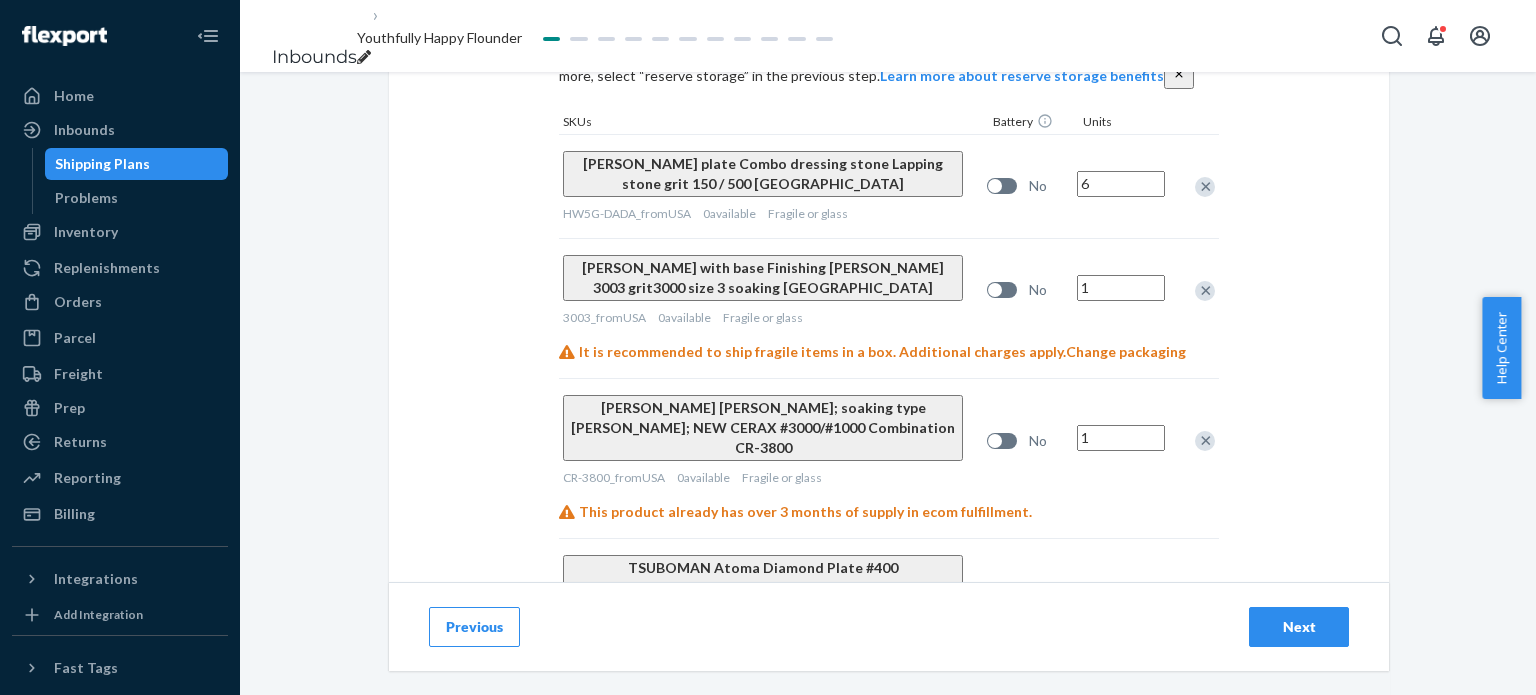 type on "6" 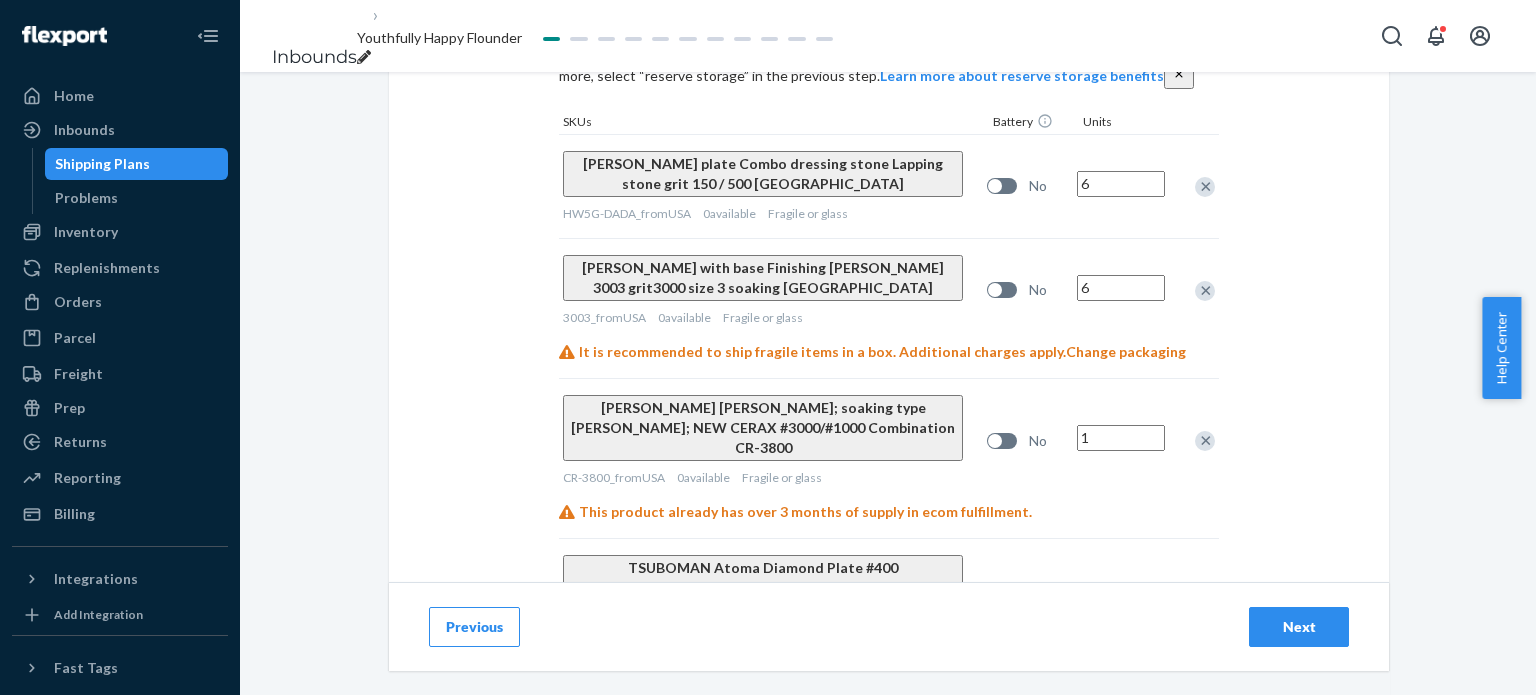type on "6" 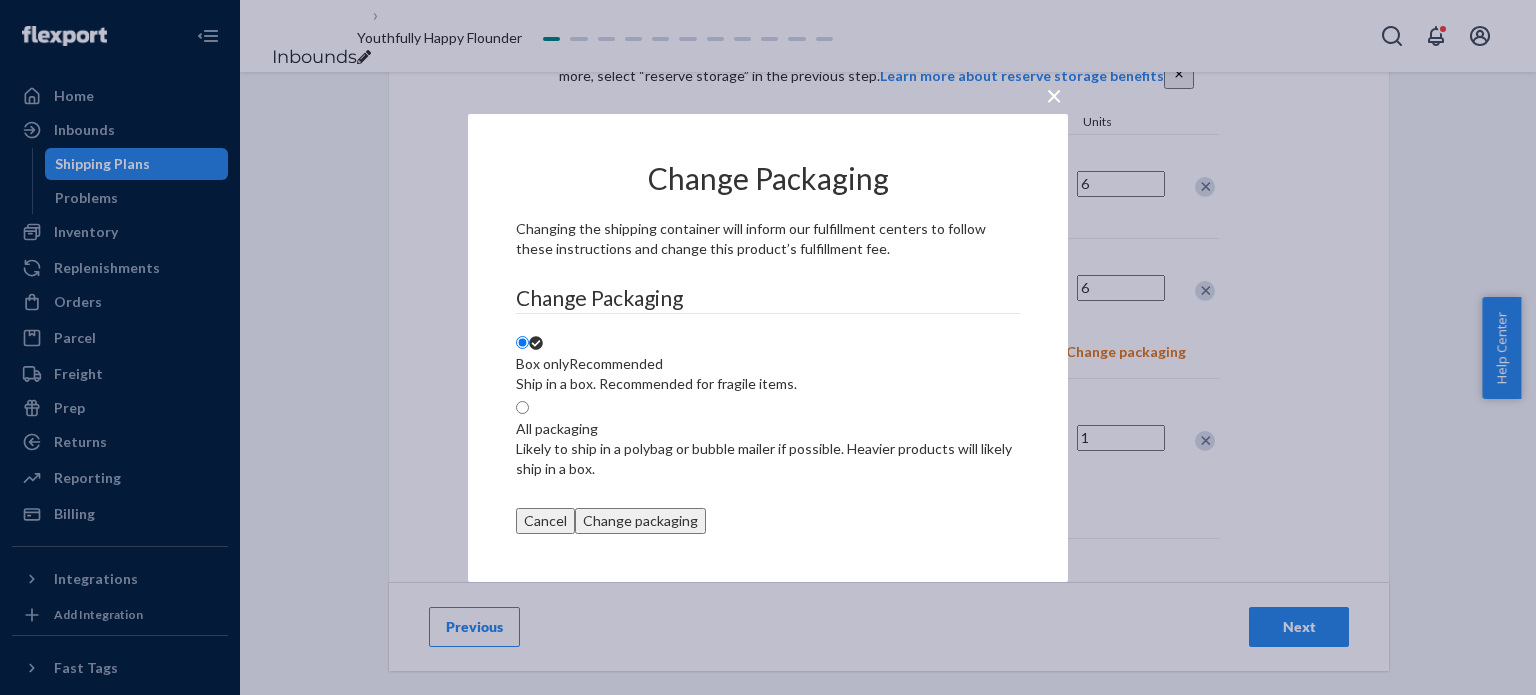 click on "Box only Recommended" at bounding box center (656, 364) 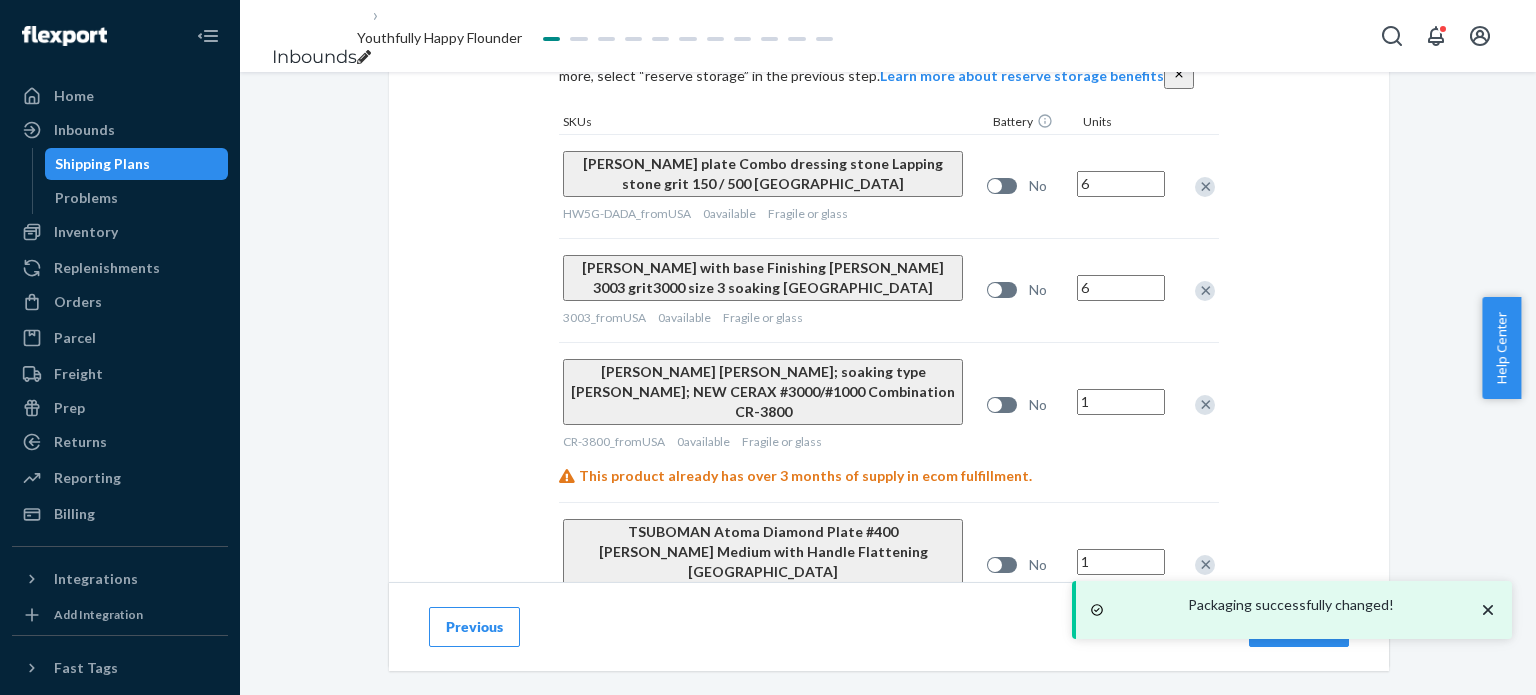 click on "1" at bounding box center [1121, 402] 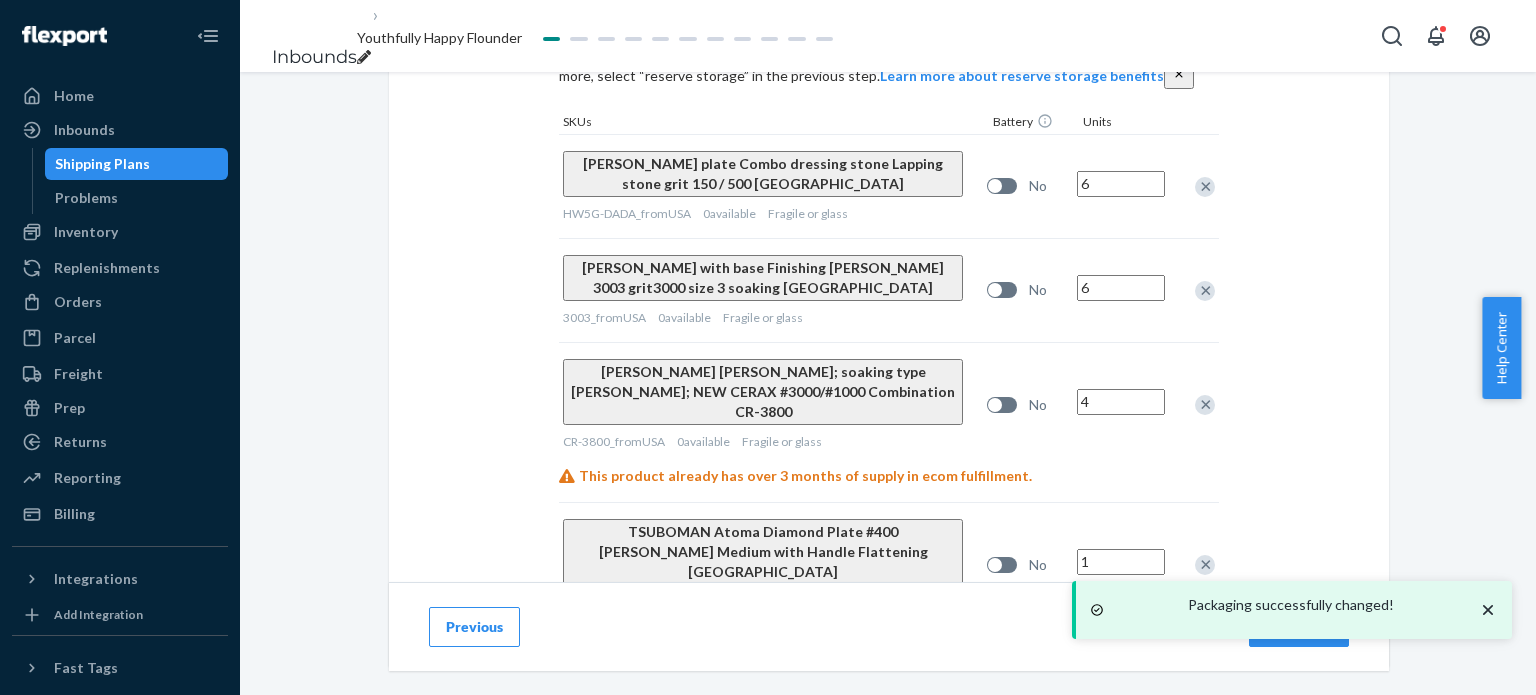 type on "4" 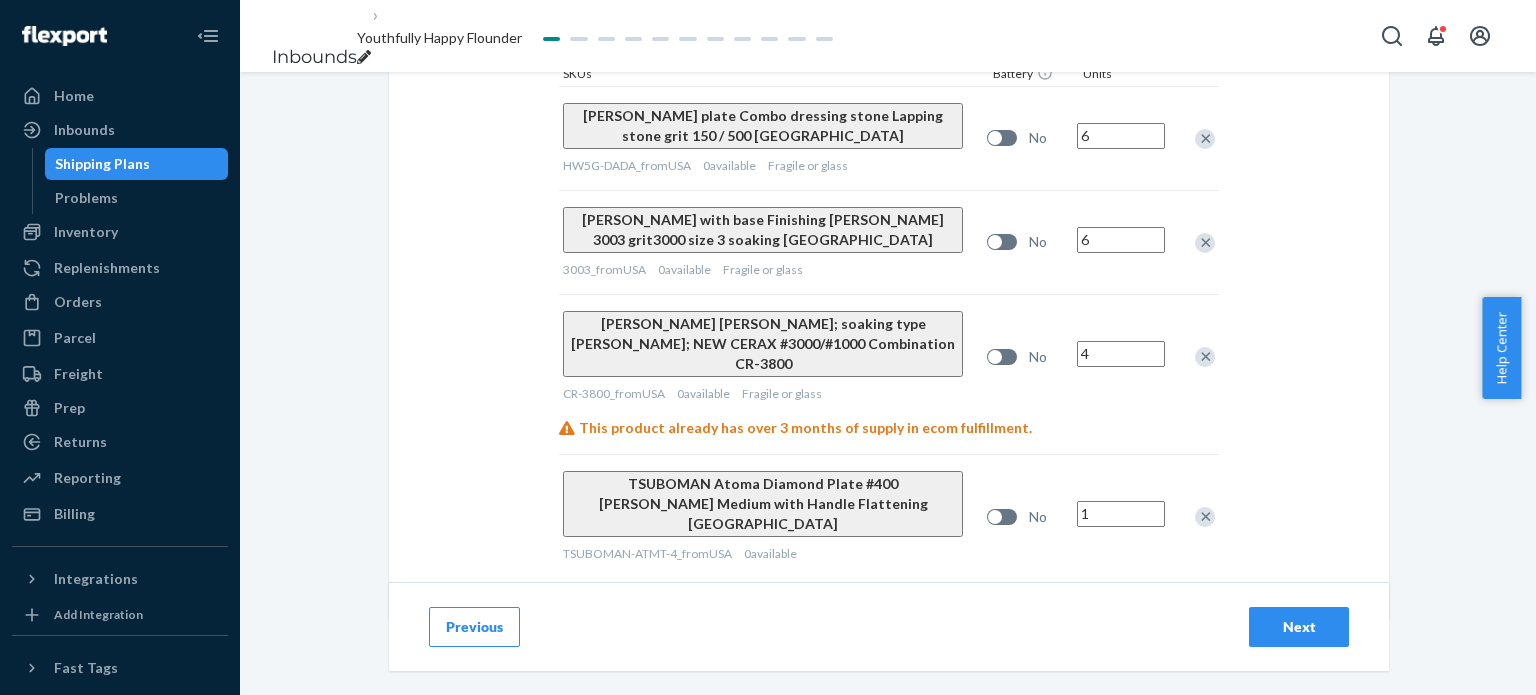 scroll, scrollTop: 744, scrollLeft: 0, axis: vertical 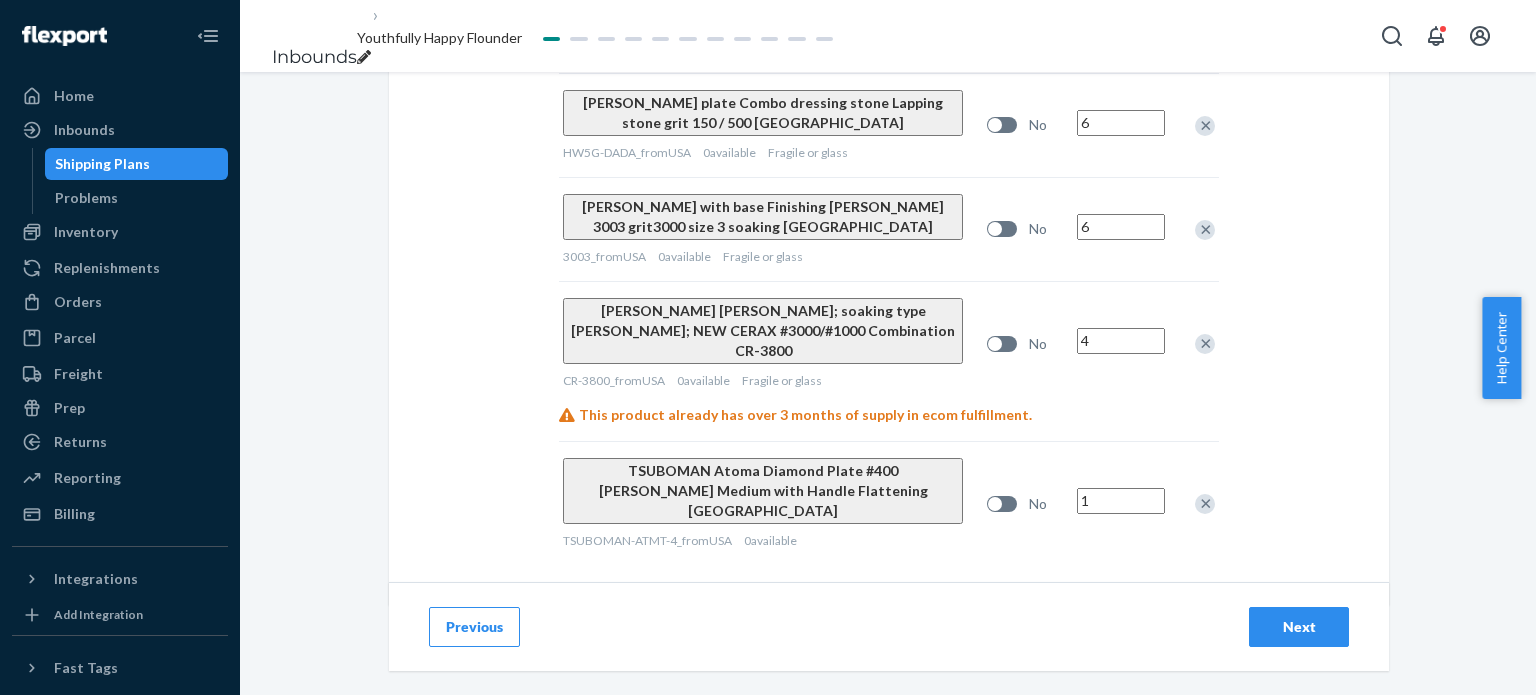 click on "1" at bounding box center [1121, 501] 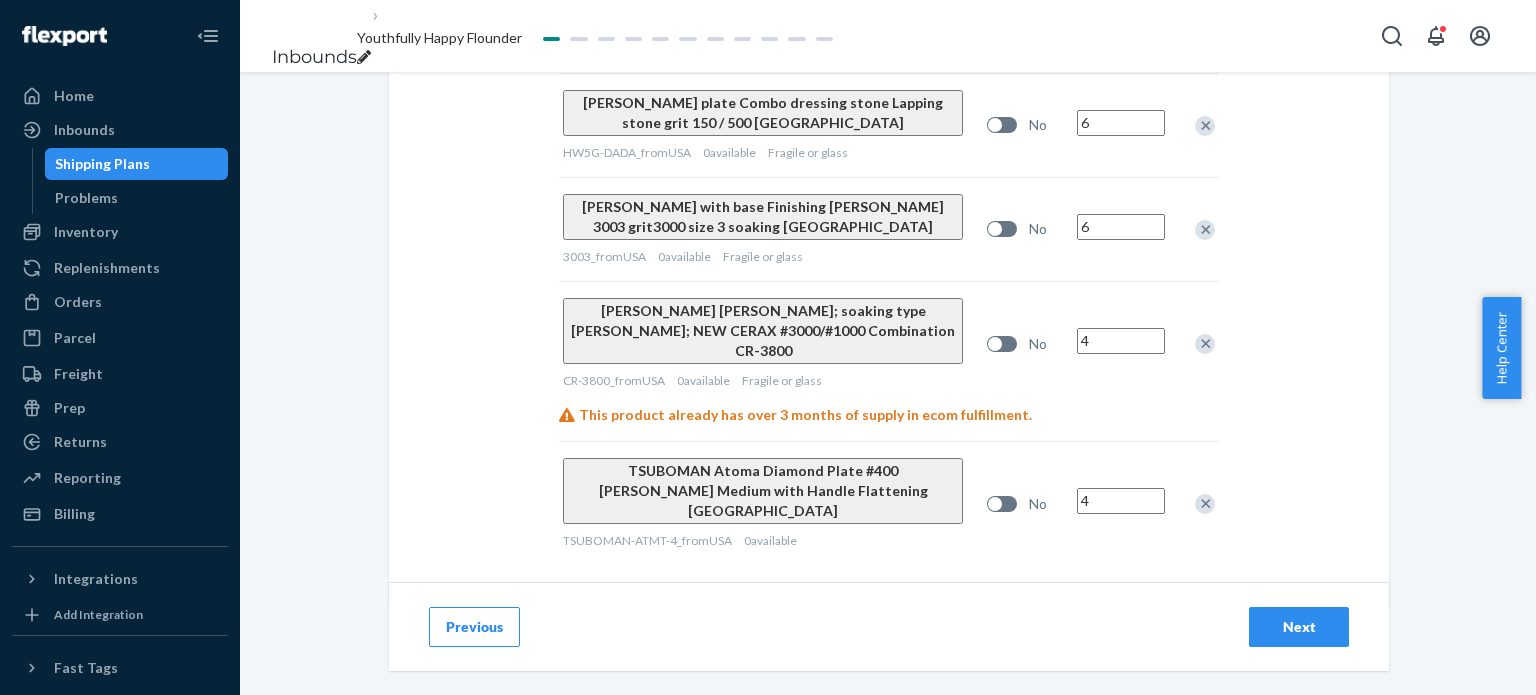 type on "4" 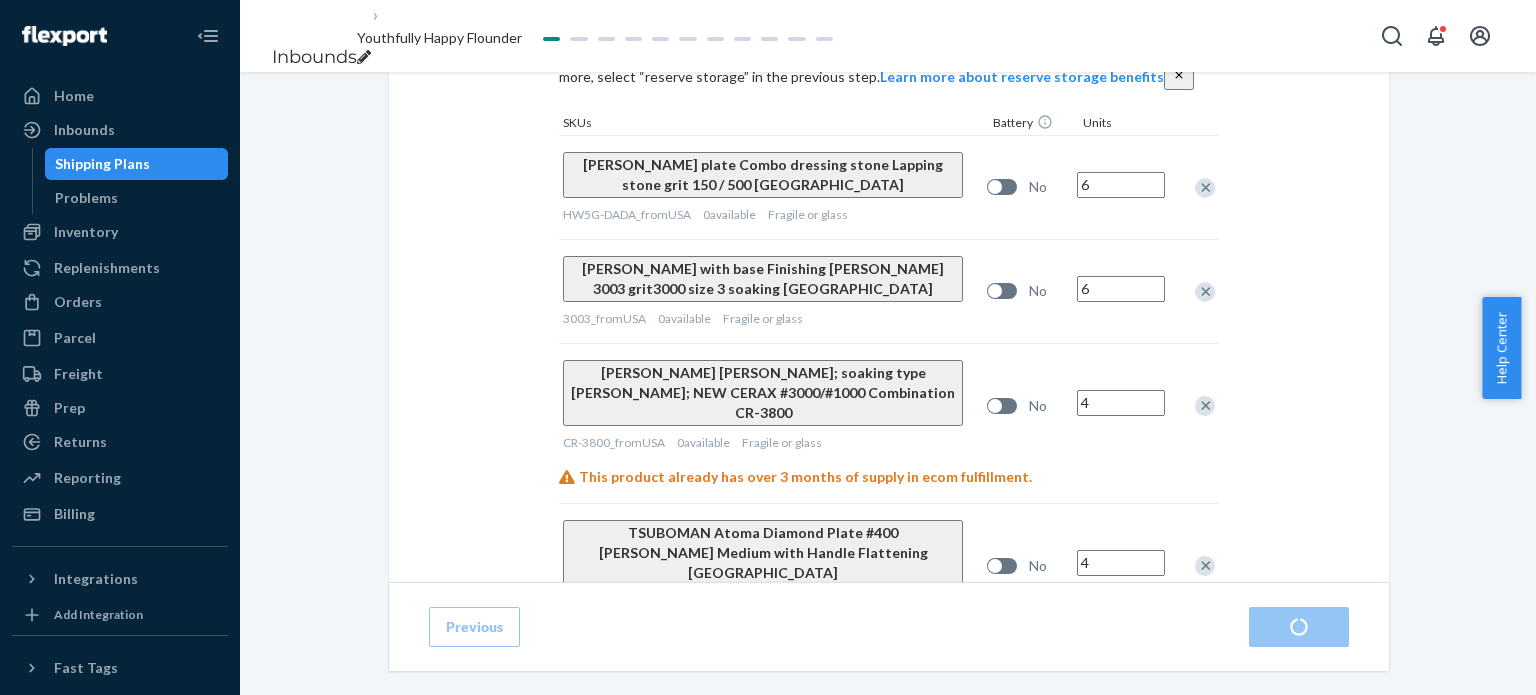 scroll, scrollTop: 744, scrollLeft: 0, axis: vertical 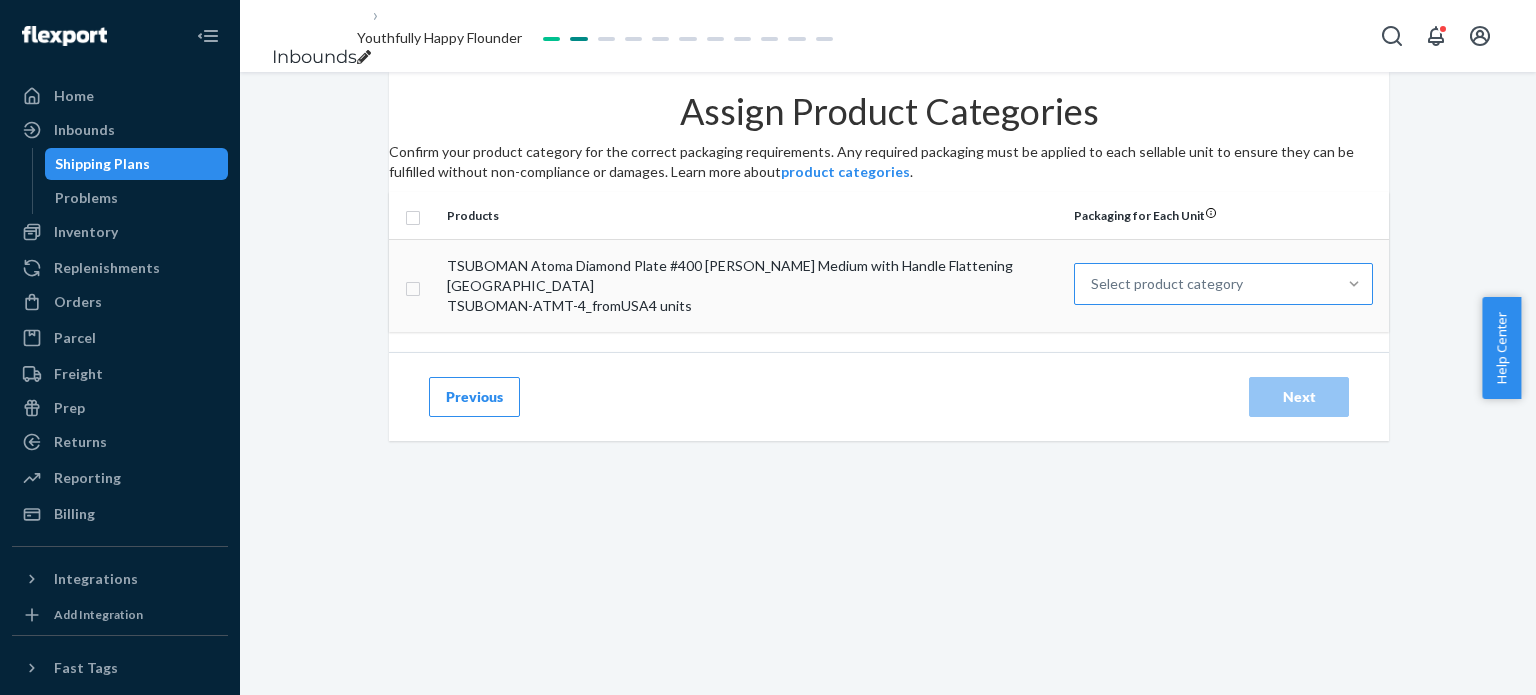 click at bounding box center (1354, 284) 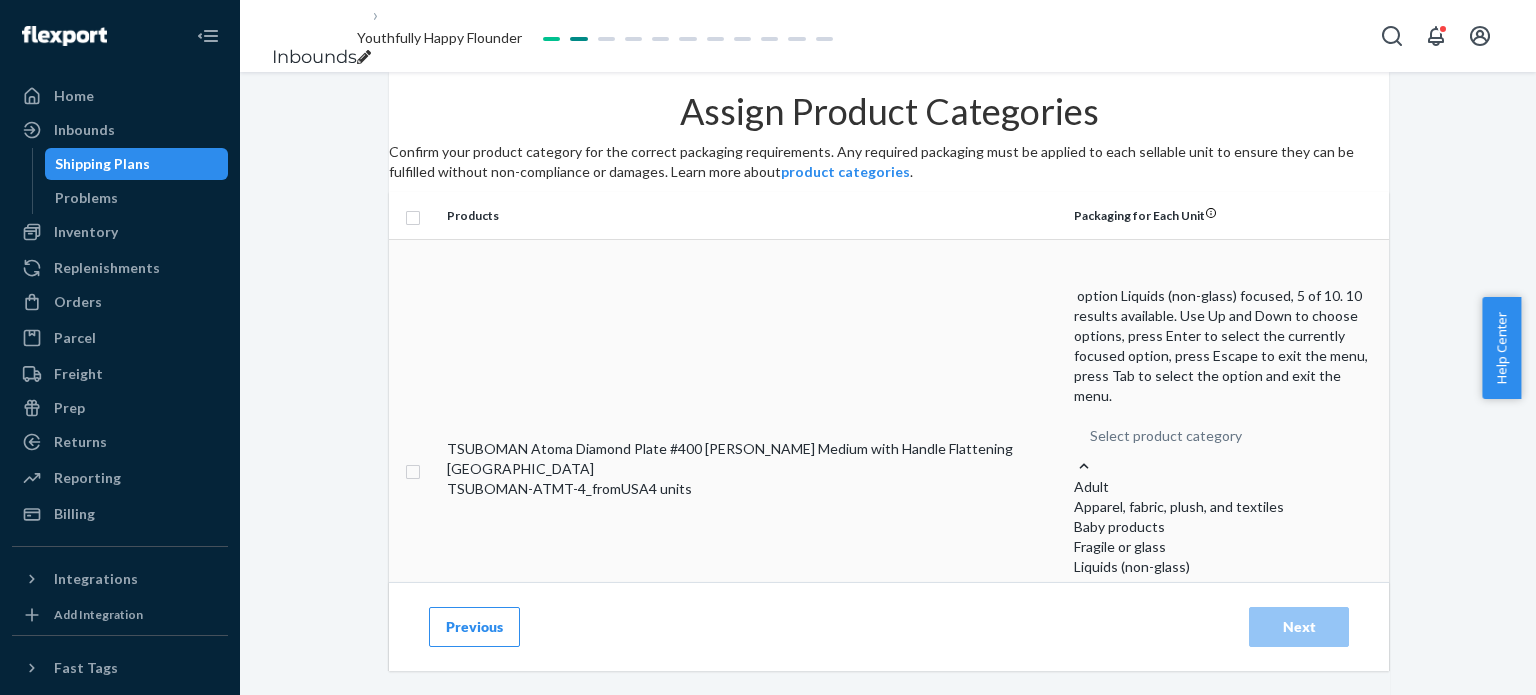 scroll, scrollTop: 48, scrollLeft: 0, axis: vertical 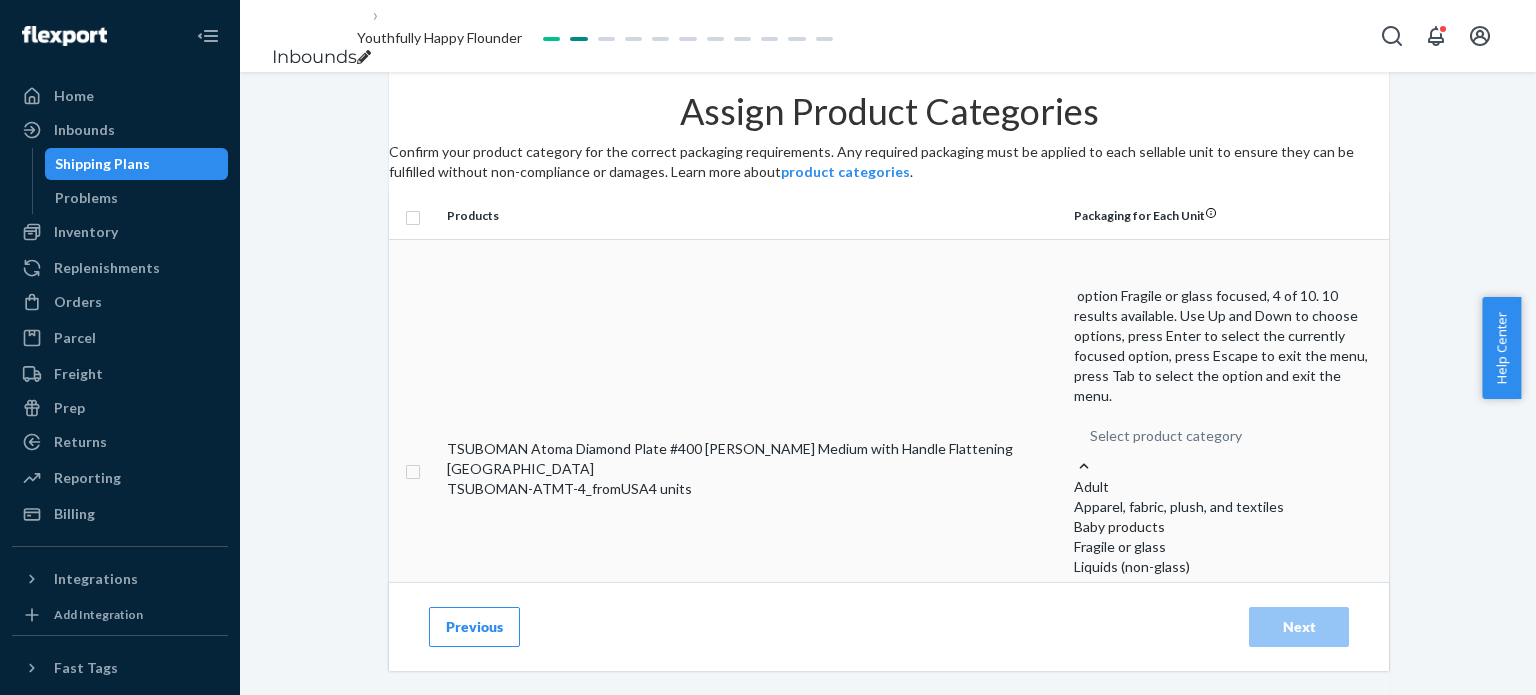 click on "Fragile or glass" at bounding box center [1223, 547] 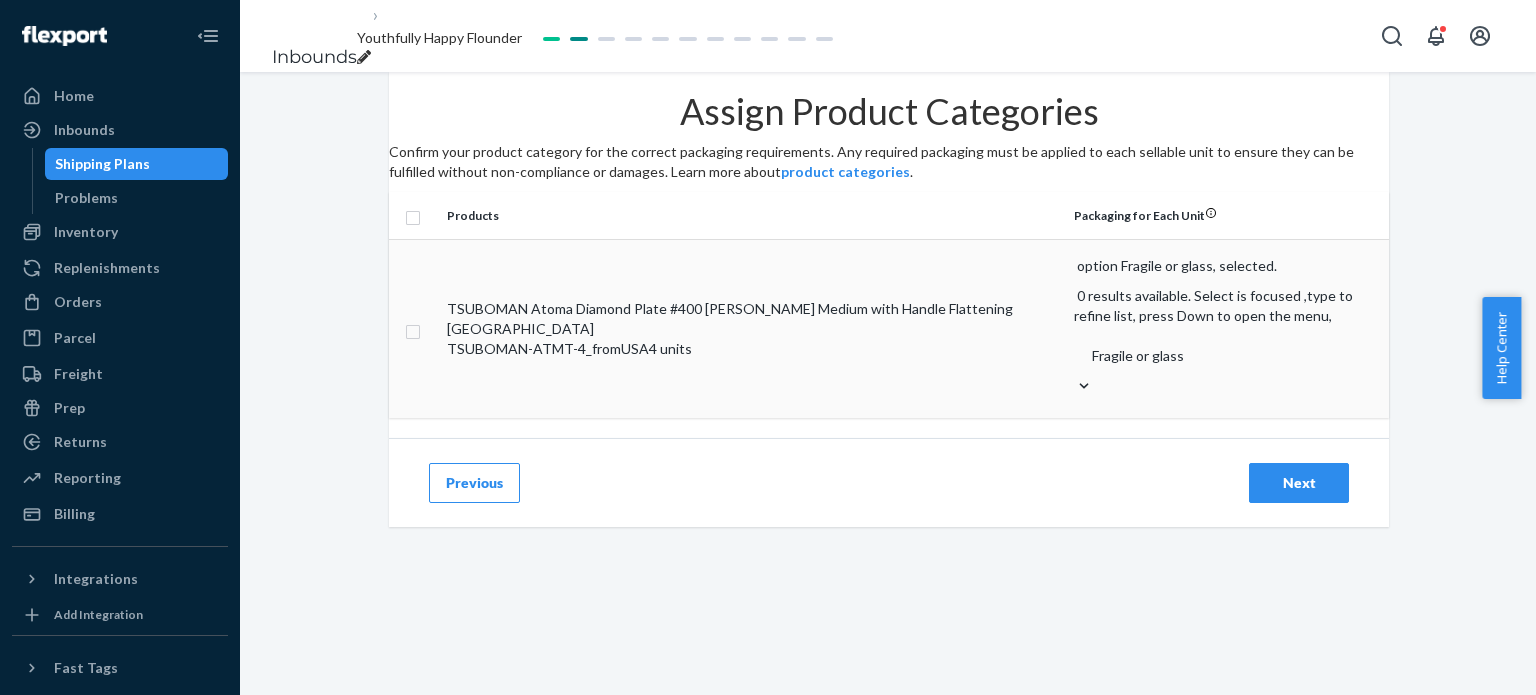 click on "Next" at bounding box center (1299, 483) 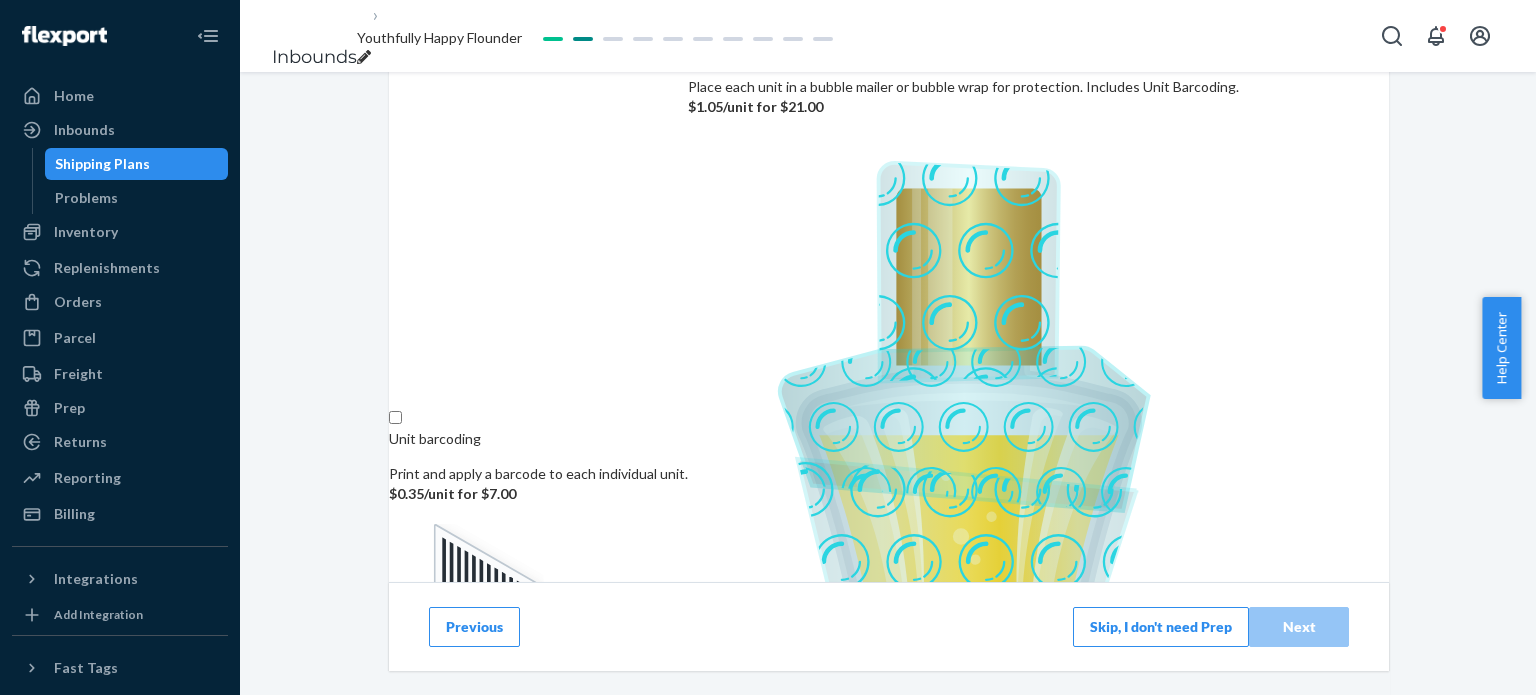 scroll, scrollTop: 428, scrollLeft: 0, axis: vertical 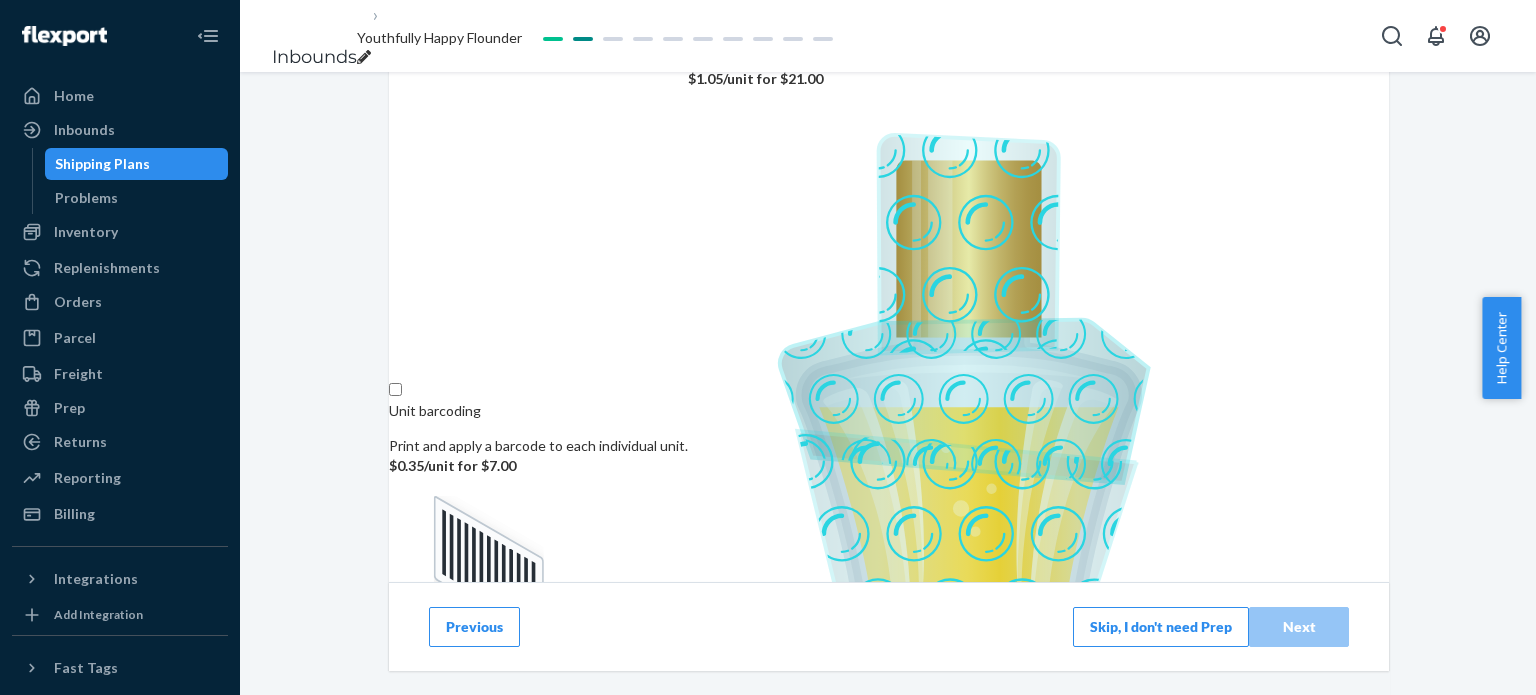 click on "Skip, I don't need Prep" at bounding box center [1161, 627] 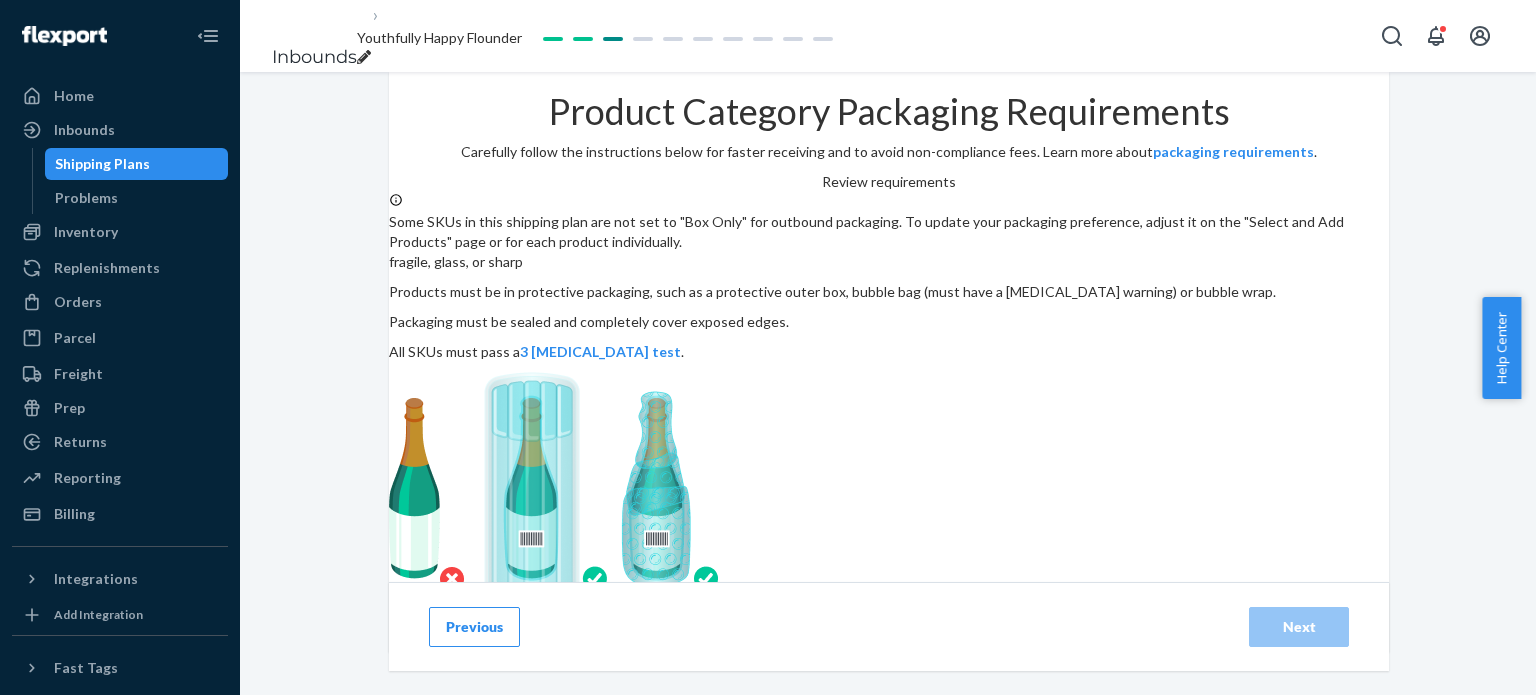 scroll, scrollTop: 188, scrollLeft: 0, axis: vertical 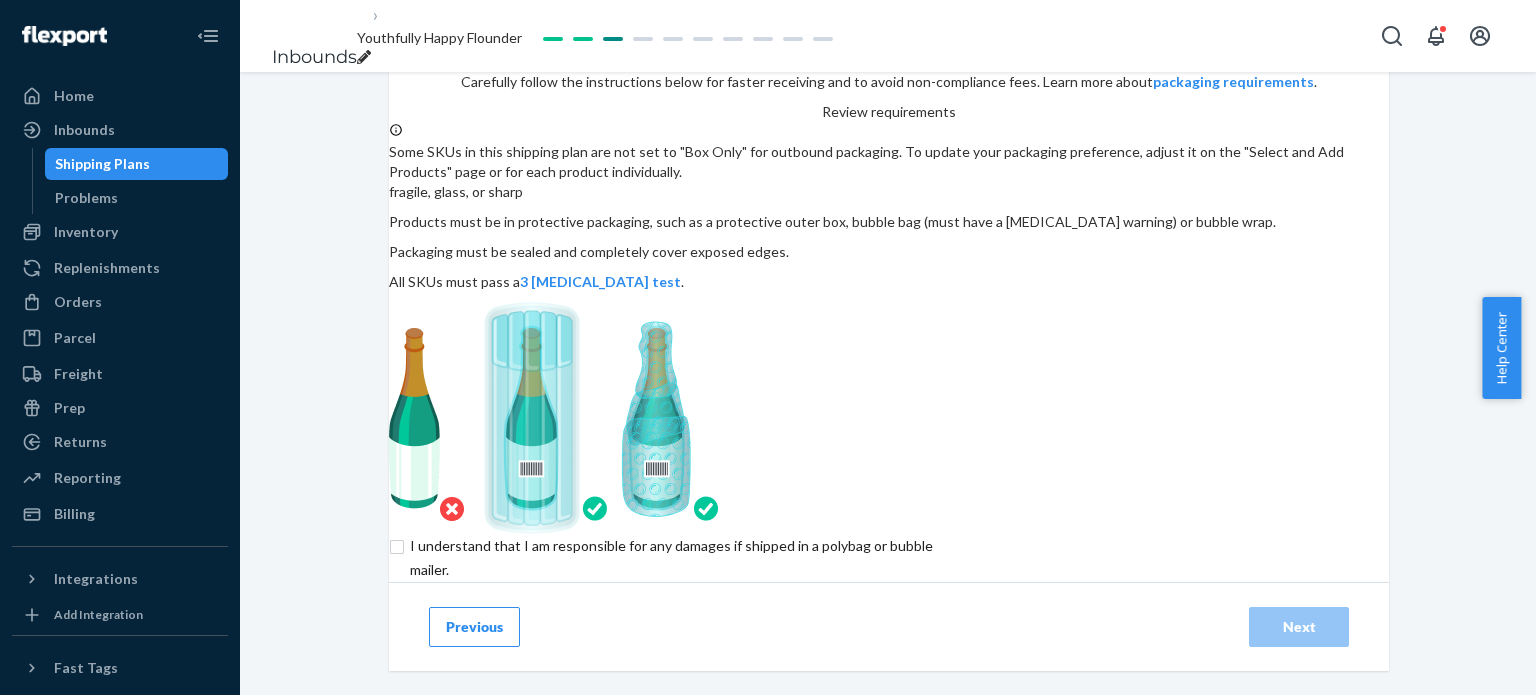 click on "Product Category Packaging Requirements Carefully follow the instructions below for faster receiving and to avoid non-compliance fees. Learn more about  packaging requirements . Review requirements Some SKUs in this shipping plan are not set to "Box Only" for outbound packaging. To update your packaging preference, adjust it on the "Select and Add Products" page or for each product individually. fragile, glass, or sharp Products must be in protective packaging, such as a protective outer box, bubble bag (must have a [MEDICAL_DATA] warning) or bubble wrap. Packaging must be sealed and completely cover exposed edges. All SKUs must pass a  3 [MEDICAL_DATA] test . I understand that I am responsible for any damages if shipped in a polybag or bubble mailer." at bounding box center (889, 292) 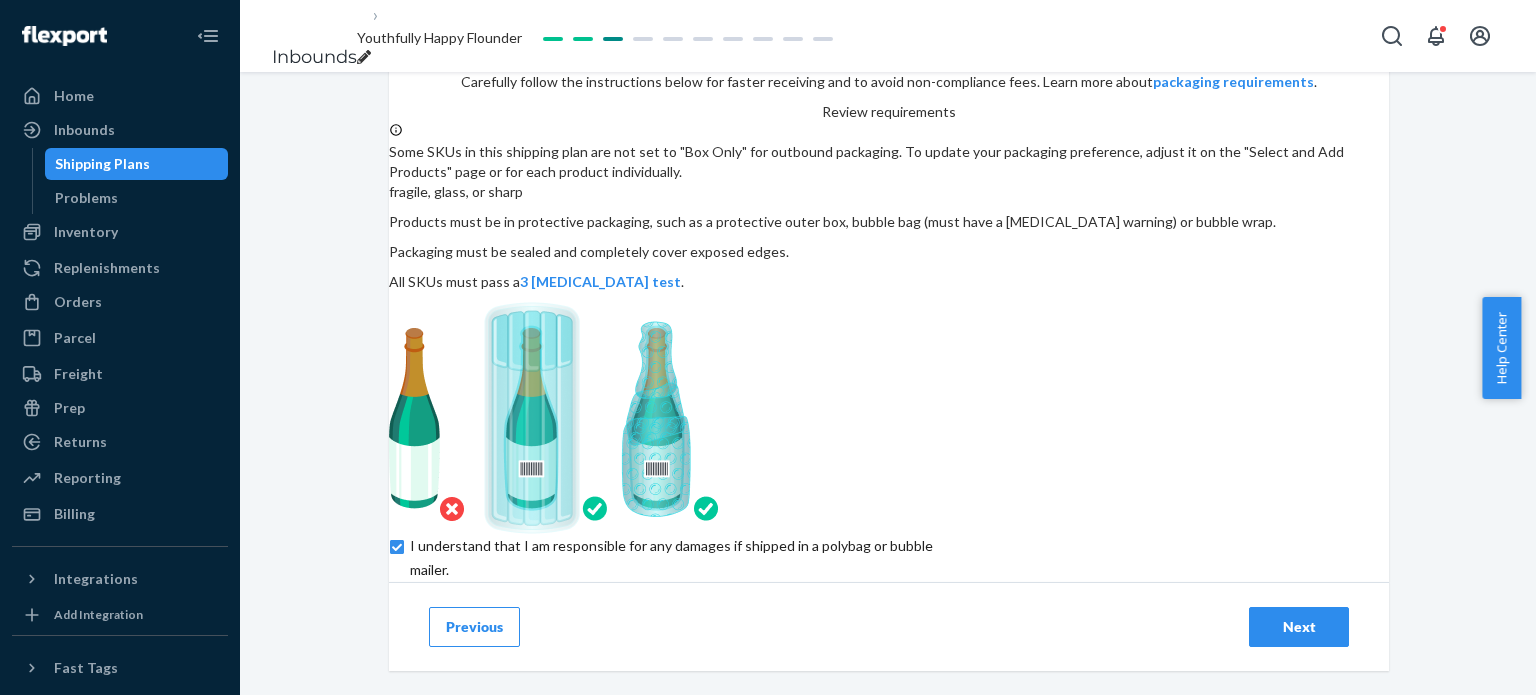 click on "Next" at bounding box center (1299, 627) 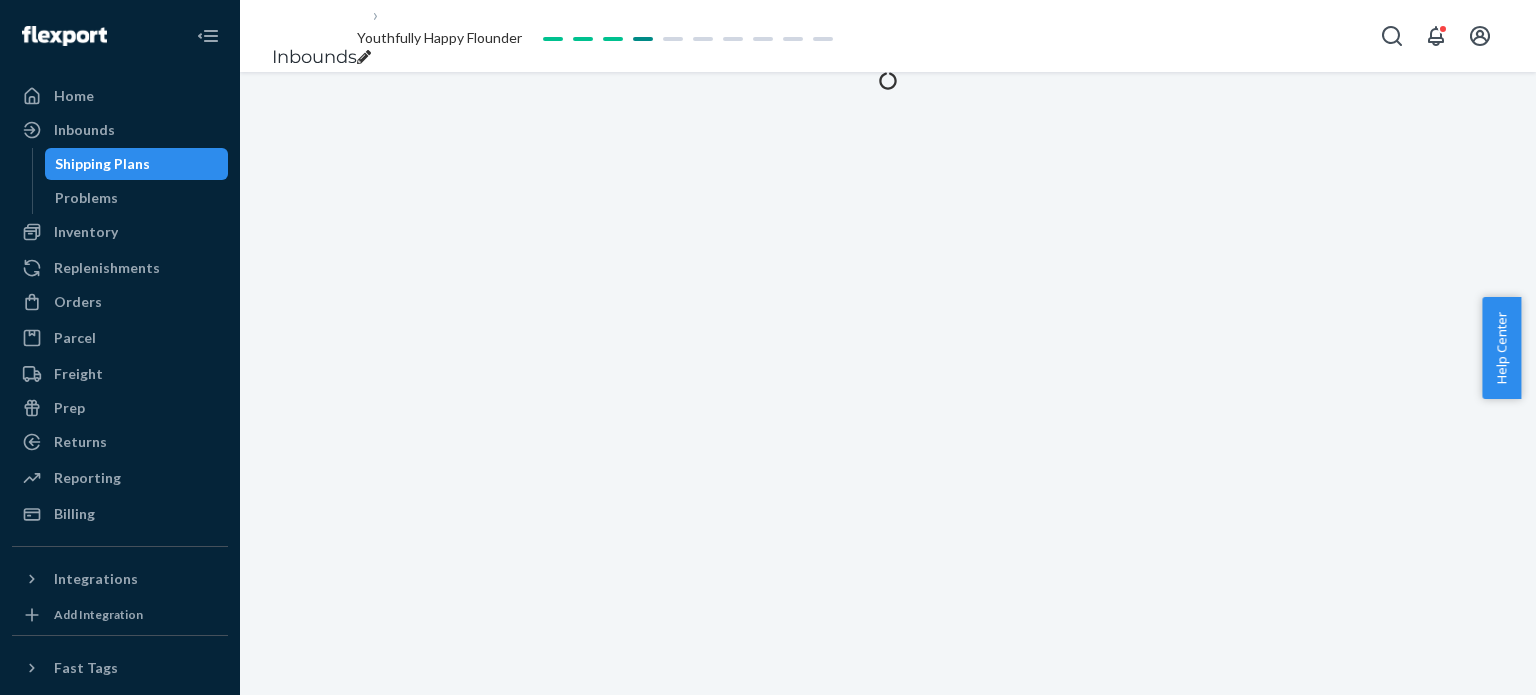scroll, scrollTop: 0, scrollLeft: 0, axis: both 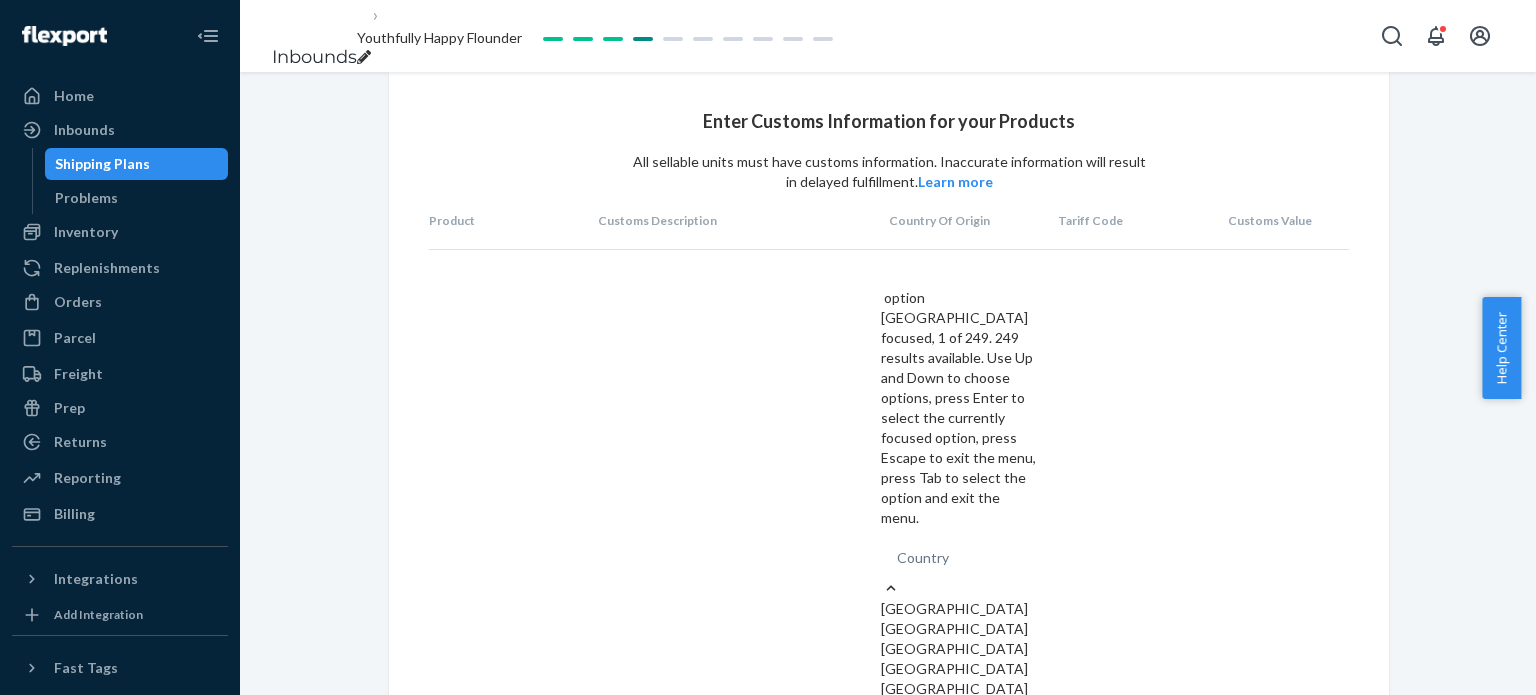 click on "Country" at bounding box center (960, 558) 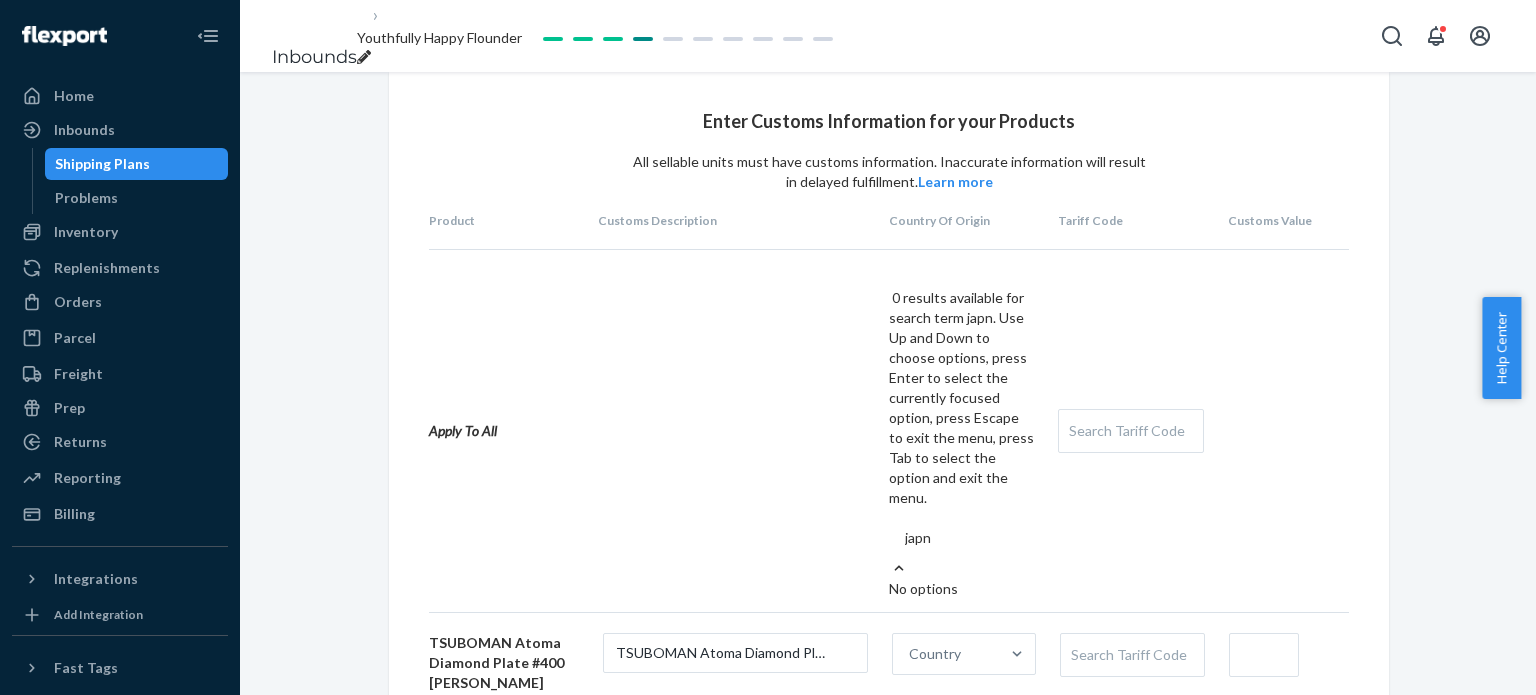 type on "jap" 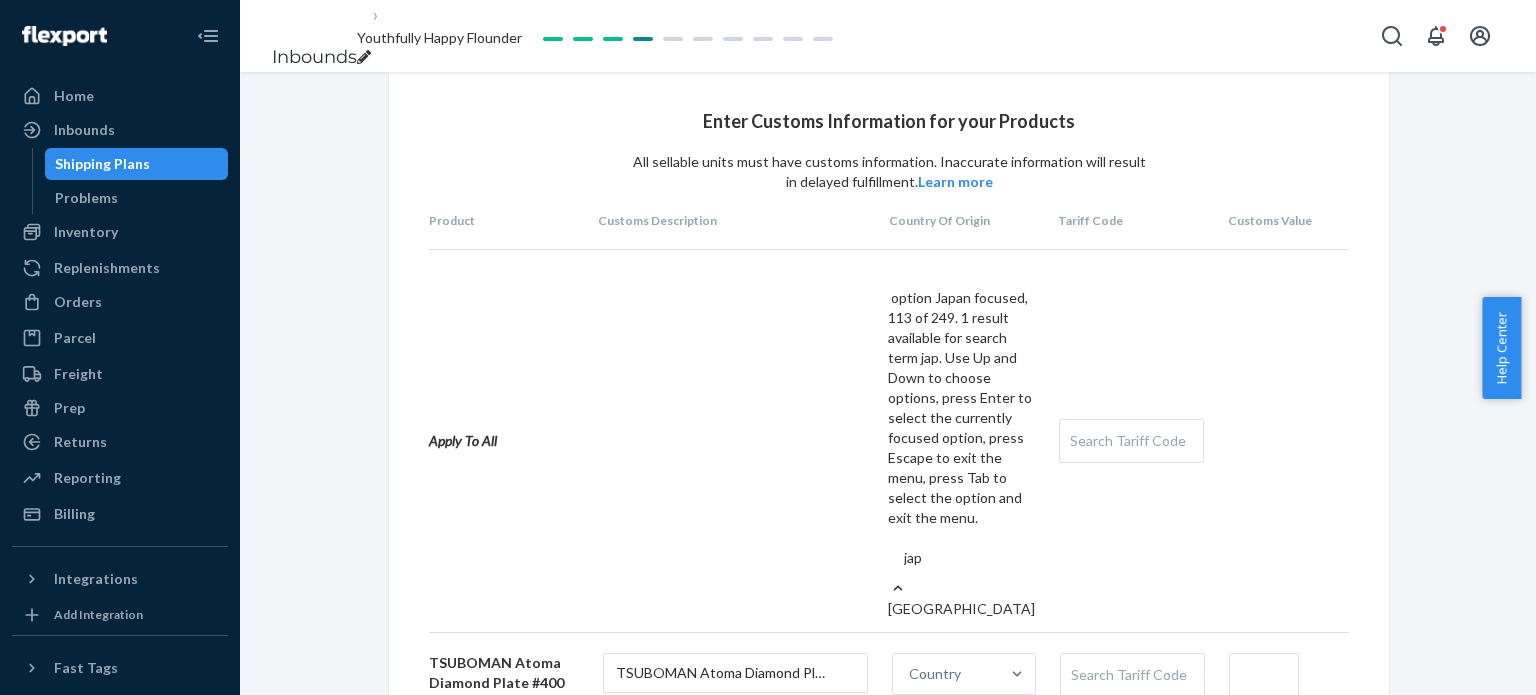 click on "[GEOGRAPHIC_DATA]" at bounding box center (961, 609) 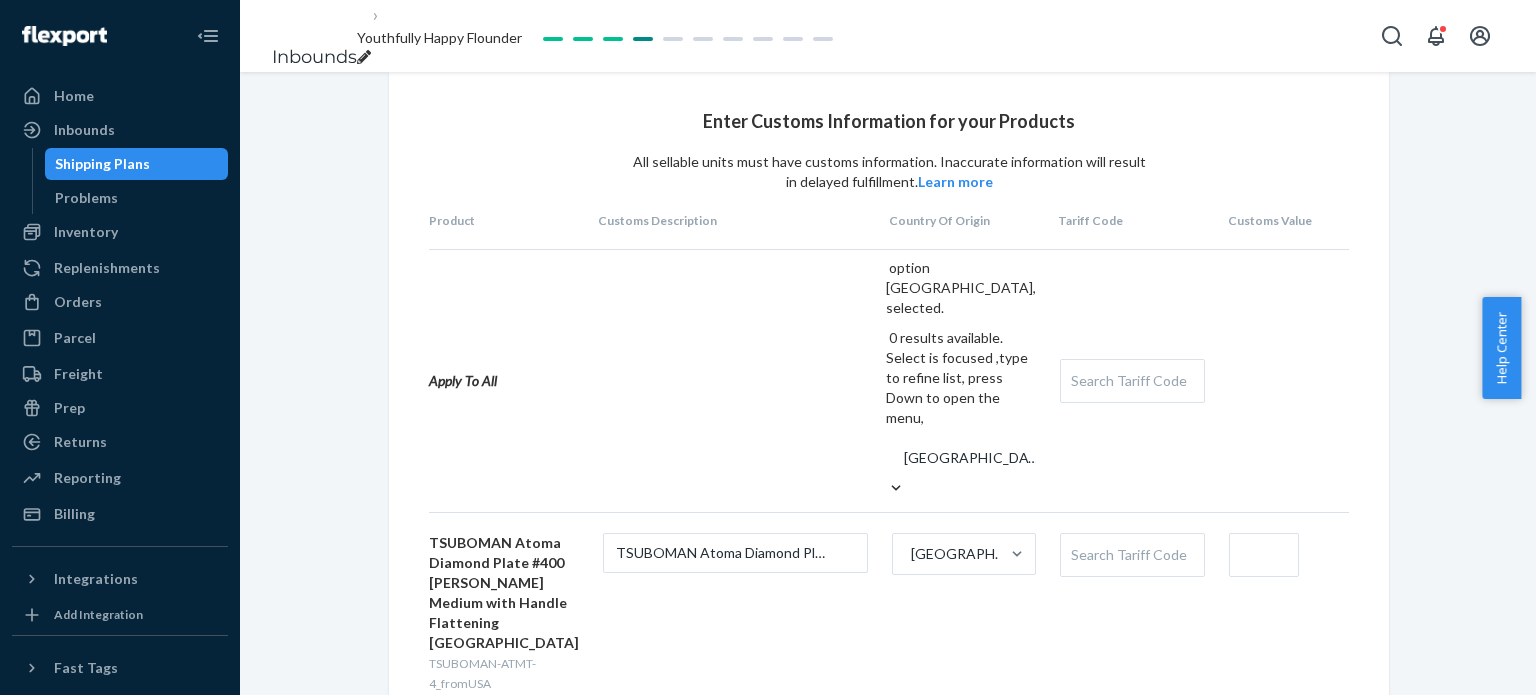 click on "Search Tariff Code" at bounding box center (1132, 555) 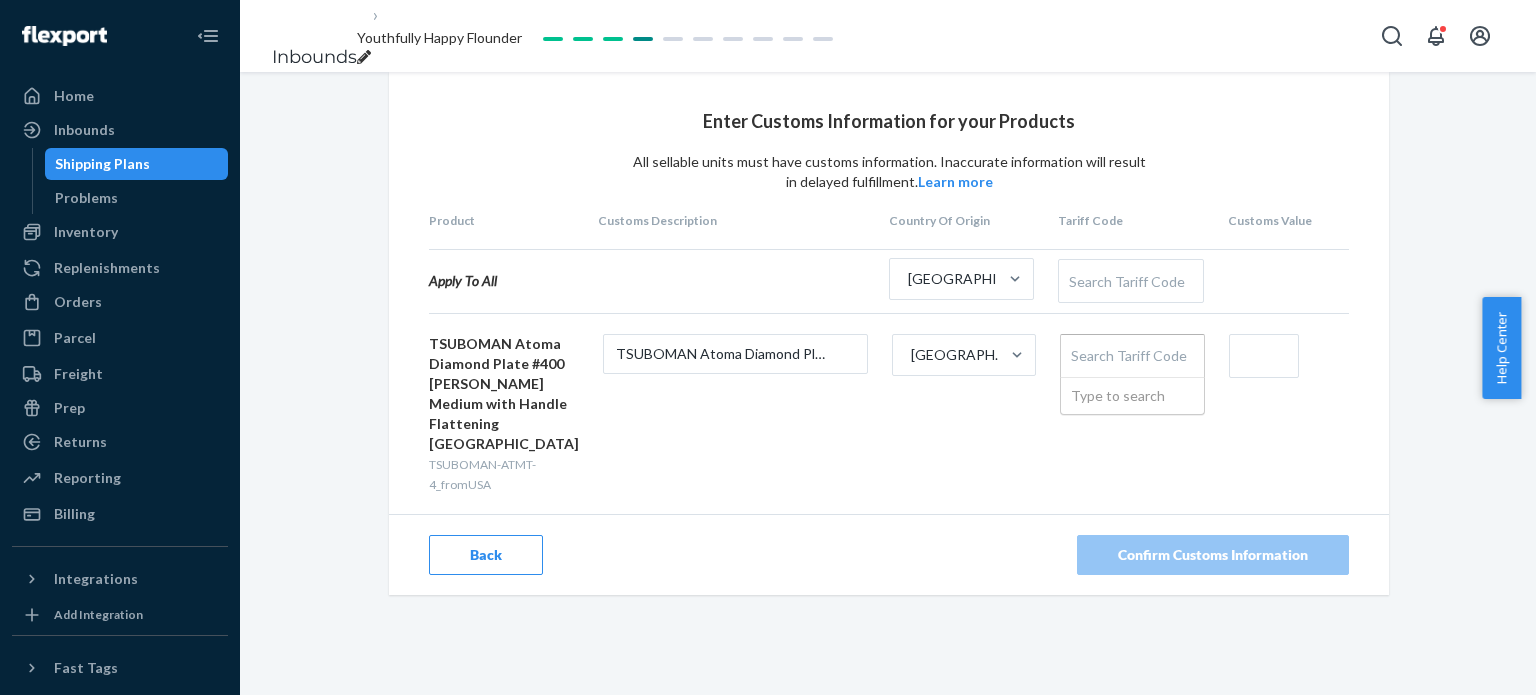 click on "Search Tariff Code" at bounding box center (1132, 356) 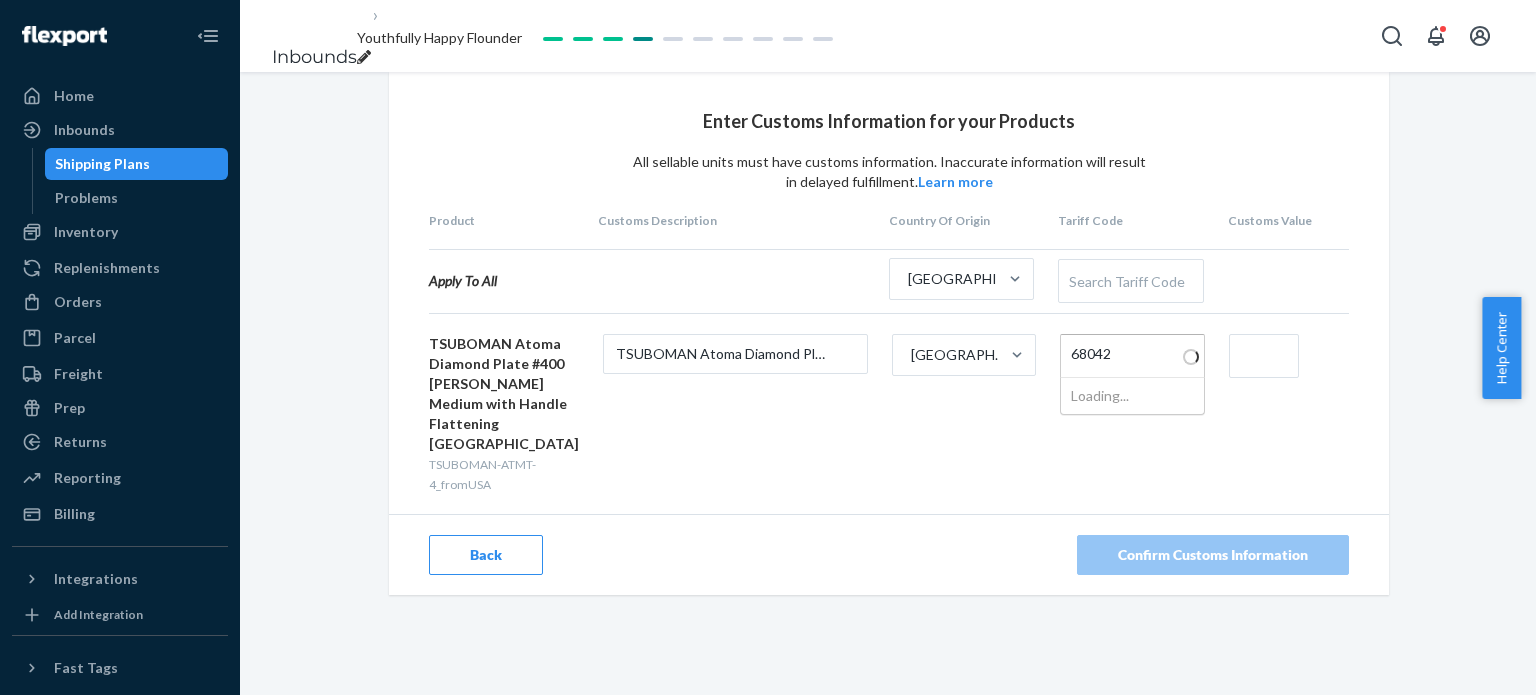 type on "680421" 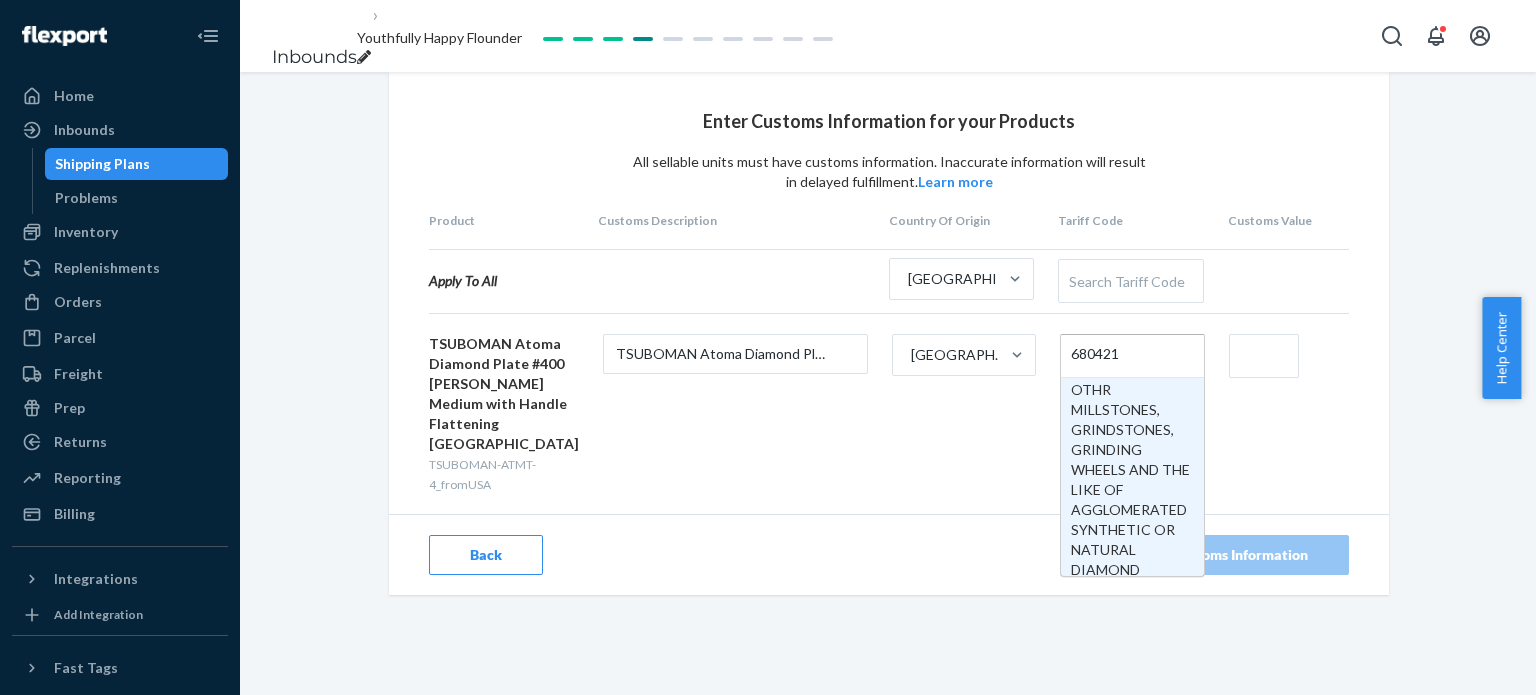 scroll, scrollTop: 37, scrollLeft: 0, axis: vertical 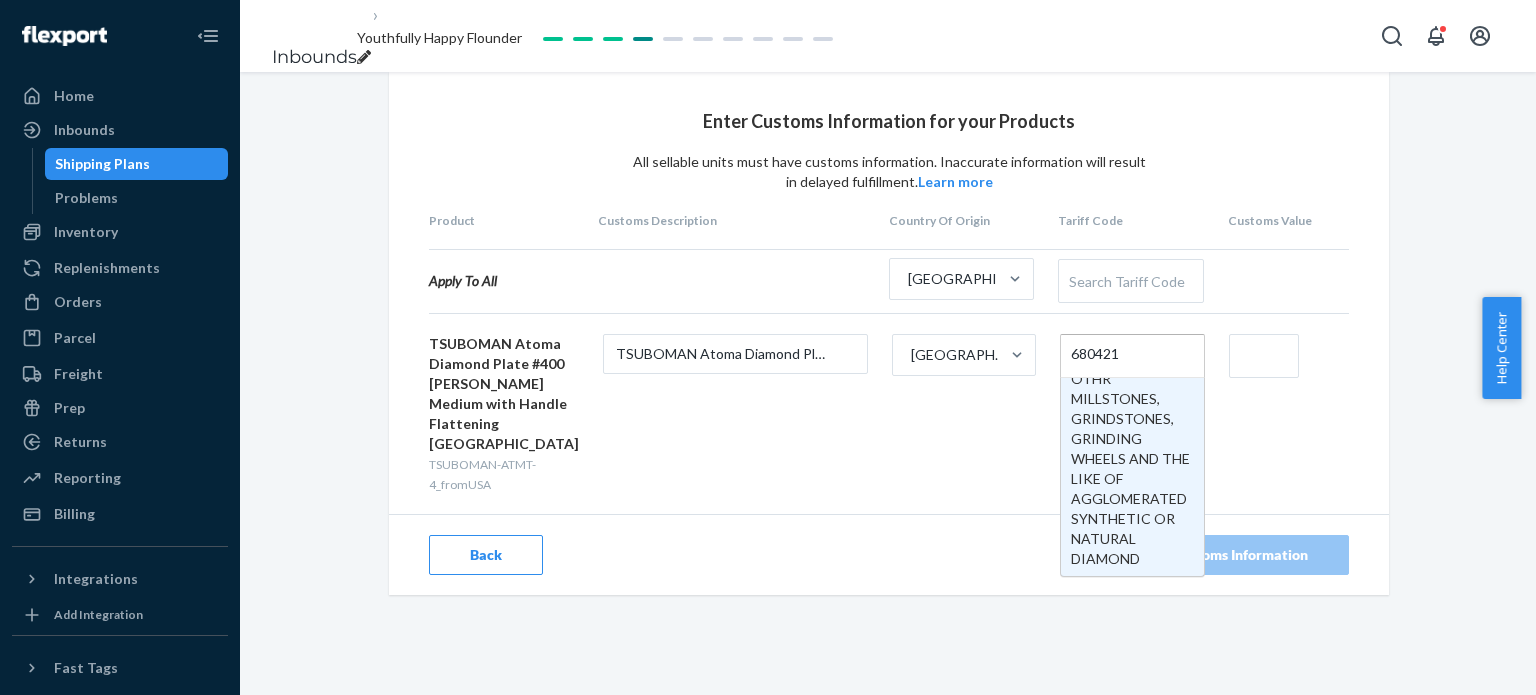 type 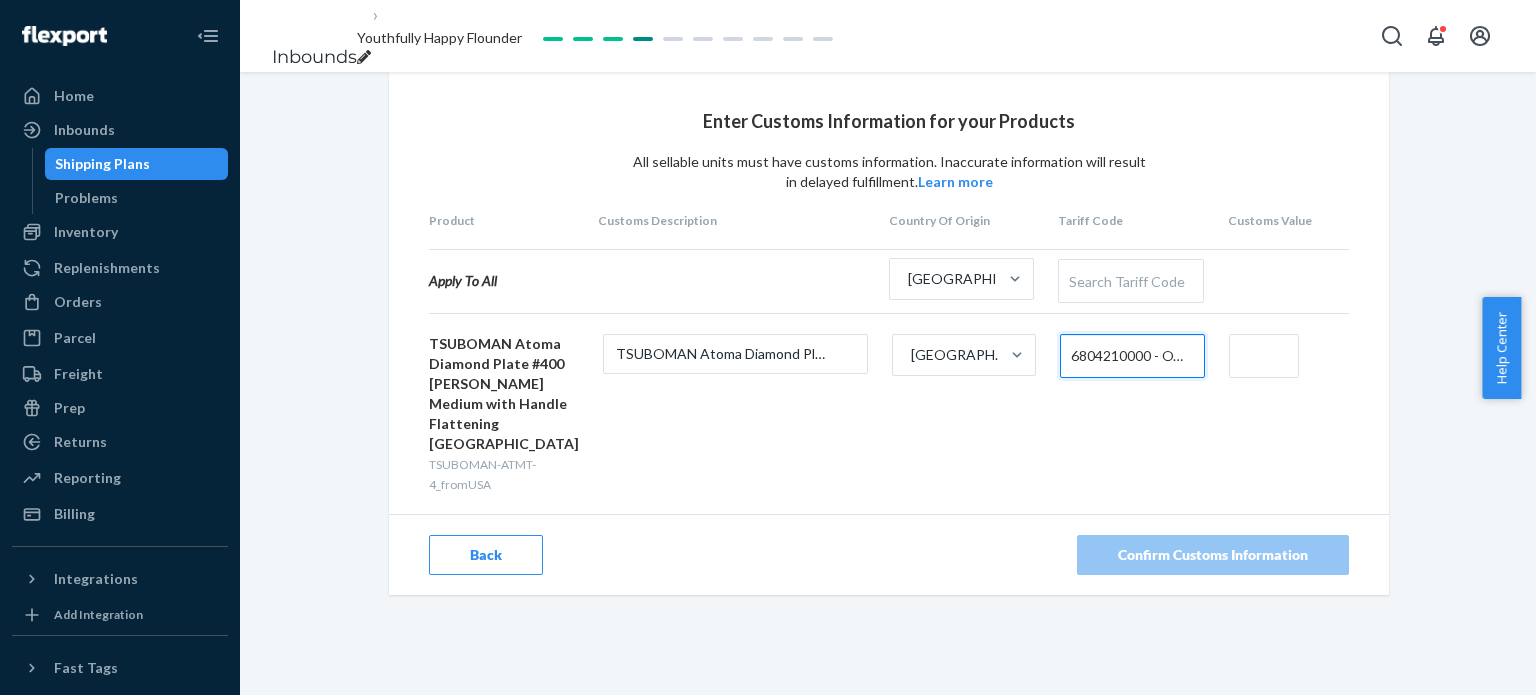 click at bounding box center [1264, 356] 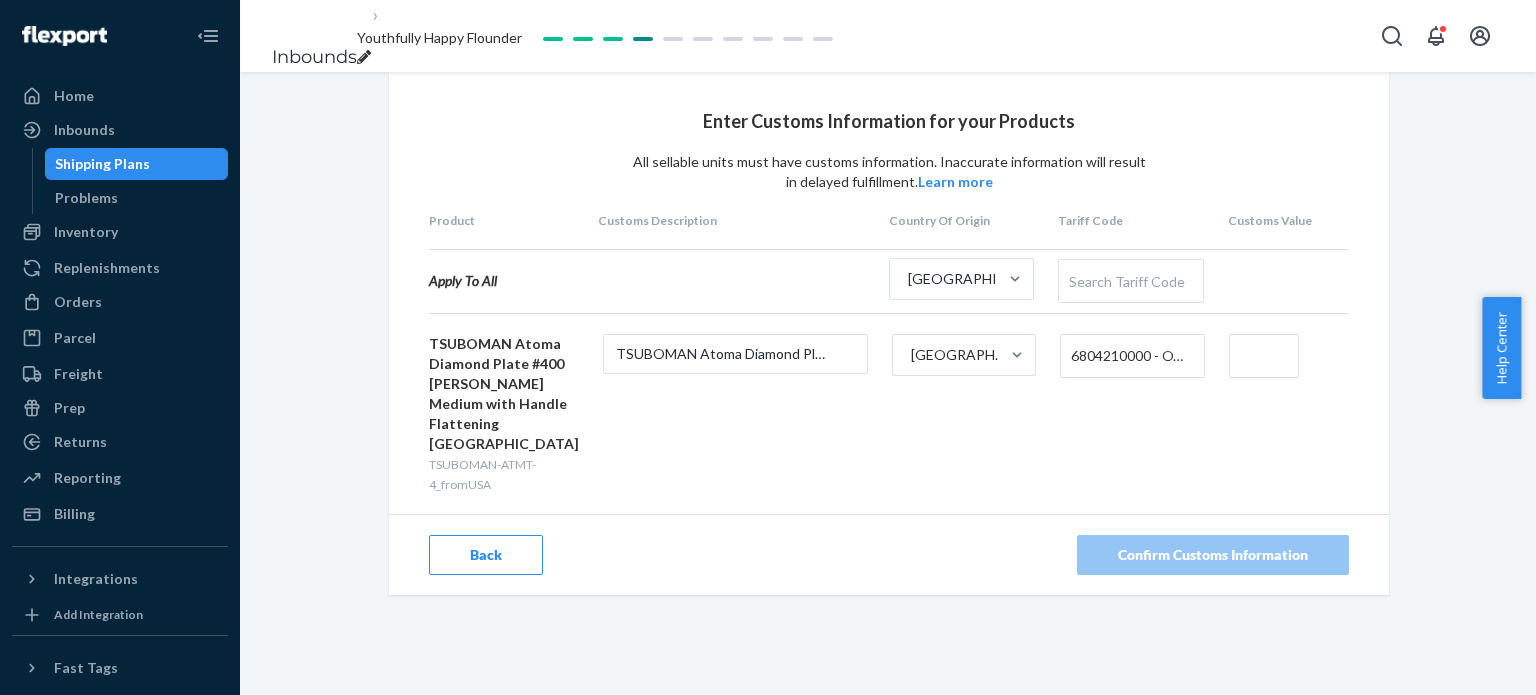 click on "TSUBOMAN Atoma Diamond Plate #400 [PERSON_NAME] Medium with Handle Flattening [GEOGRAPHIC_DATA] TSUBOMAN-ATMT-4_fromUSA TSUBOMAN Atoma Diamond Plate #400 w Japan 6804210000 - OTHR MILLSTONES, GRINDSTONES, GRINDING WHEELS AND THE LIKE OF AGGLOMERATED SYNTHETIC OR NATURAL DIAMOND" at bounding box center [889, 414] 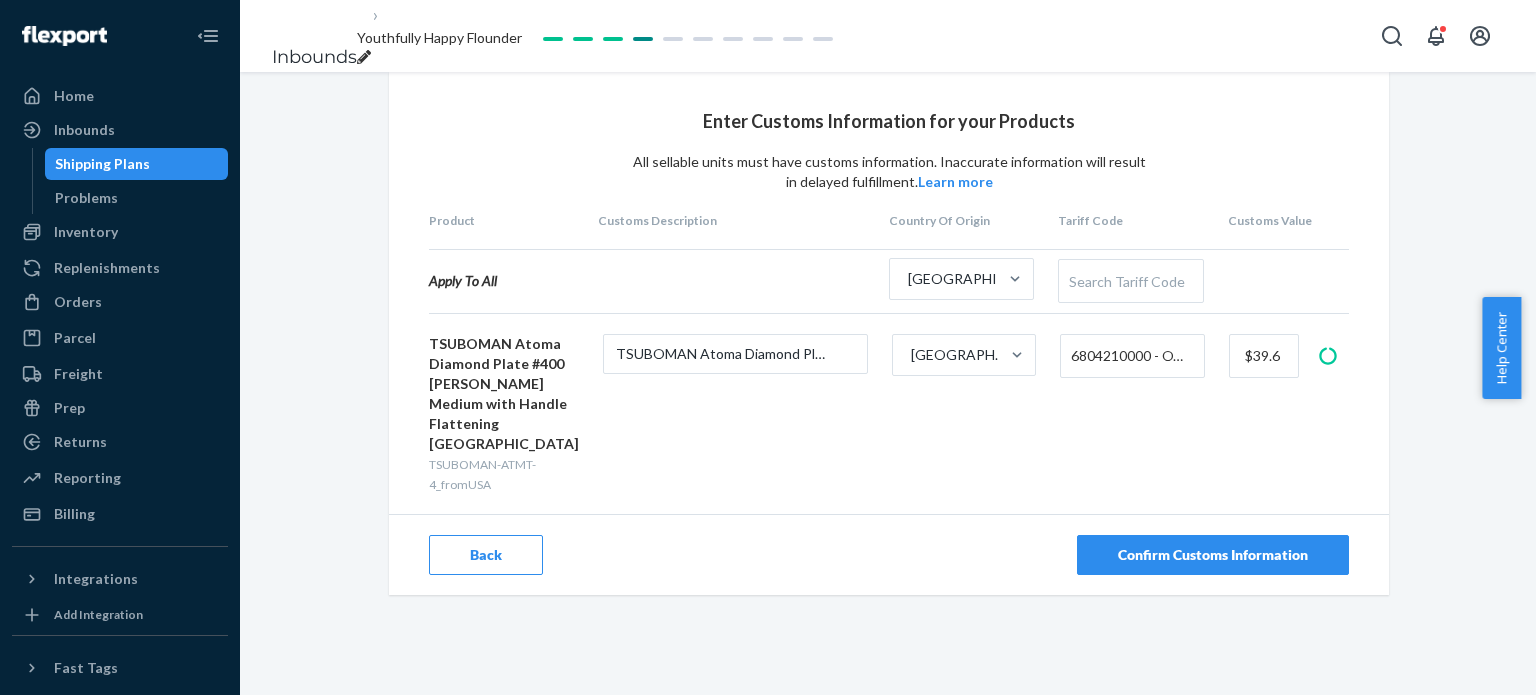 type on "$39.6" 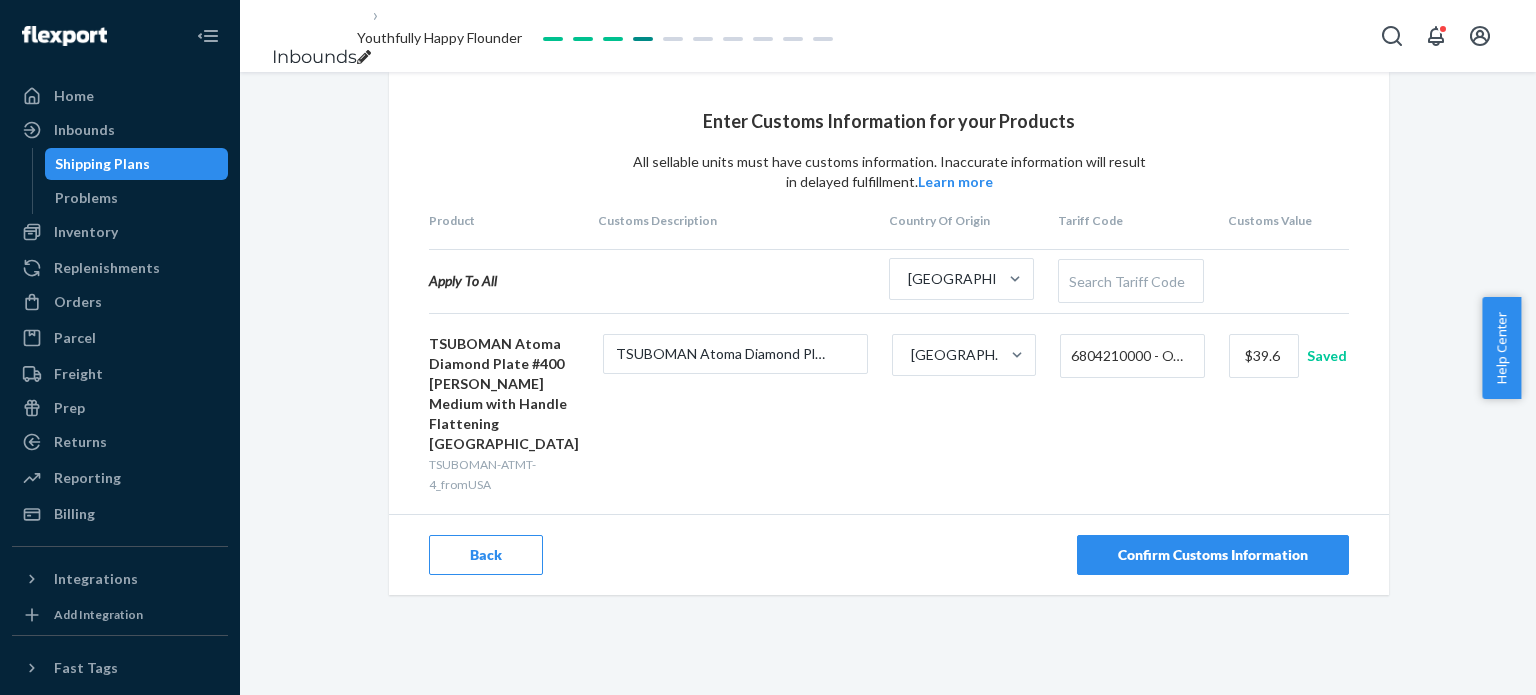 click on "Confirm Customs Information" at bounding box center (1213, 555) 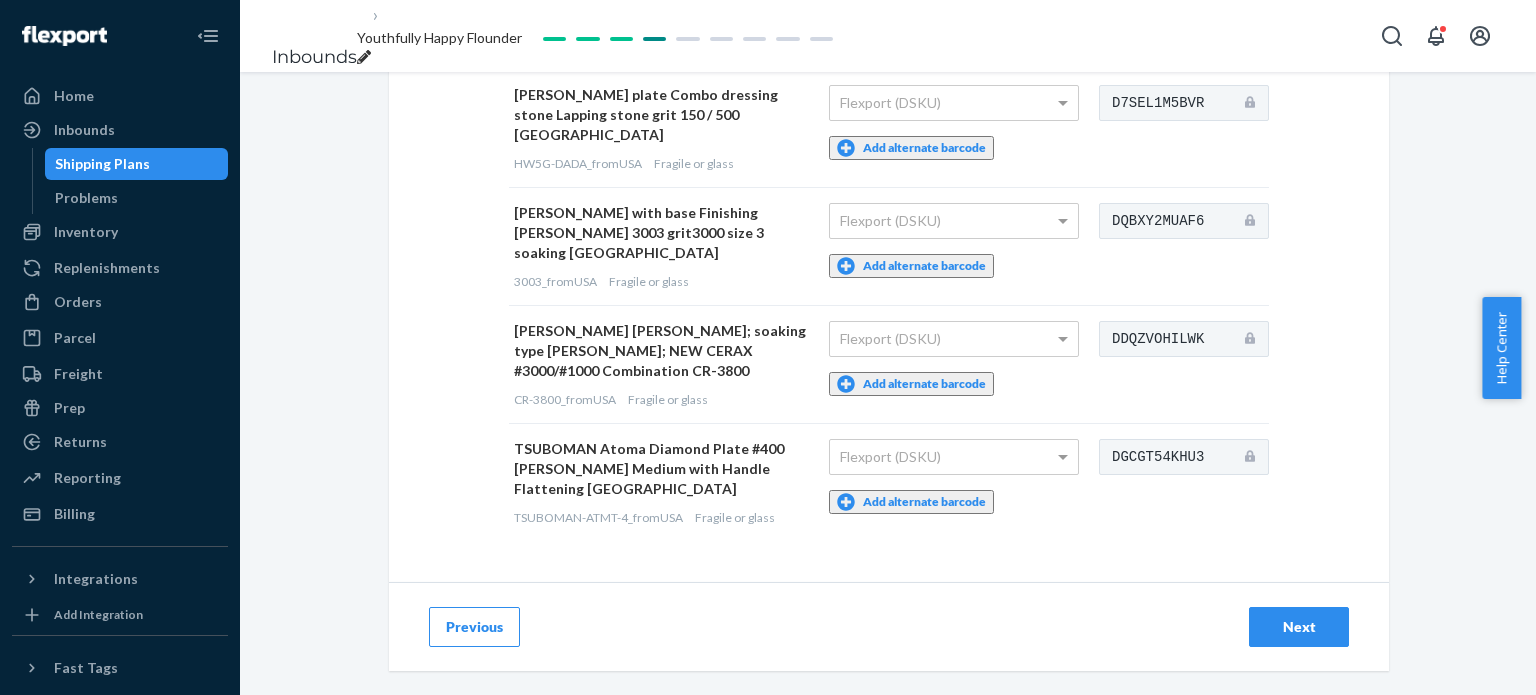 scroll, scrollTop: 256, scrollLeft: 0, axis: vertical 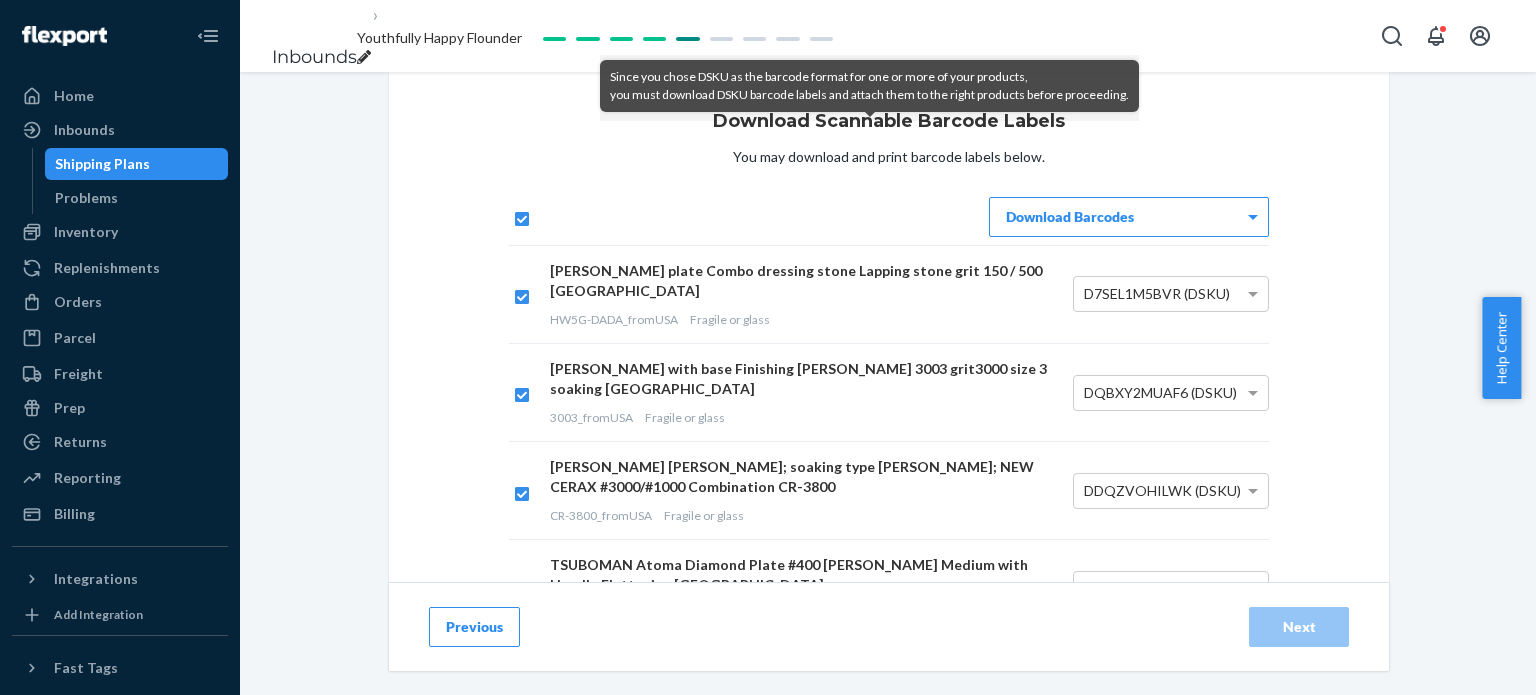 click on "Youthfully Happy Flounder" at bounding box center (439, 37) 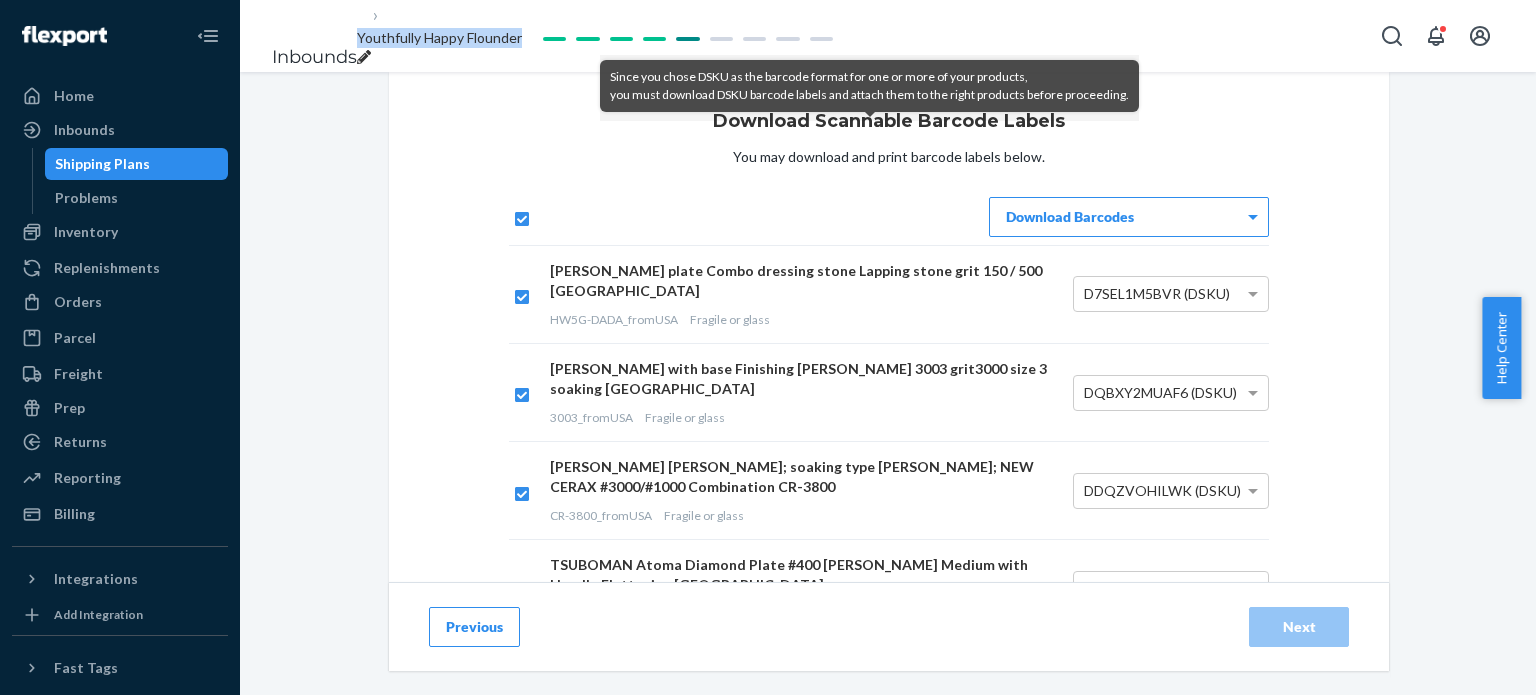 drag, startPoint x: 394, startPoint y: 31, endPoint x: 654, endPoint y: 41, distance: 260.19223 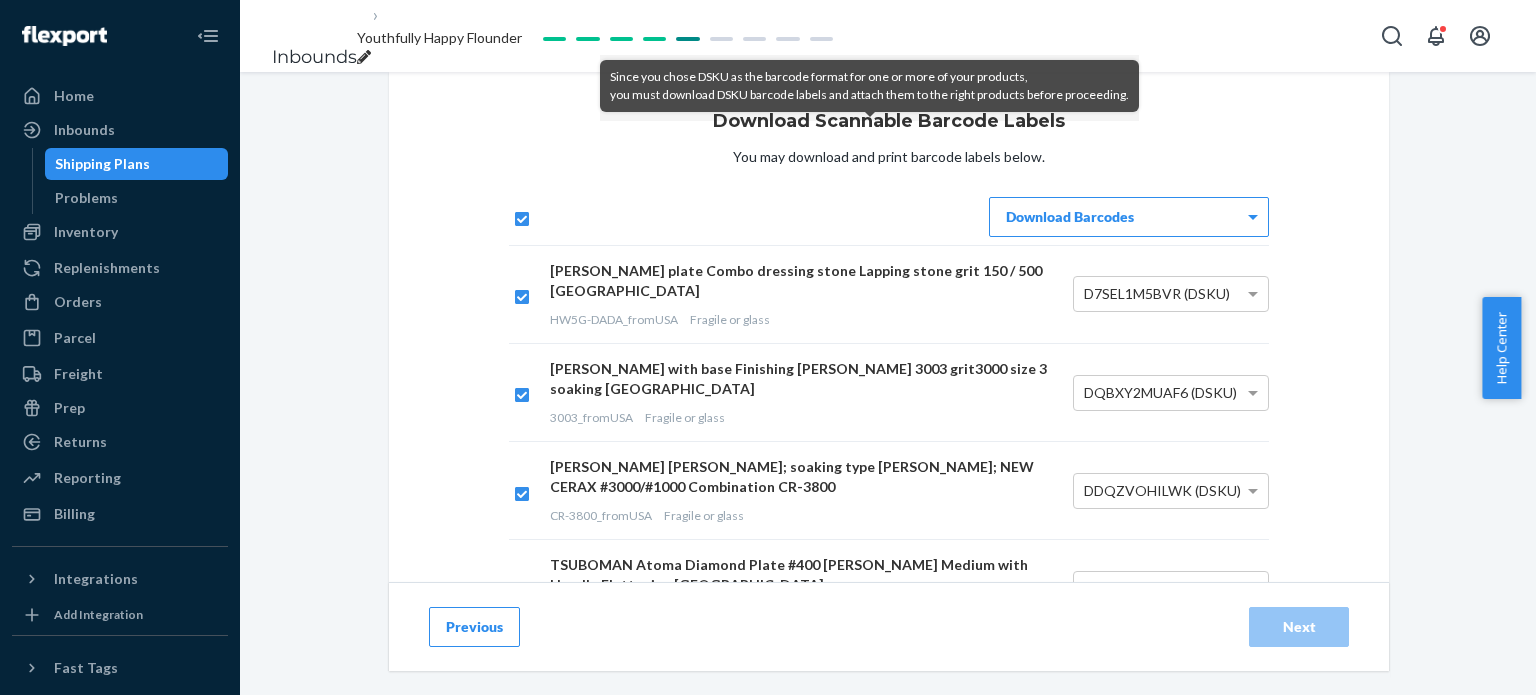 click on "Download Scannable Barcode Labels You may download and print barcode labels below. Download Barcodes Suehiro Diamond plate Combo dressing stone Lapping stone grit 150 / 500 USA HW5G-DADA_fromUSA Fragile or glass D7SEL1M5BVR (DSKU) [PERSON_NAME] with base Finishing [PERSON_NAME] 3003 grit3000 size 3 soaking USA 3003_fromUSA Fragile or glass DQBXY2MUAF6 (DSKU) Suehiro Stone; soaking type [PERSON_NAME]; NEW CERAX #3000/#1000 Combination CR-3800 CR-3800_fromUSA Fragile or glass DDQZVOHILWK (DSKU) TSUBOMAN Atoma Diamond Plate #400 [PERSON_NAME] Medium with Handle Flattening [GEOGRAPHIC_DATA] TSUBOMAN-ATMT-4_fromUSA Fragile or glass DGCGT54KHU3 (DSKU)" at bounding box center [889, 374] 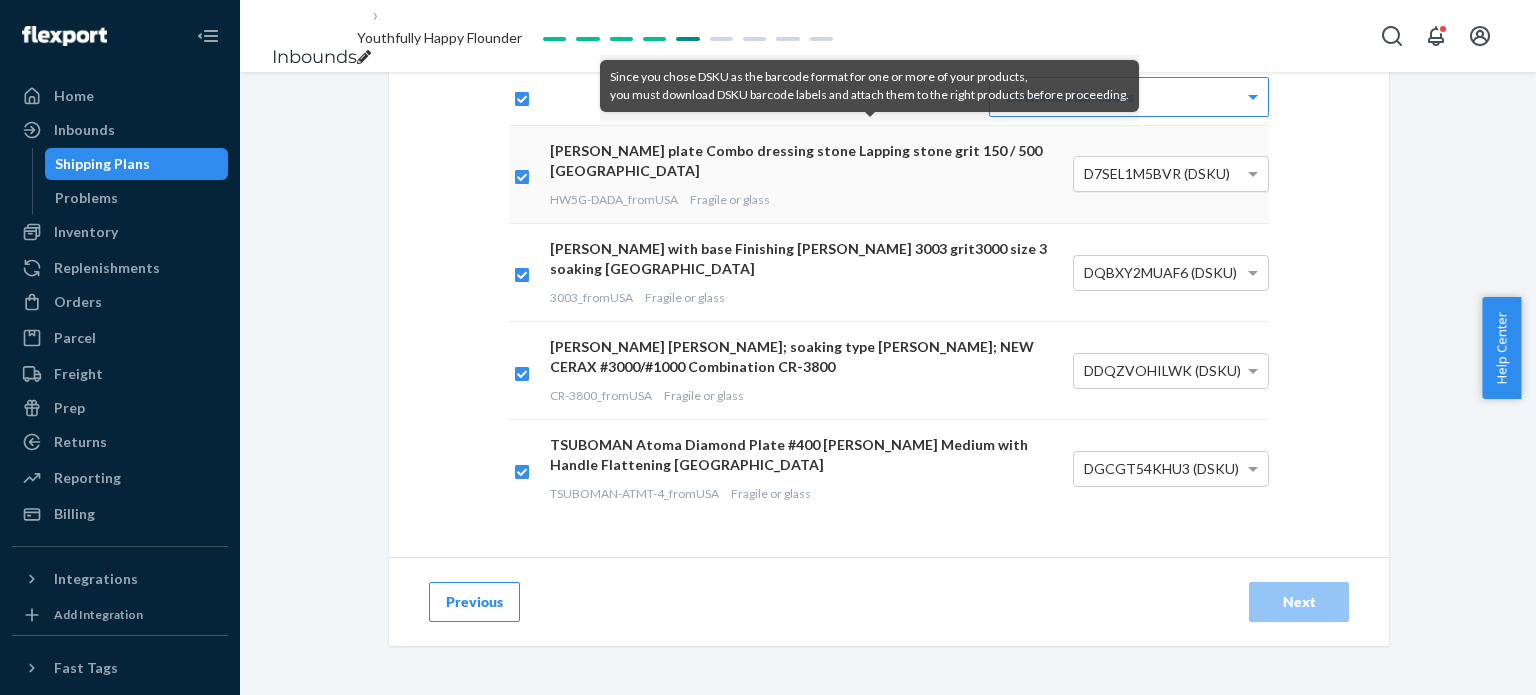 scroll, scrollTop: 0, scrollLeft: 0, axis: both 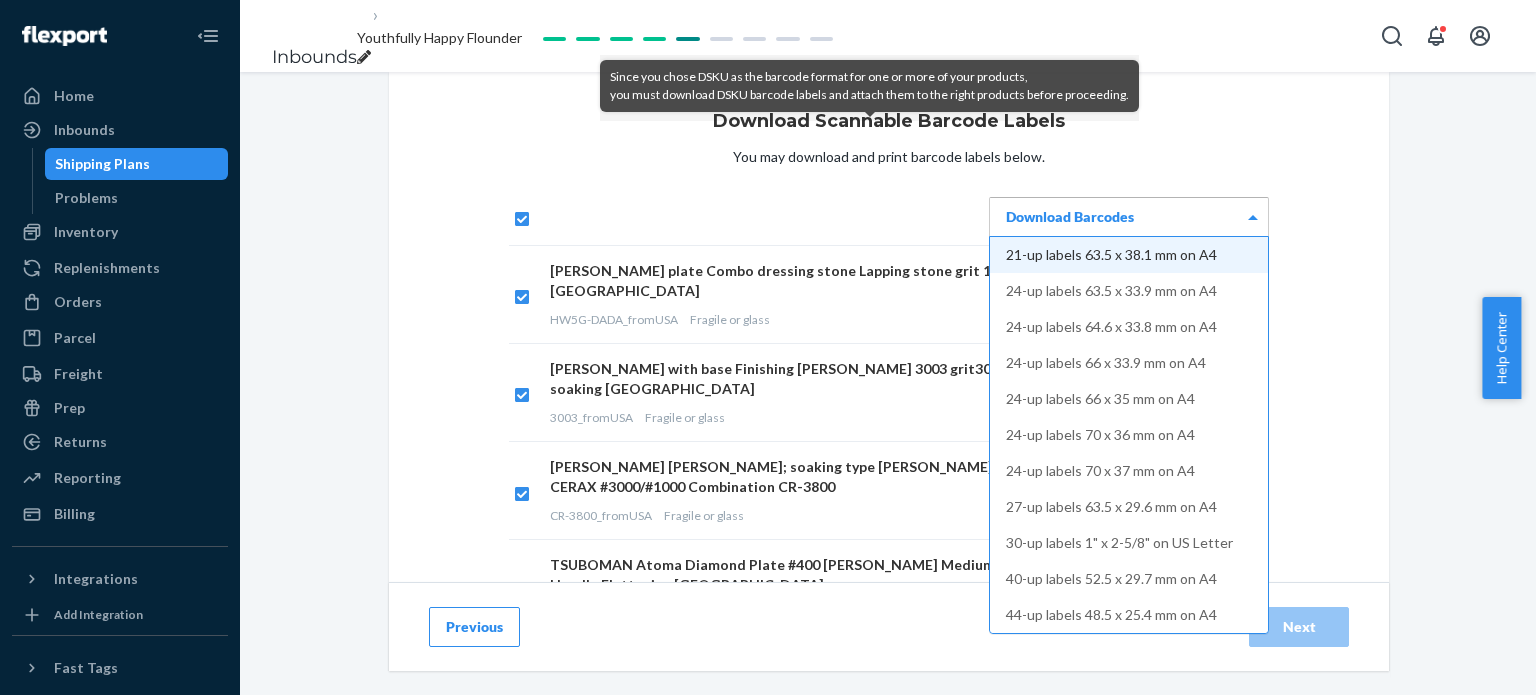 click on "Download Barcodes" at bounding box center (1129, 217) 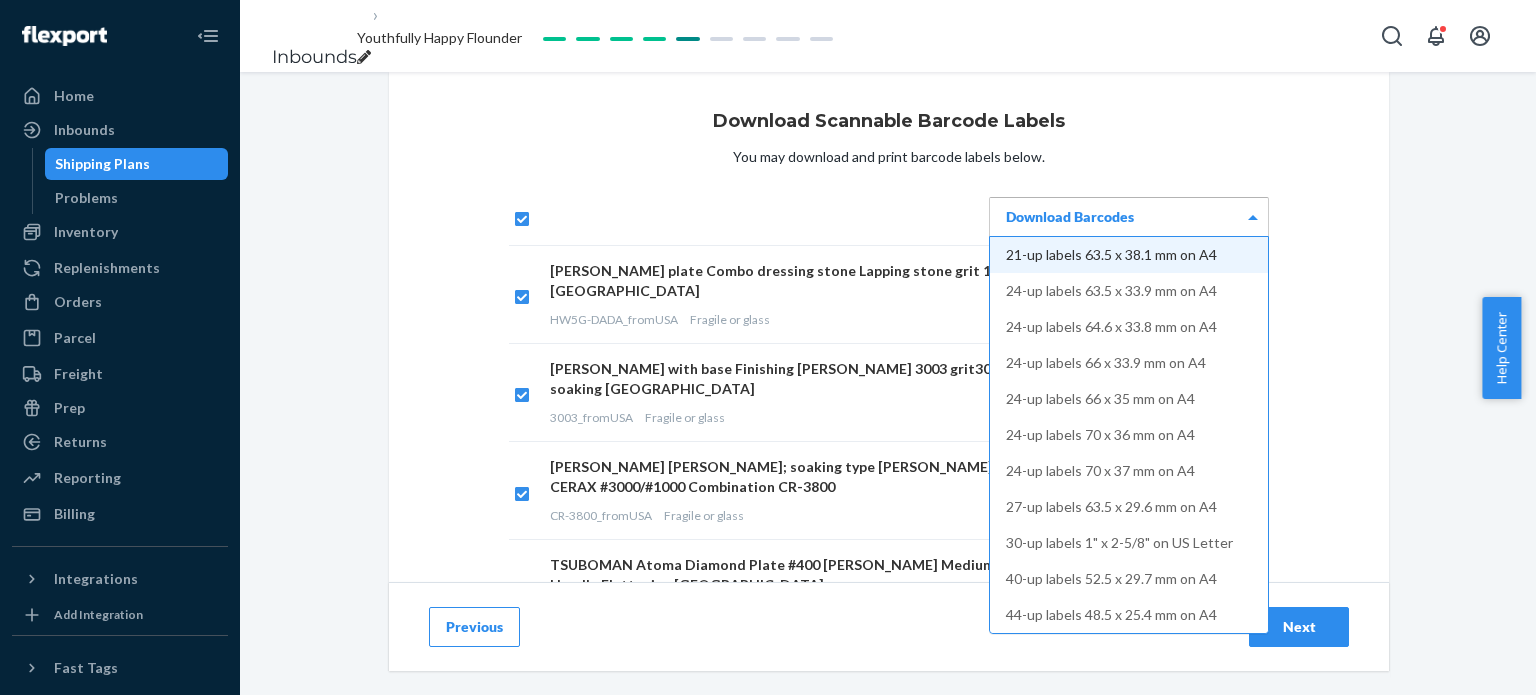 click on "Download Barcodes" at bounding box center (1129, 217) 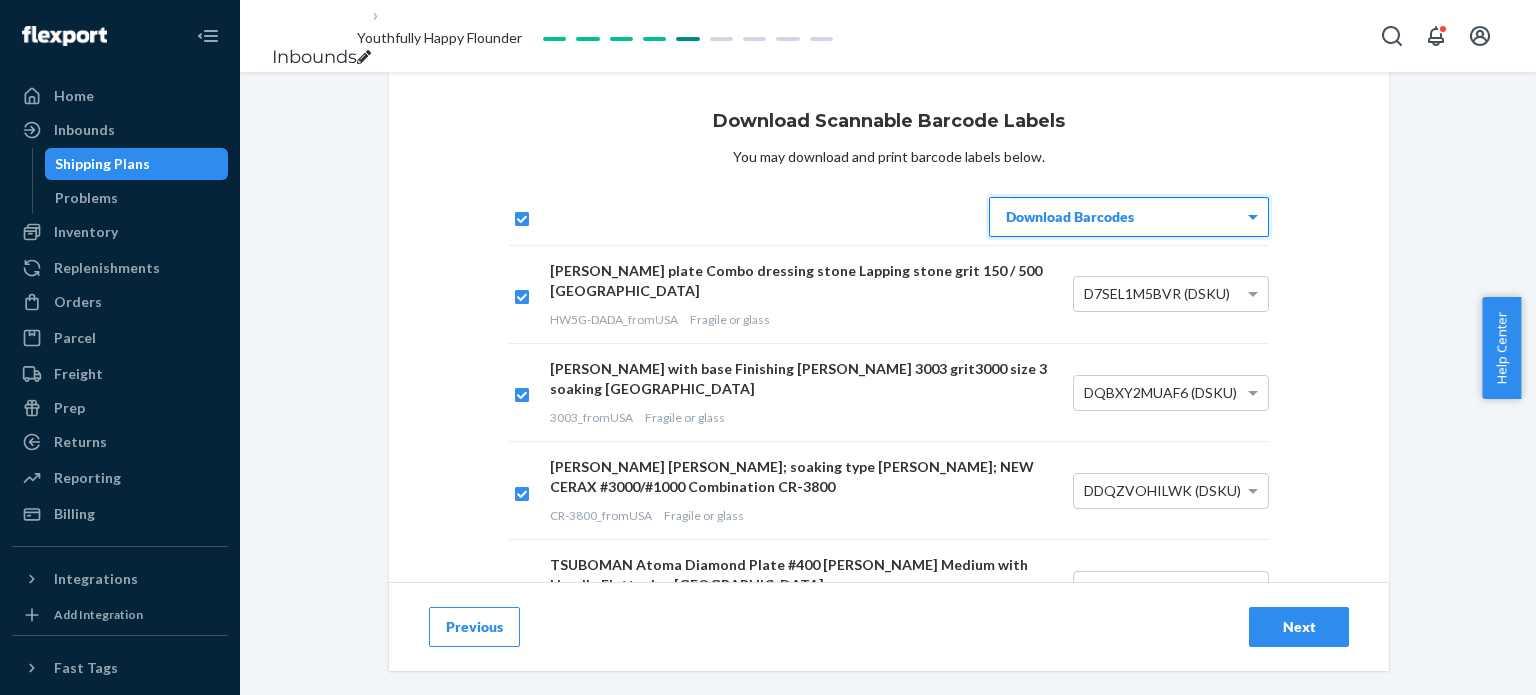 scroll, scrollTop: 207, scrollLeft: 0, axis: vertical 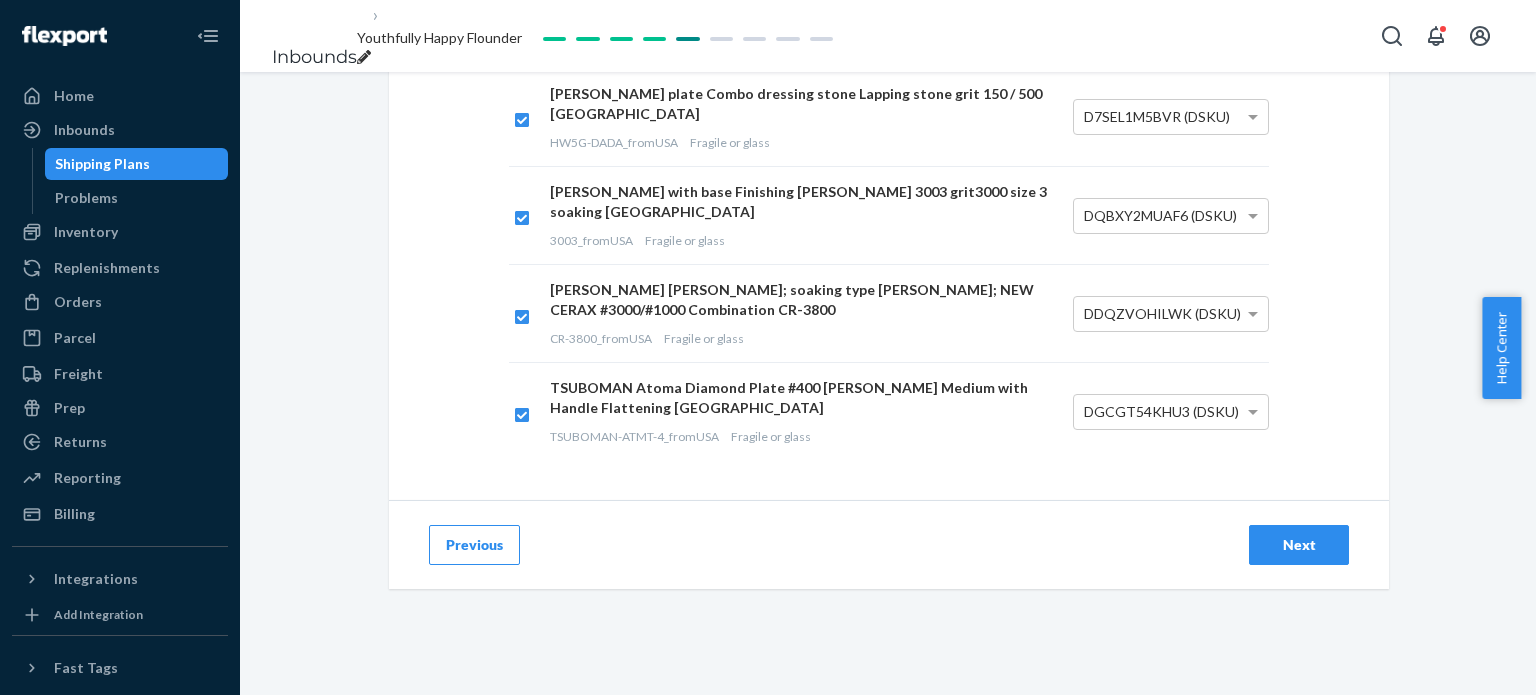 click on "Next" at bounding box center (1299, 545) 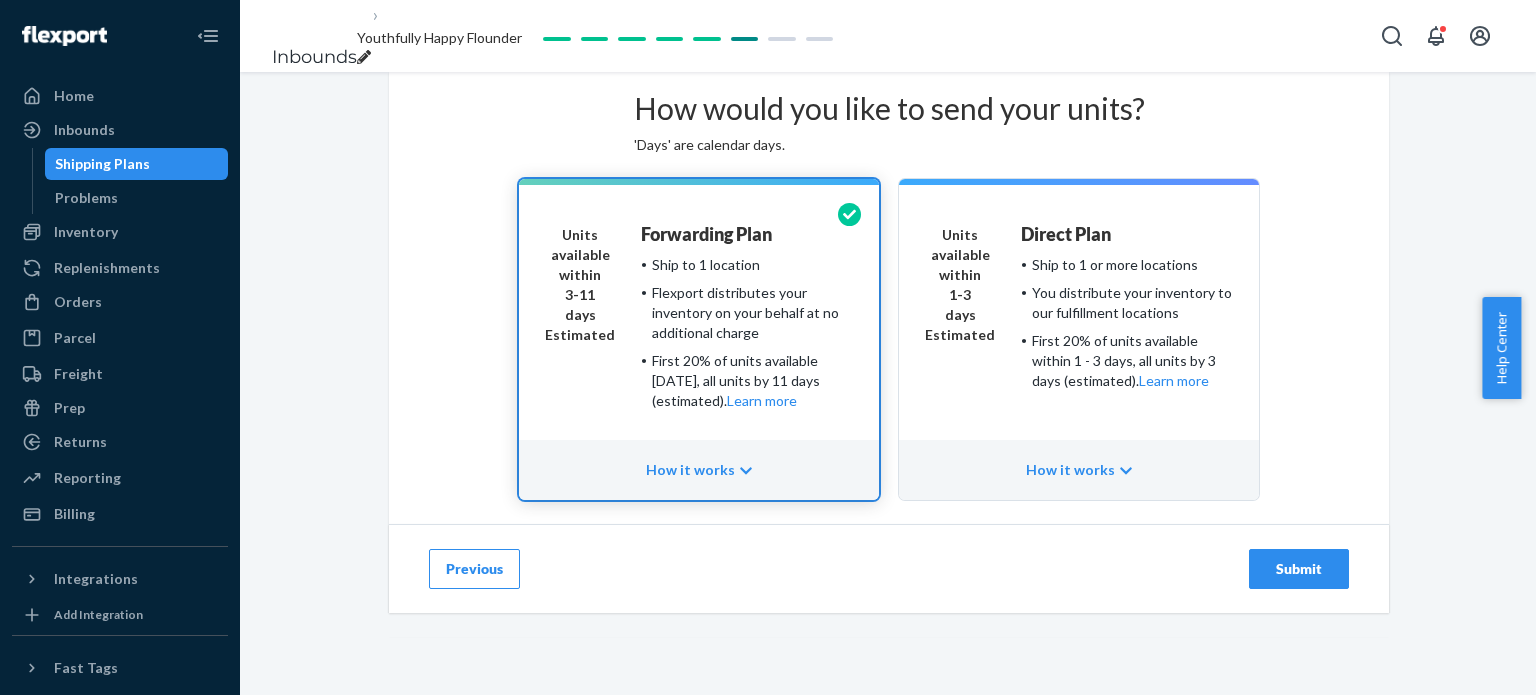 scroll, scrollTop: 158, scrollLeft: 0, axis: vertical 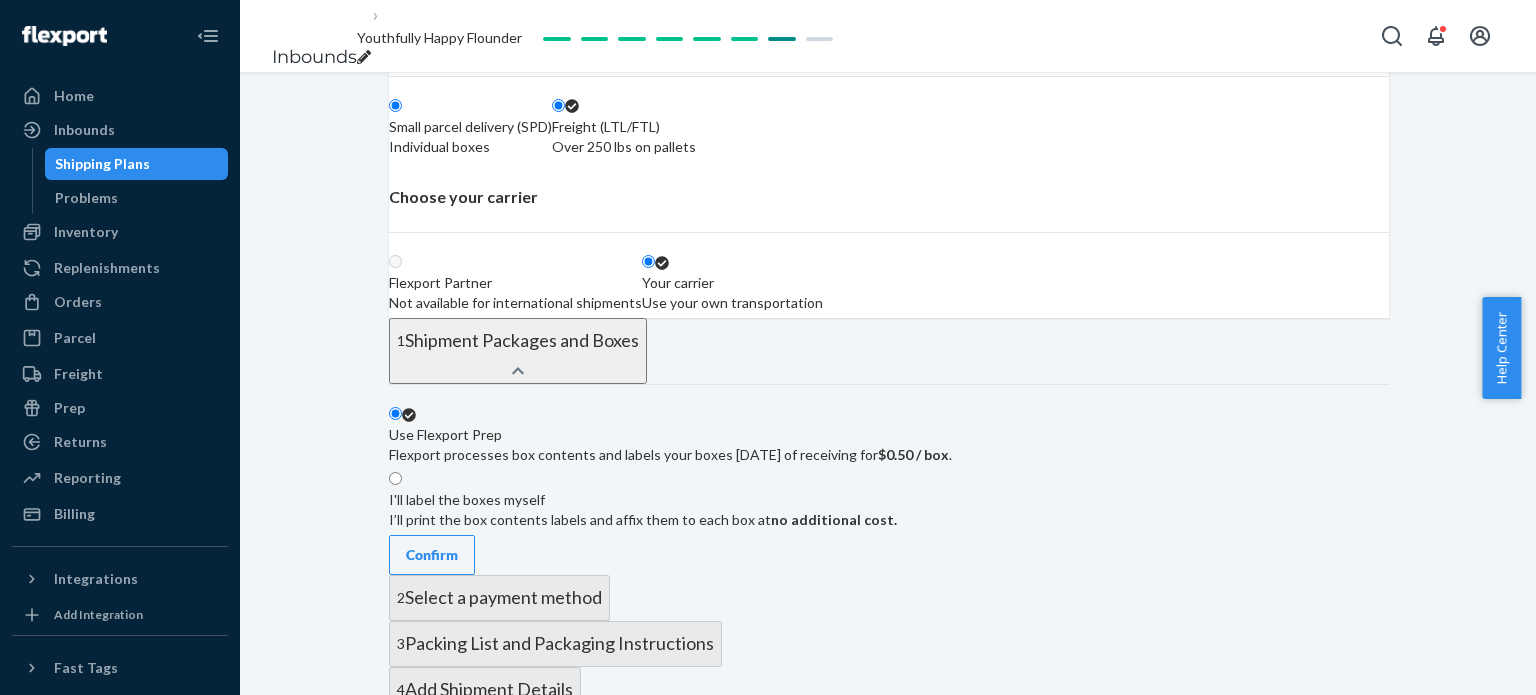 radio on "true" 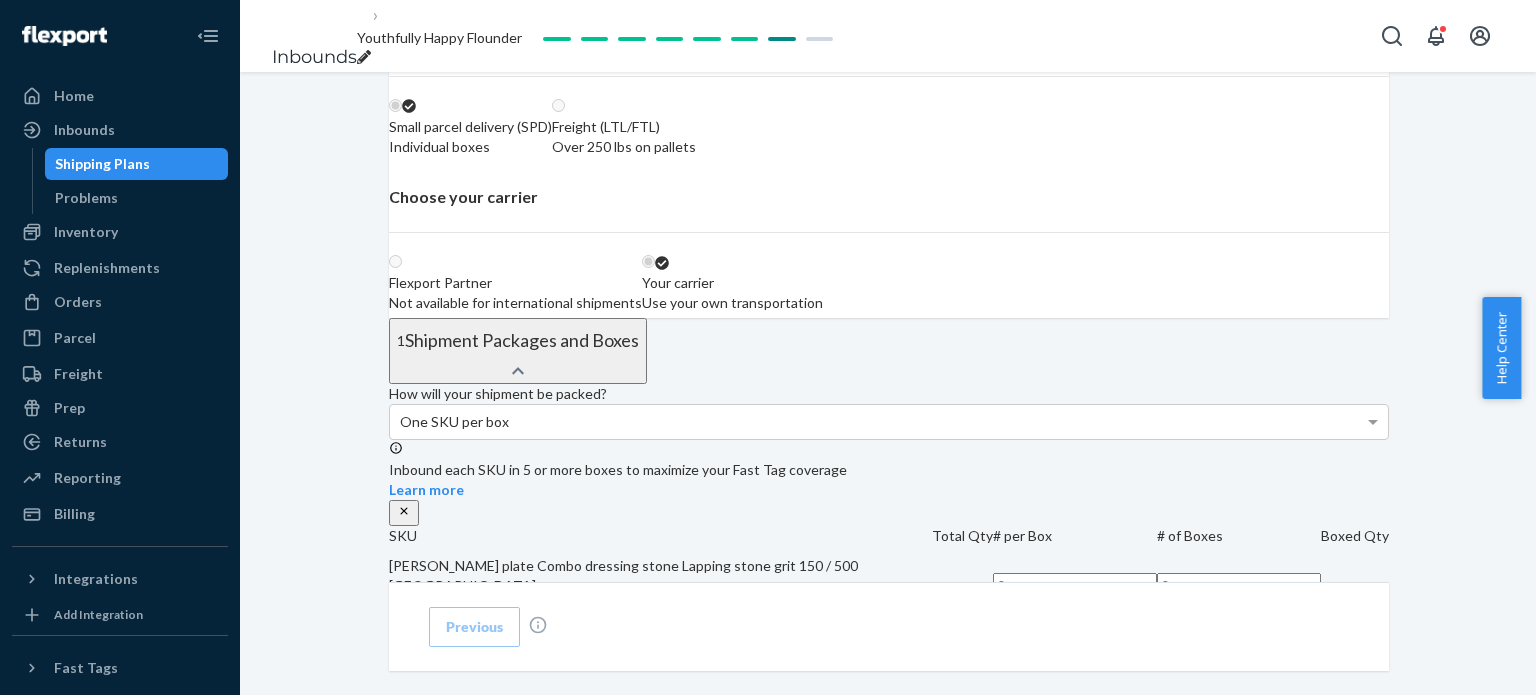 click on "Small parcel delivery (SPD) Individual boxes" at bounding box center [470, 127] 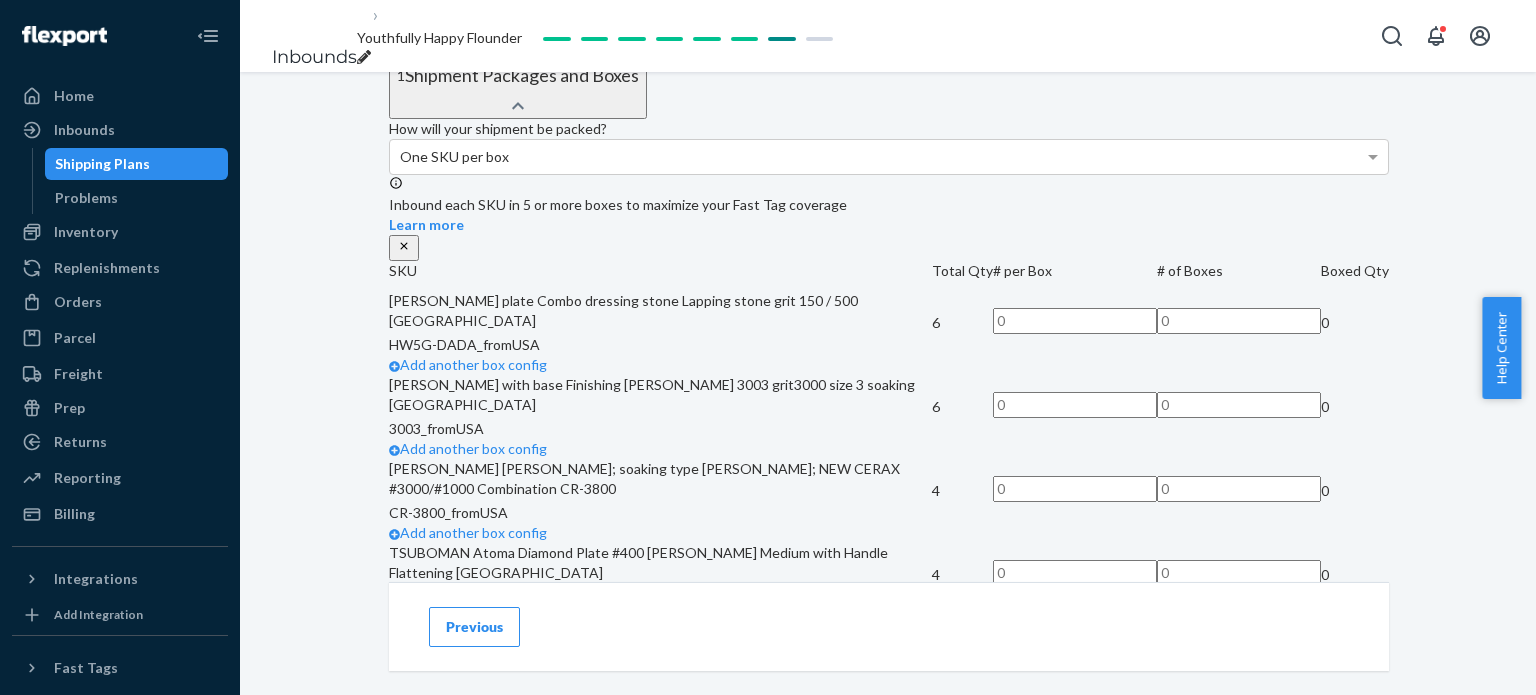 scroll, scrollTop: 600, scrollLeft: 0, axis: vertical 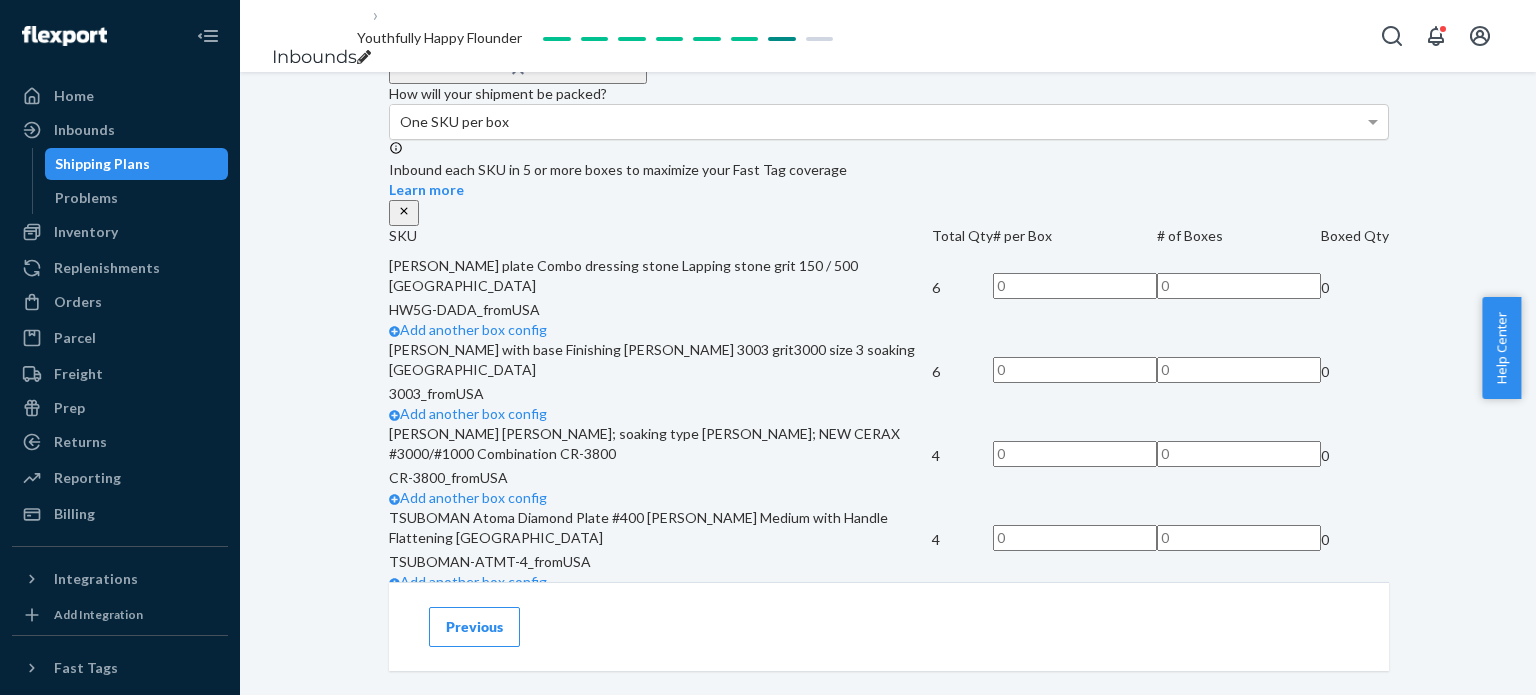 click on "One SKU per box" at bounding box center [454, 121] 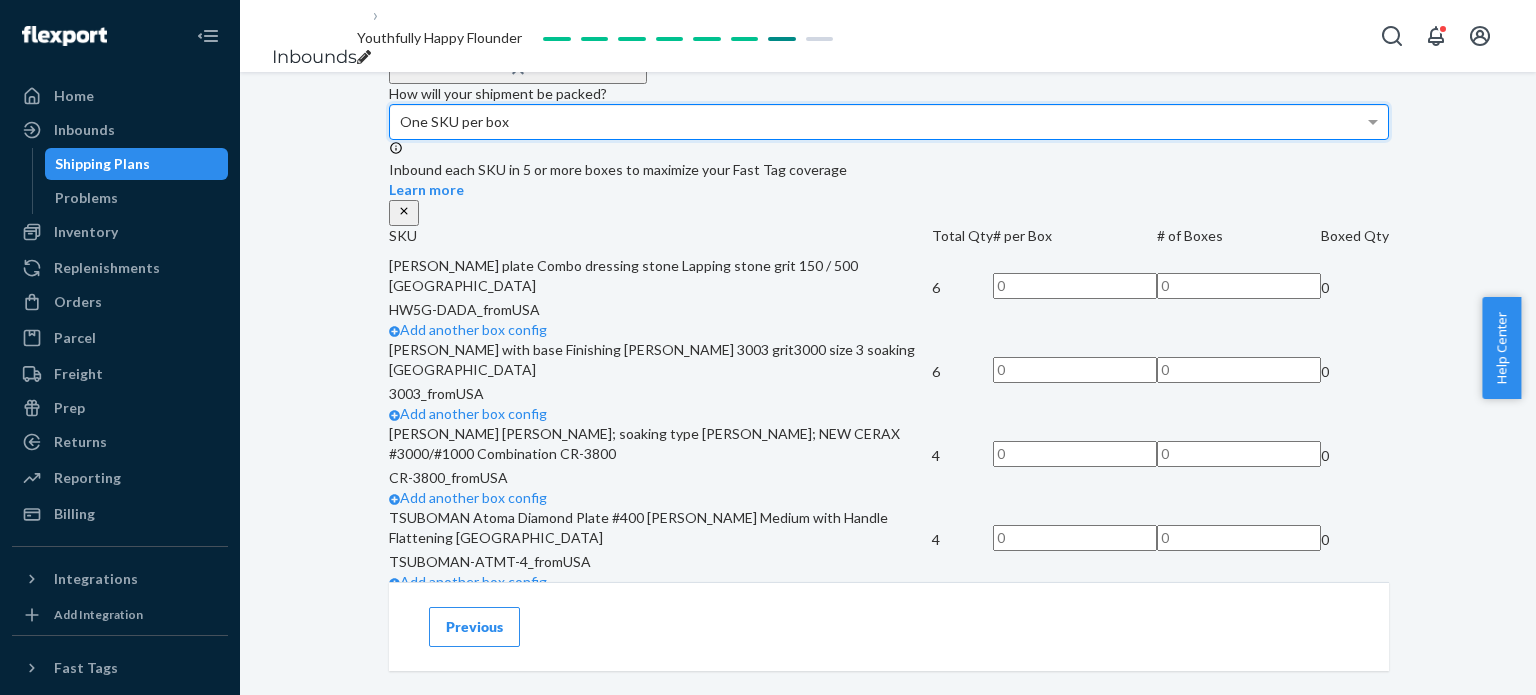 click on "One SKU per box" at bounding box center (889, 122) 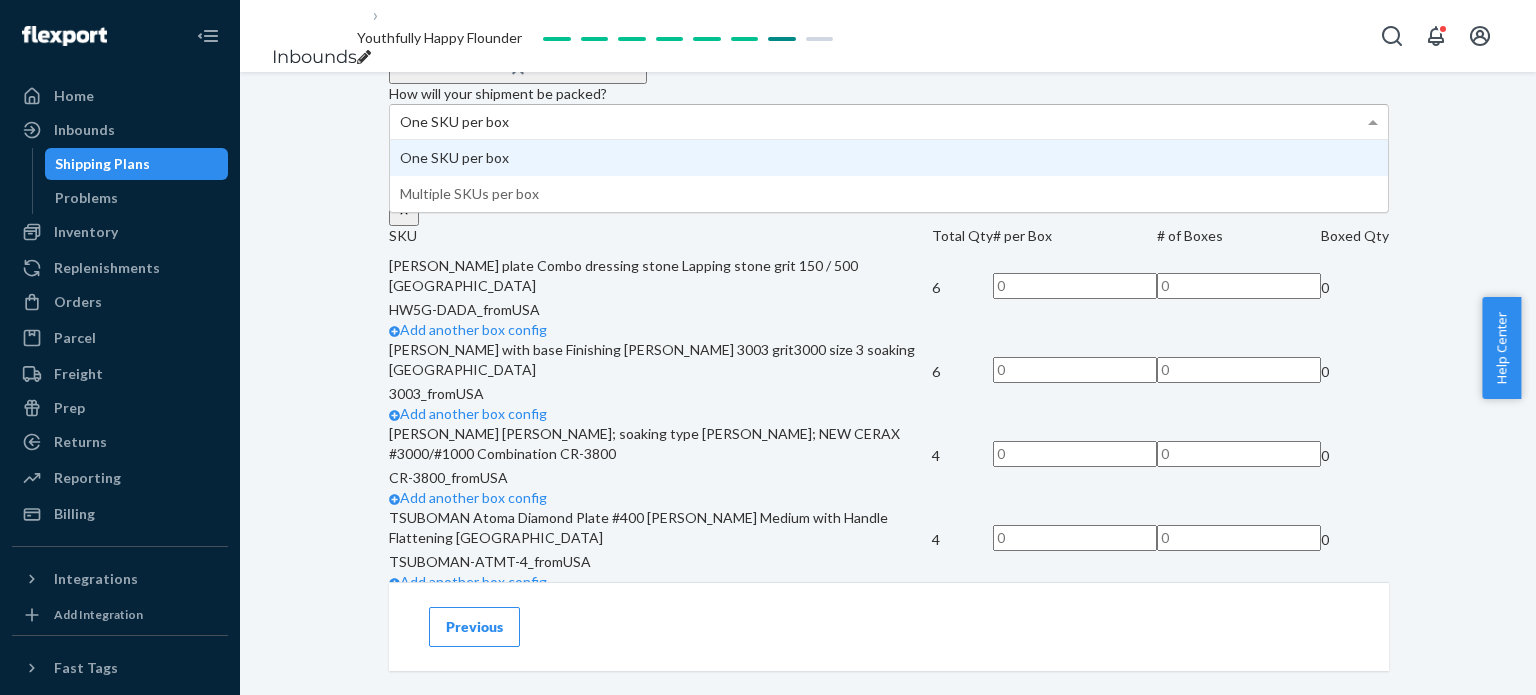 click on "One SKU per box" at bounding box center [889, 122] 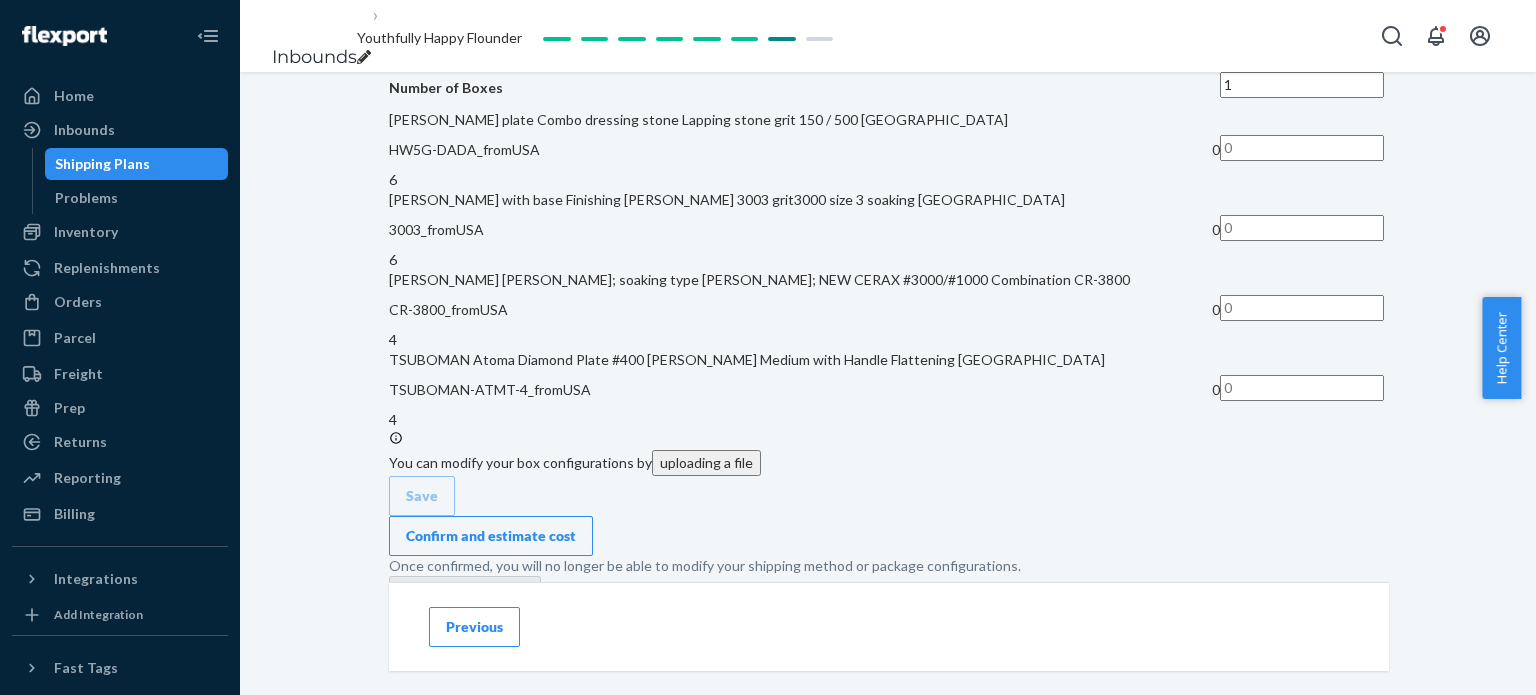 scroll, scrollTop: 1200, scrollLeft: 0, axis: vertical 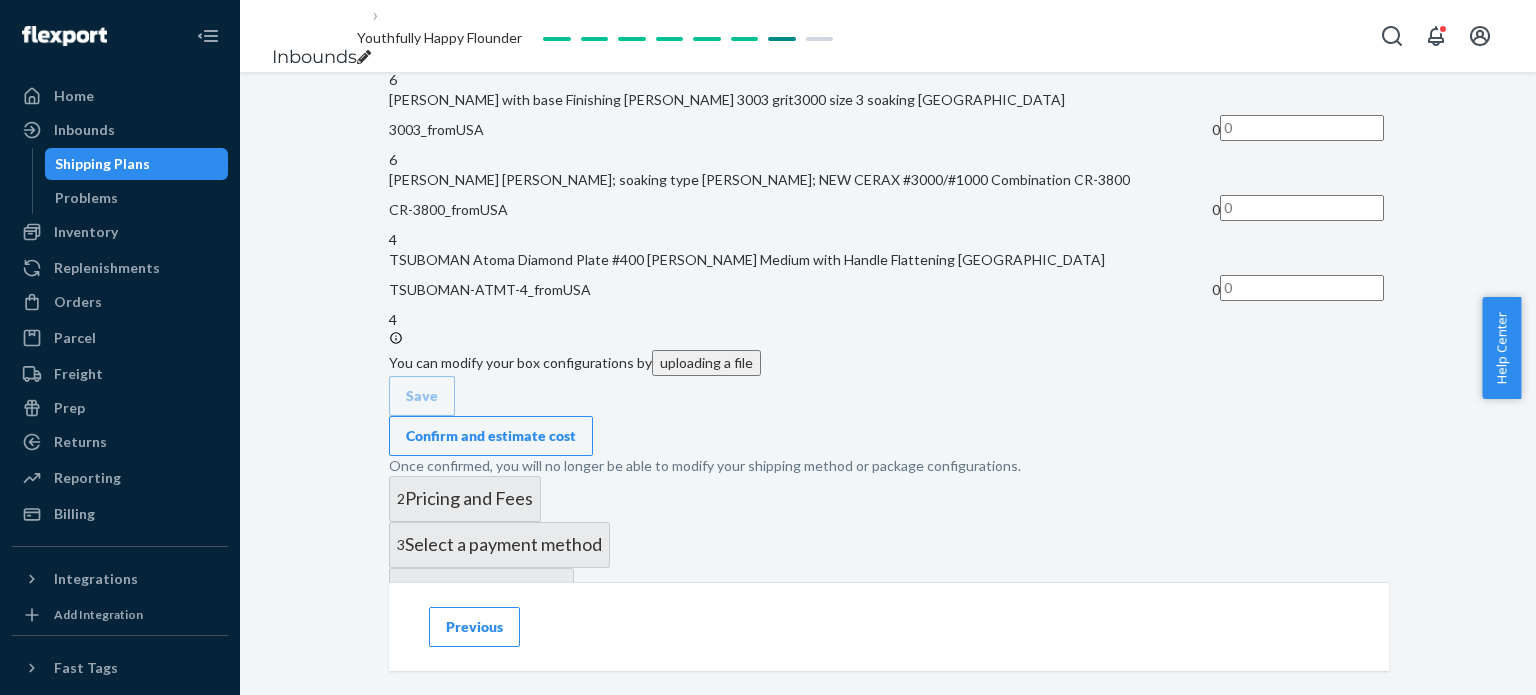 click at bounding box center (1302, 48) 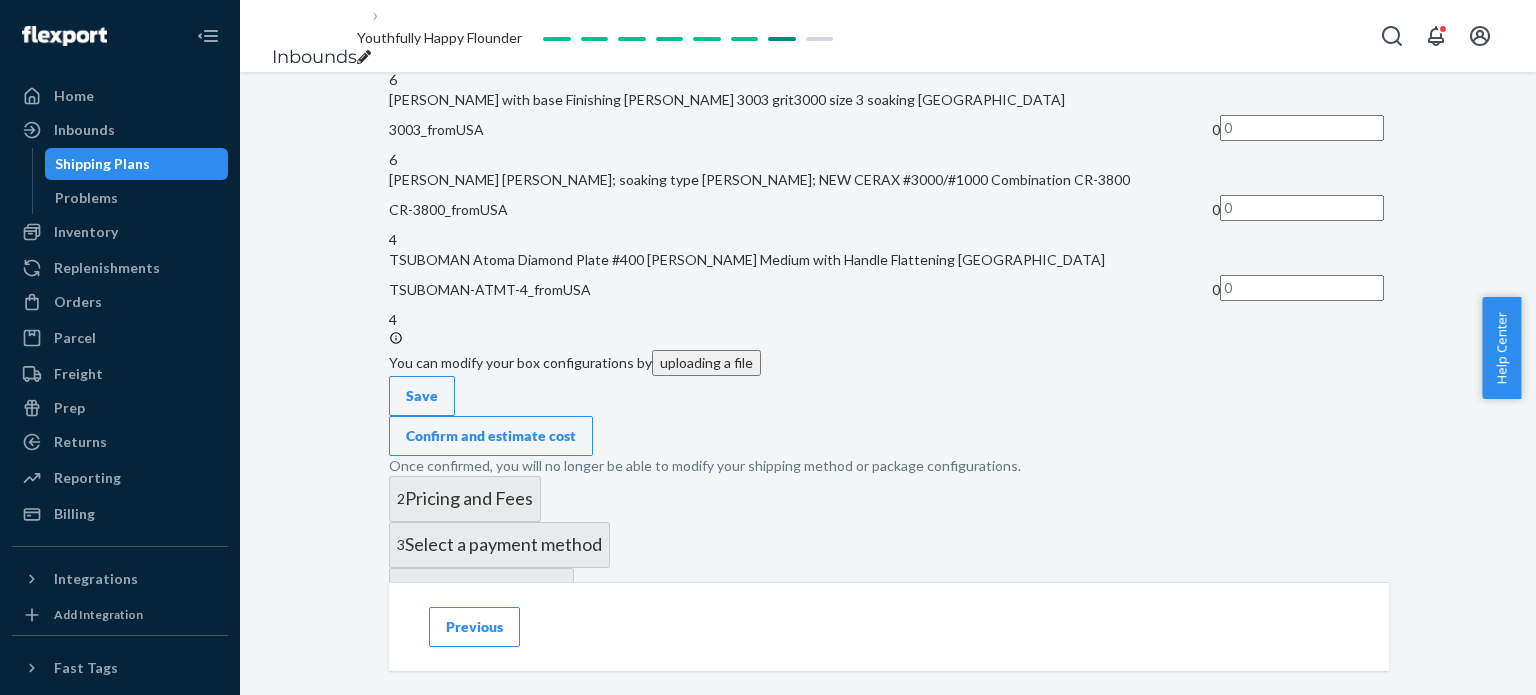 type on "6" 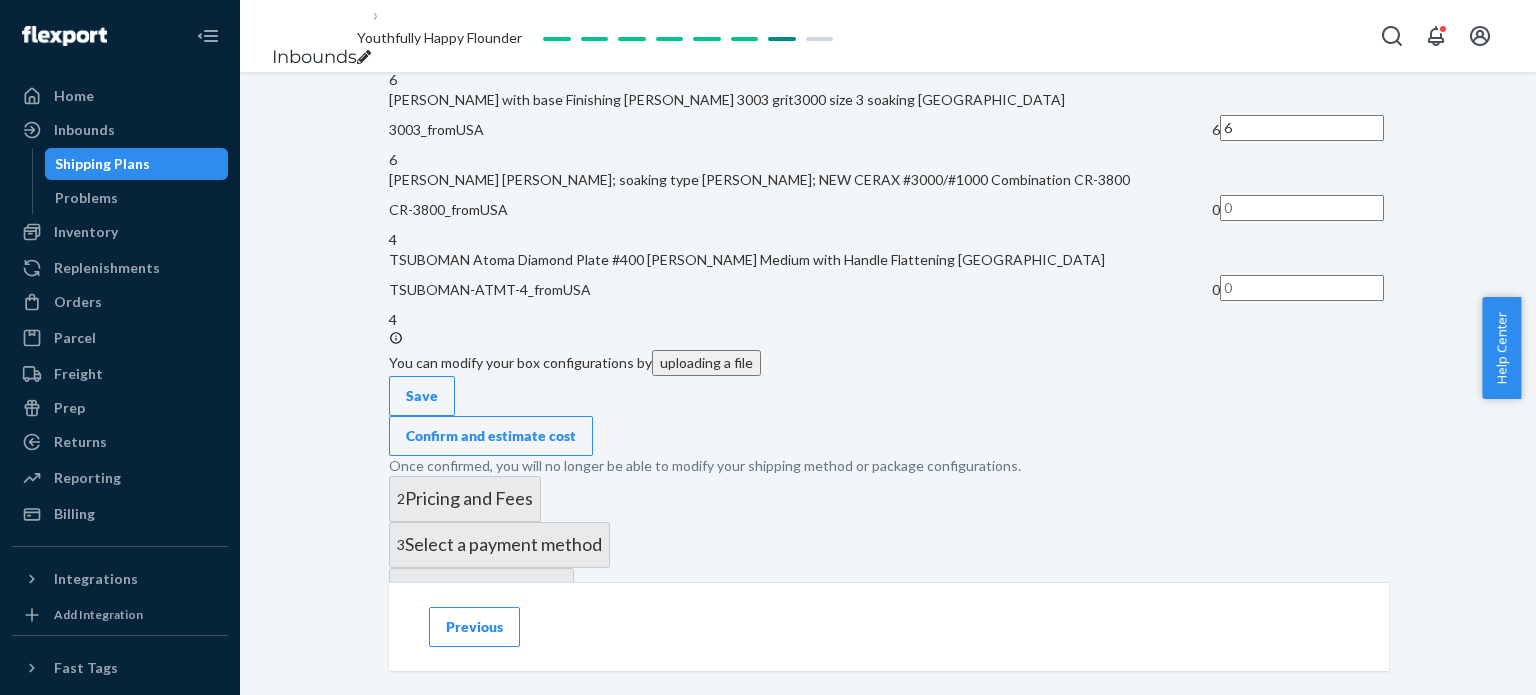 type on "6" 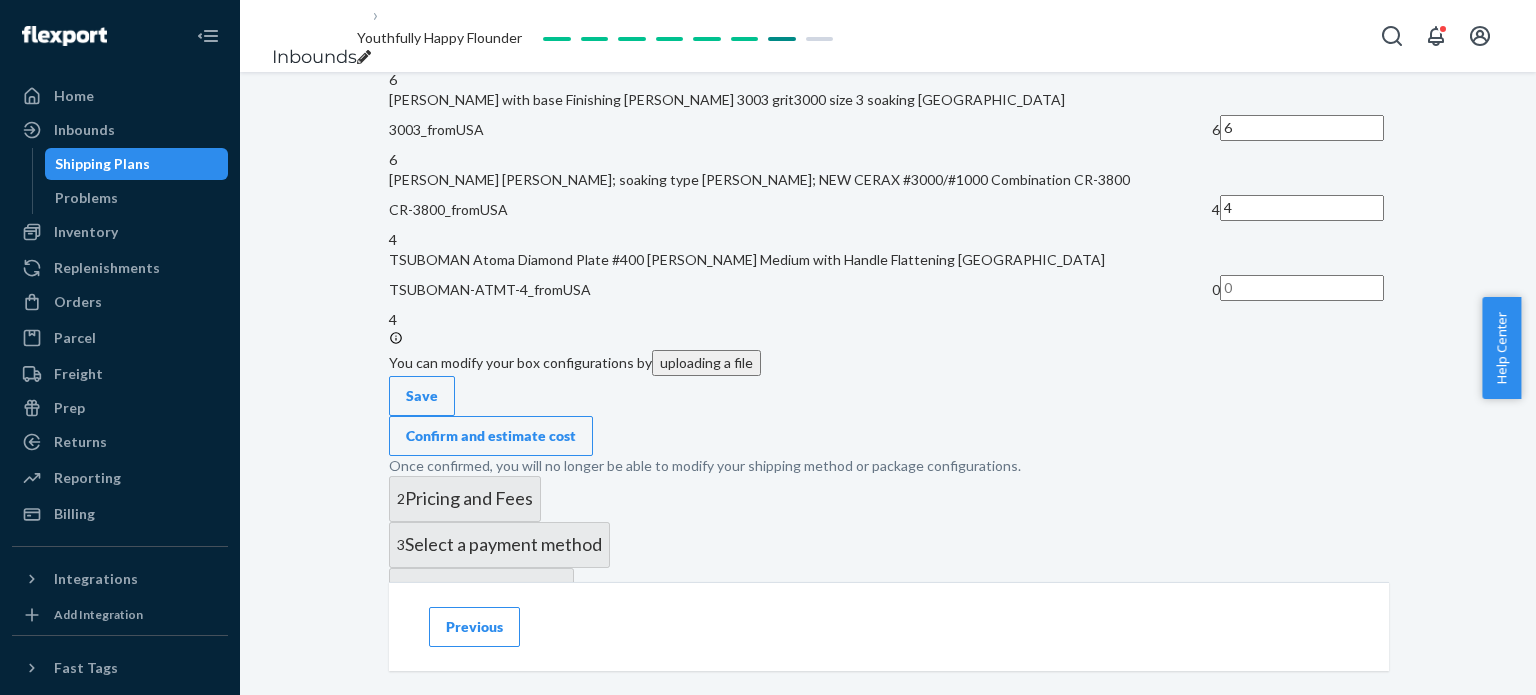 type on "4" 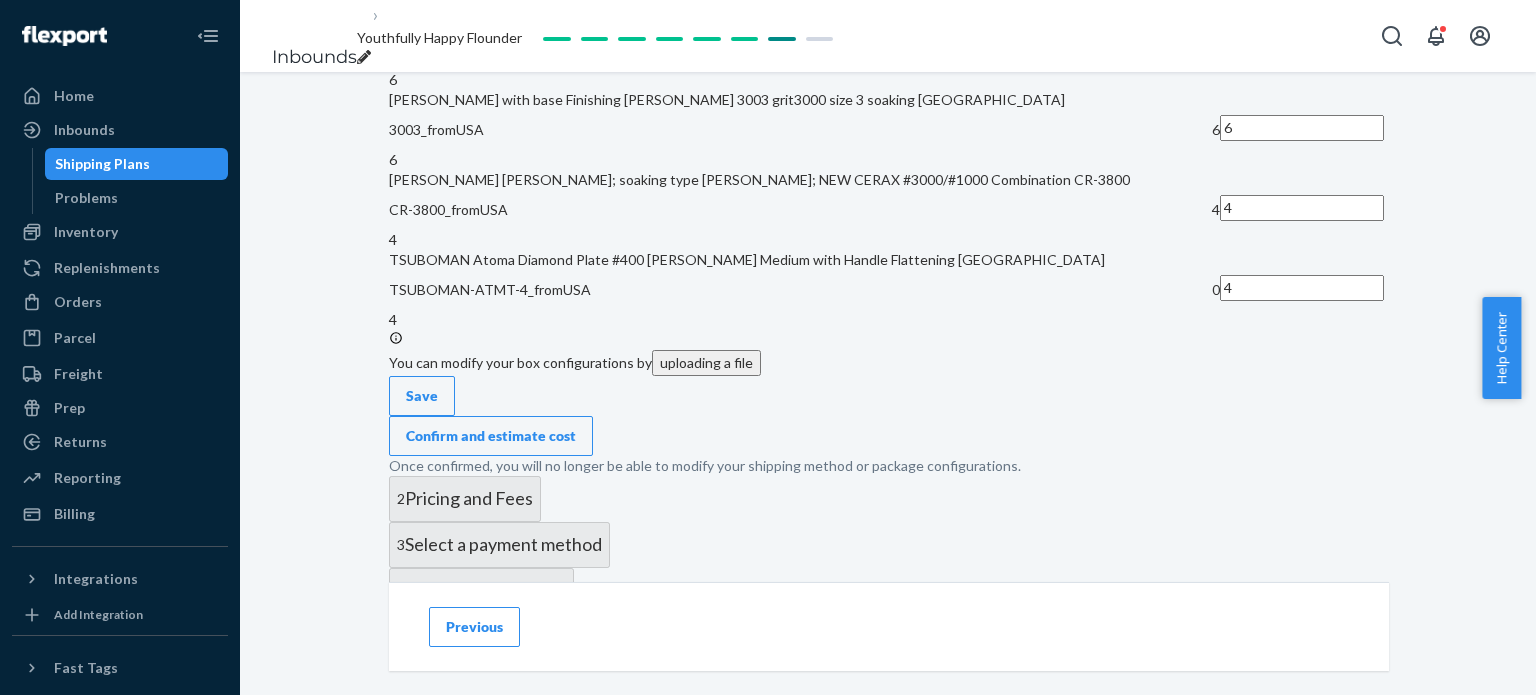 type on "4" 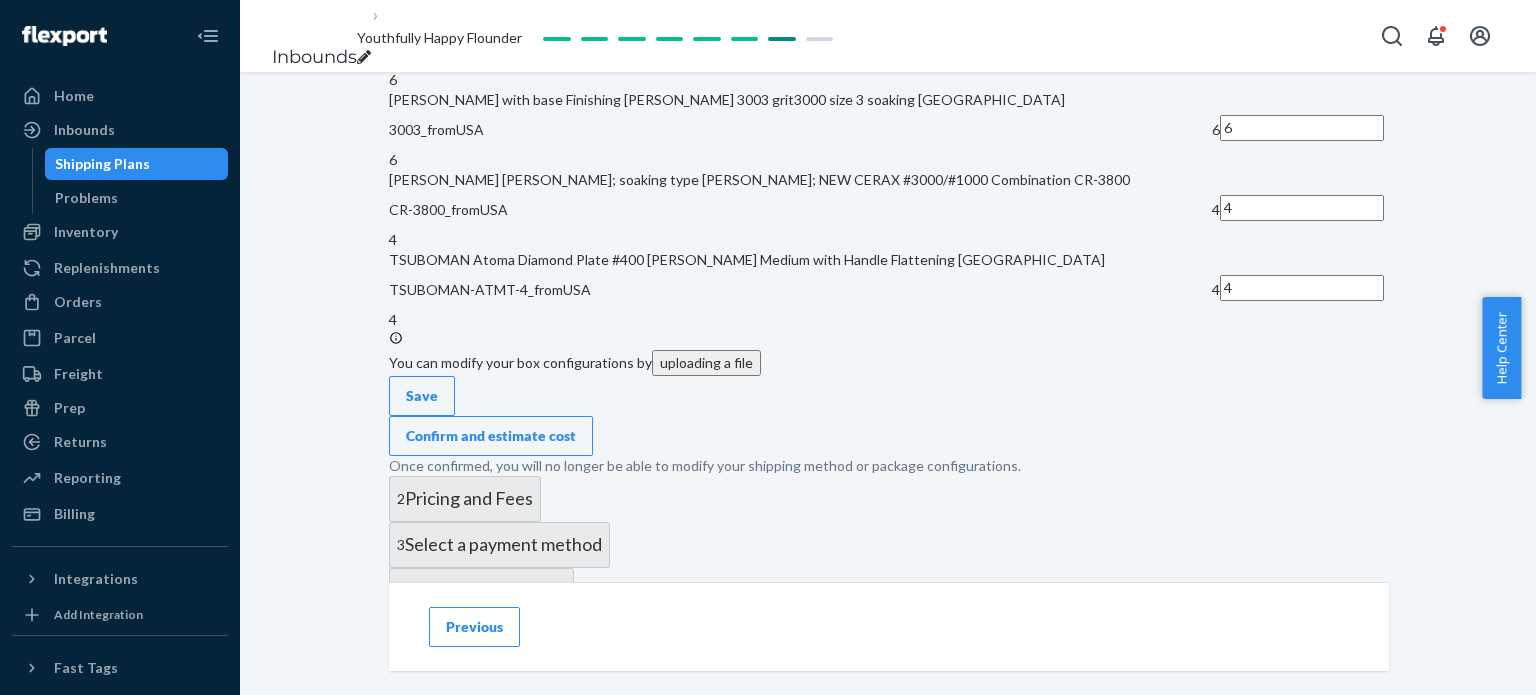 click on "How will your shipment be packed? Multiple SKUs per box To avoid receiving delays and non-compliance charges, SKUs must be separated within each box. This can be done in a few ways, such as bagging SKUs separately before packing. Upon arrival to the warehouse, SKUs cannot be mixed up, so assume boxes may be tossed around during transportation. Learn more about  packaging requirements . Inbound each SKU in 5 or more boxes to maximize your Fast Tag coverage Learn more How many box configurations will you use? 1 4   SKUs Total Qty Boxed Qty Config 1 Qty Number of Boxes 1 Suehiro Diamond plate Combo dressing stone Lapping stone grit 150 / 500 USA HW5G-DADA_fromUSA 6 6 6 [PERSON_NAME] with base Finishing [PERSON_NAME] 3003 grit3000 size 3 soaking [GEOGRAPHIC_DATA] 3003_fromUSA 6 6 6 [PERSON_NAME] [PERSON_NAME]; soaking type [PERSON_NAME]; NEW CERAX #3000/#1000 Combination CR-3800 CR-3800_fromUSA 4 4 4 TSUBOMAN Atoma Diamond Plate #400 [PERSON_NAME] Medium with Handle Flattening [GEOGRAPHIC_DATA] TSUBOMAN-ATMT-4_fromUSA 4 4 4 You can modify your box configurations by" at bounding box center [889, -20] 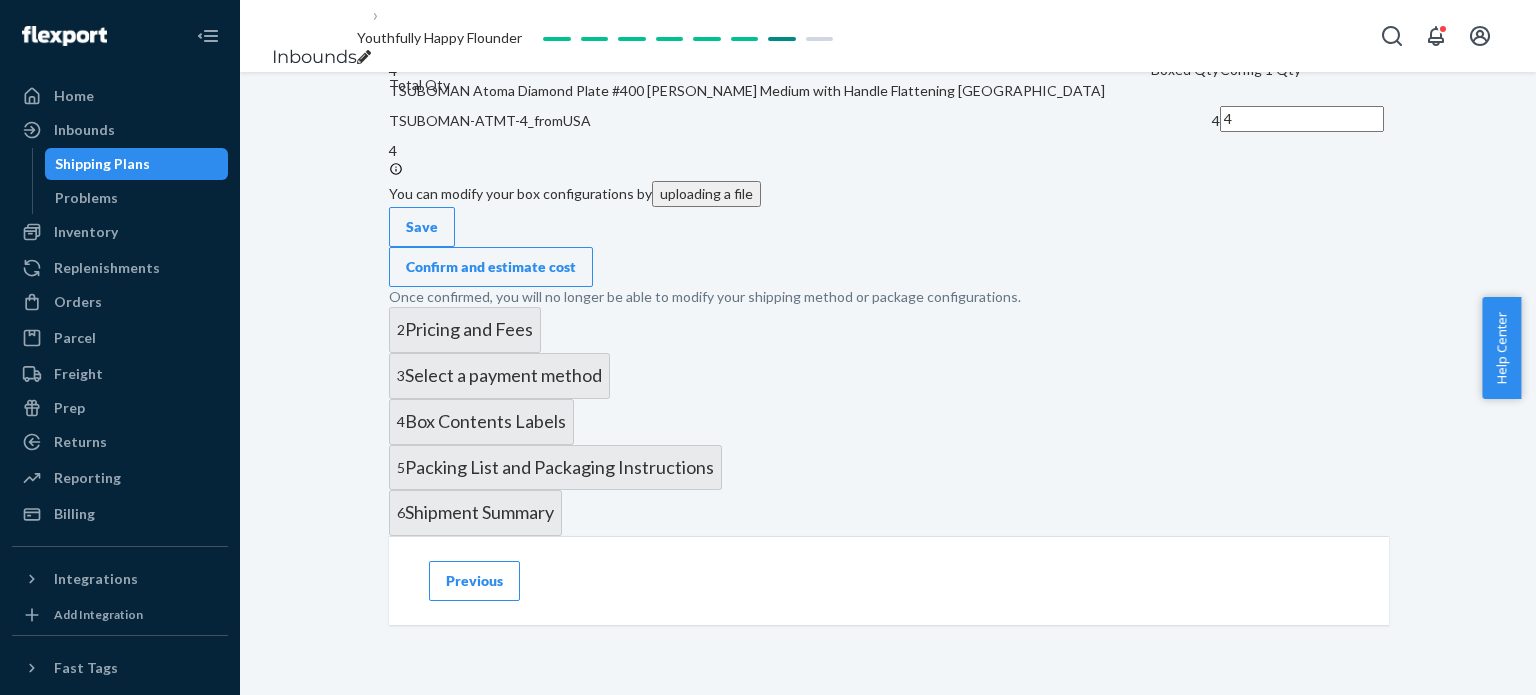 scroll, scrollTop: 1600, scrollLeft: 0, axis: vertical 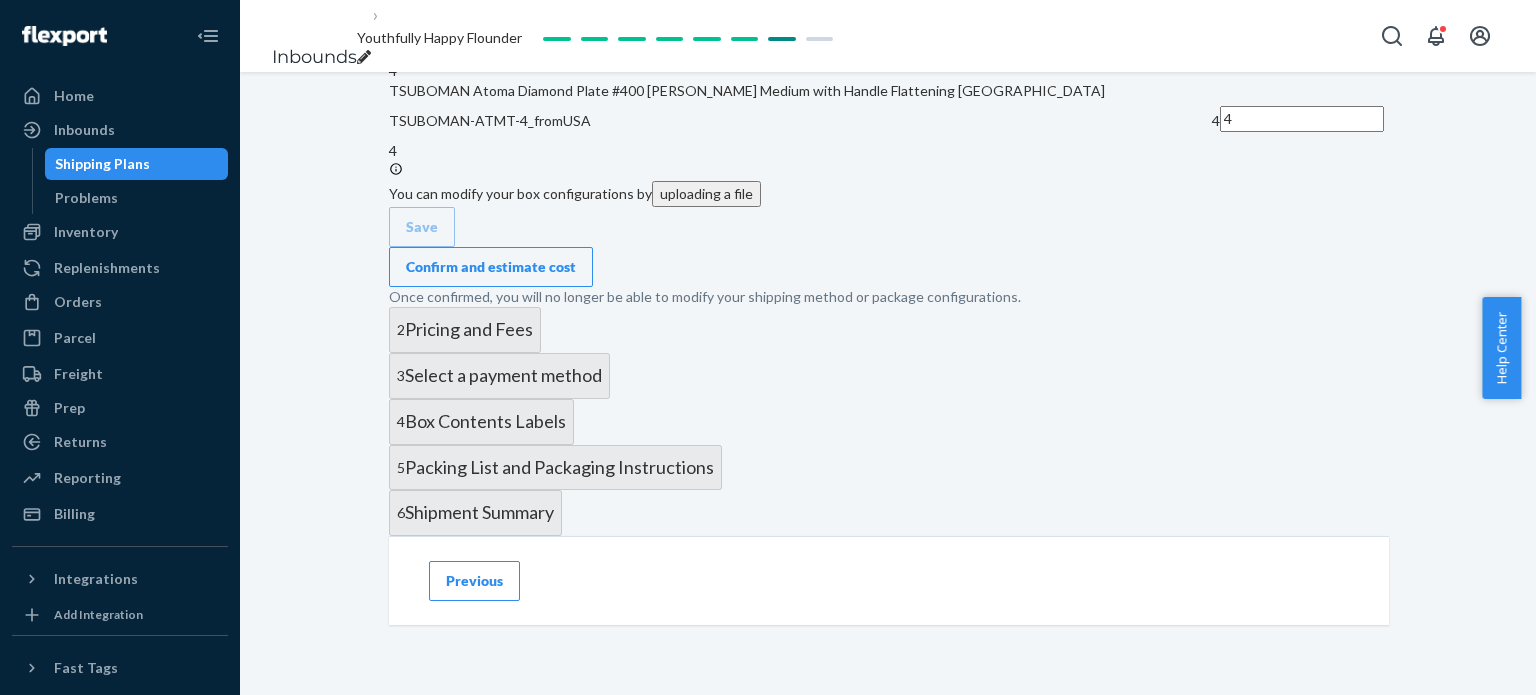 click on "Save Confirm and estimate cost Once confirmed, you will no longer be able to modify your shipping method or package configurations." at bounding box center [889, 257] 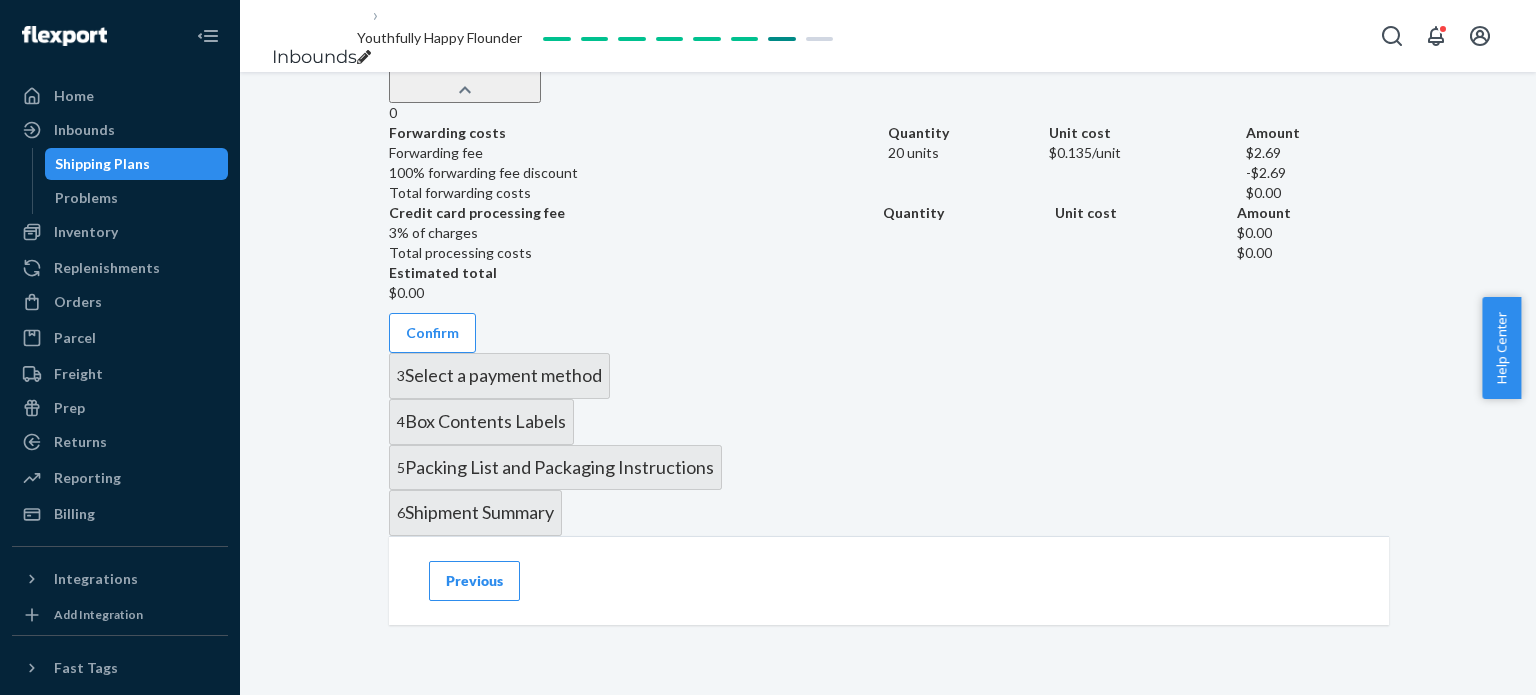 scroll, scrollTop: 924, scrollLeft: 0, axis: vertical 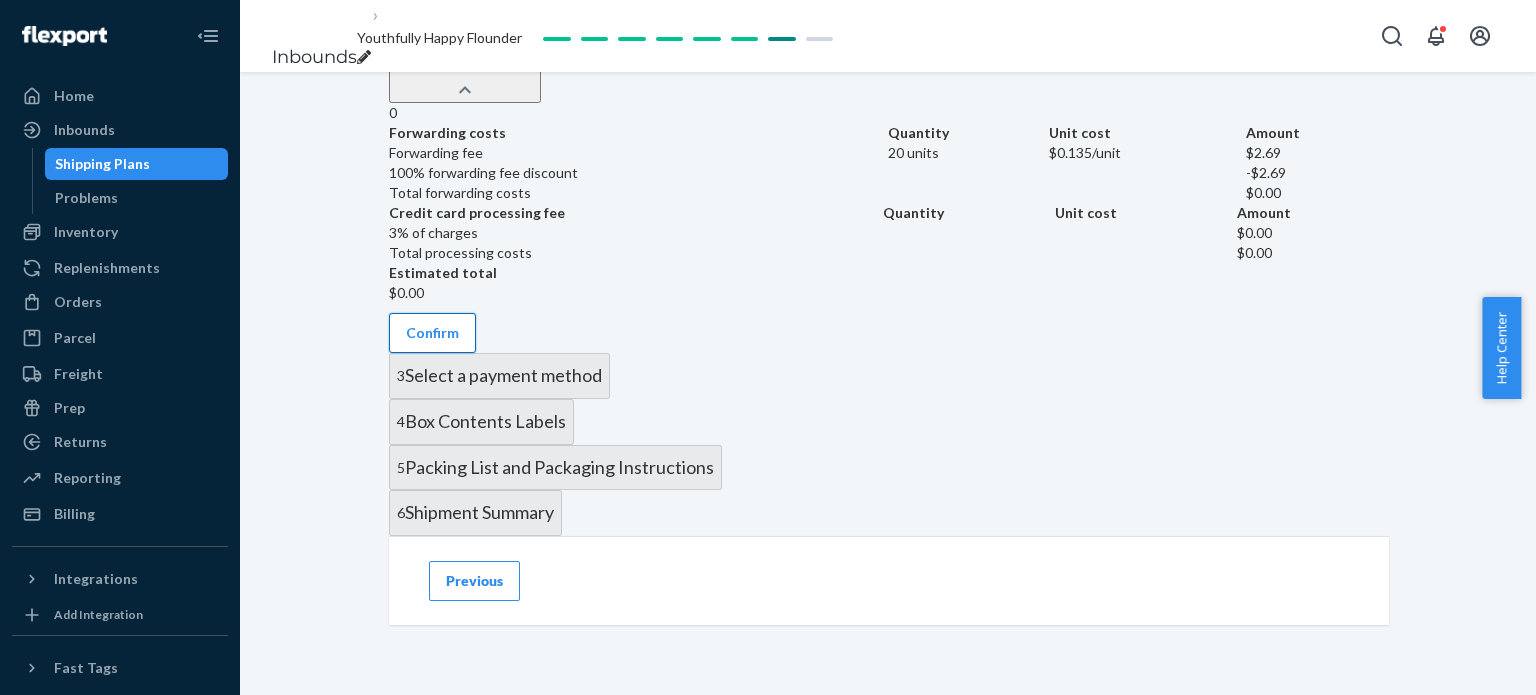 click on "Confirm" at bounding box center [432, 333] 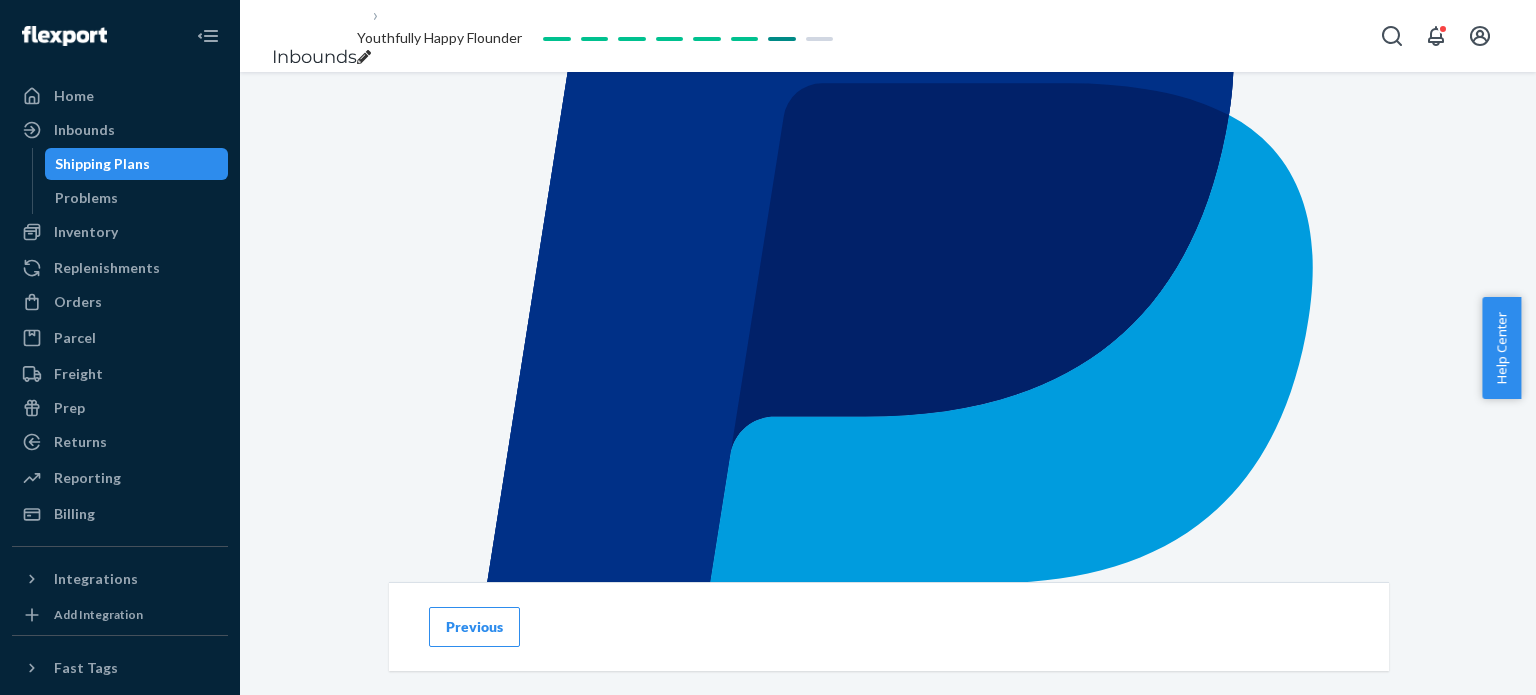 scroll, scrollTop: 1124, scrollLeft: 0, axis: vertical 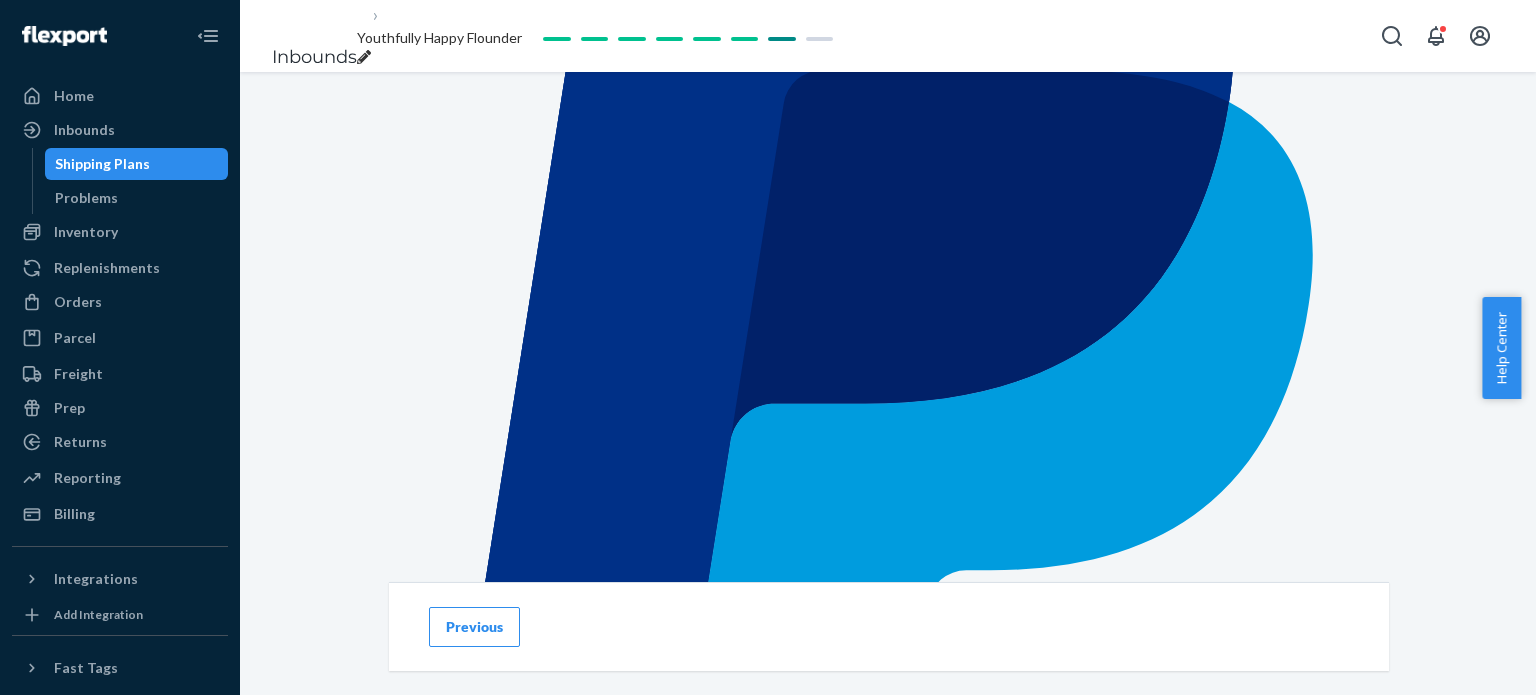 click on "Confirm payment method" at bounding box center [489, 943] 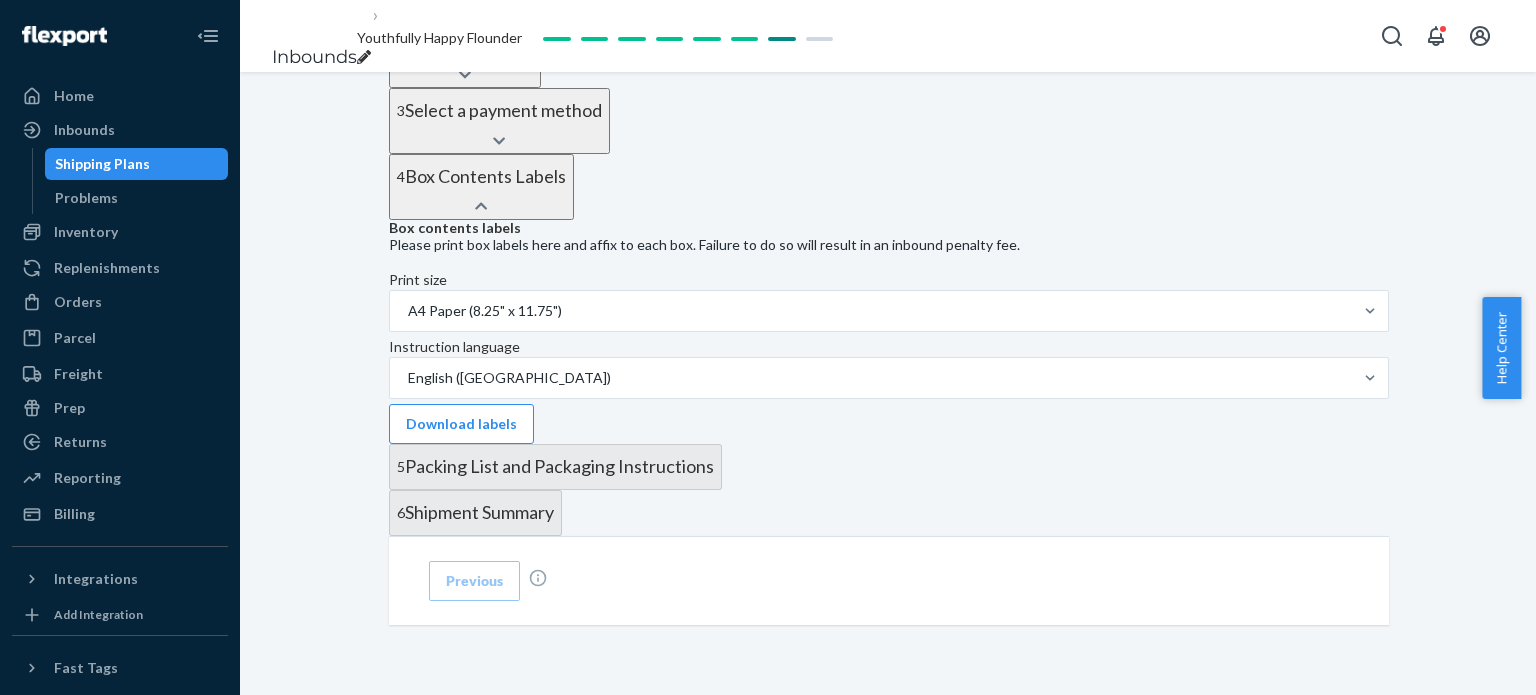 scroll, scrollTop: 944, scrollLeft: 0, axis: vertical 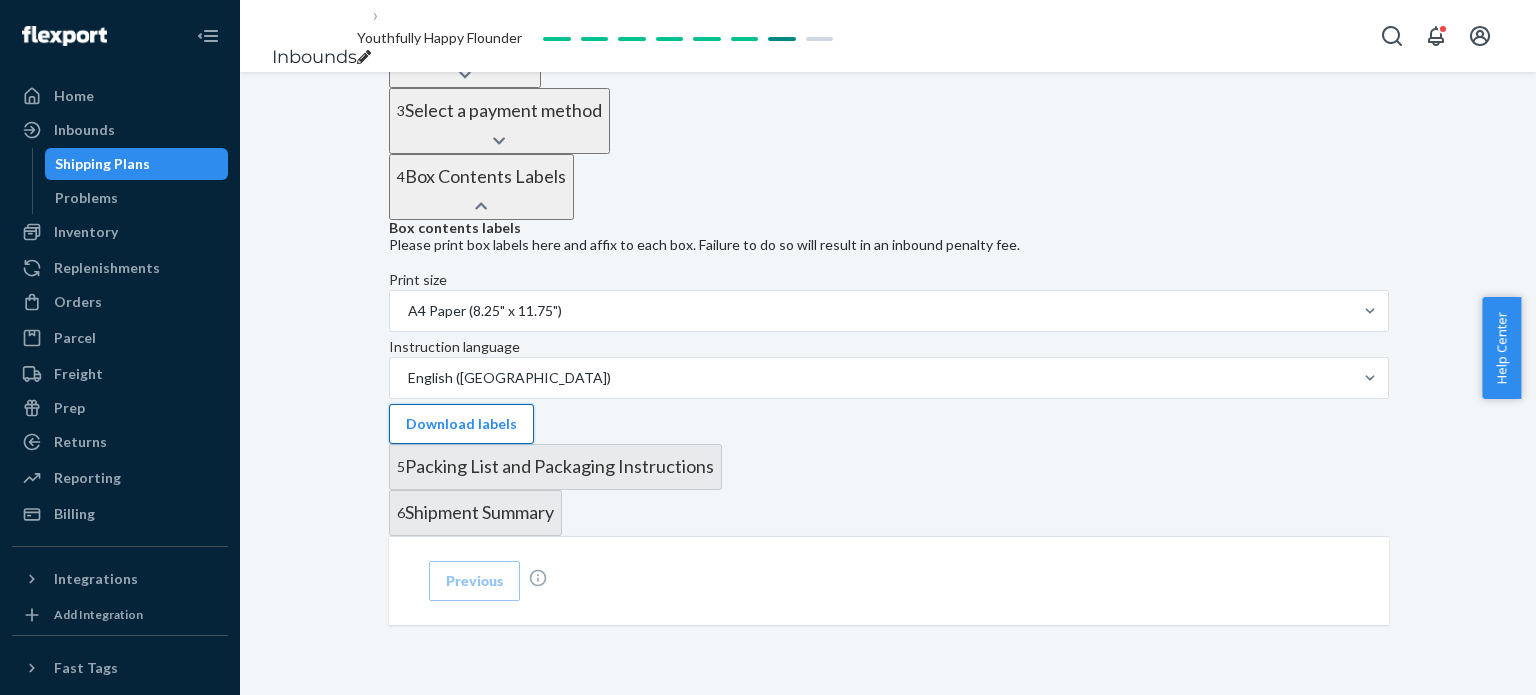 click on "Download labels" at bounding box center [461, 424] 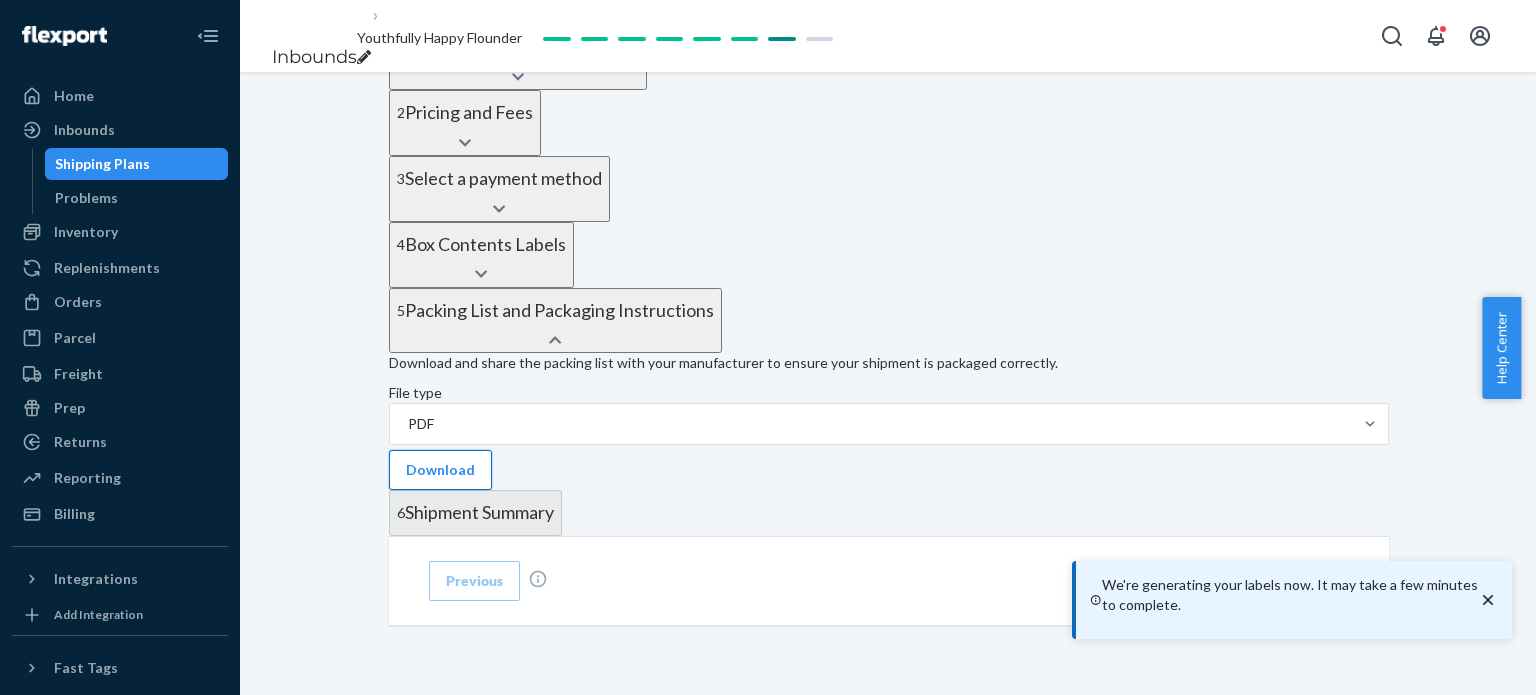 click on "Download" at bounding box center (440, 470) 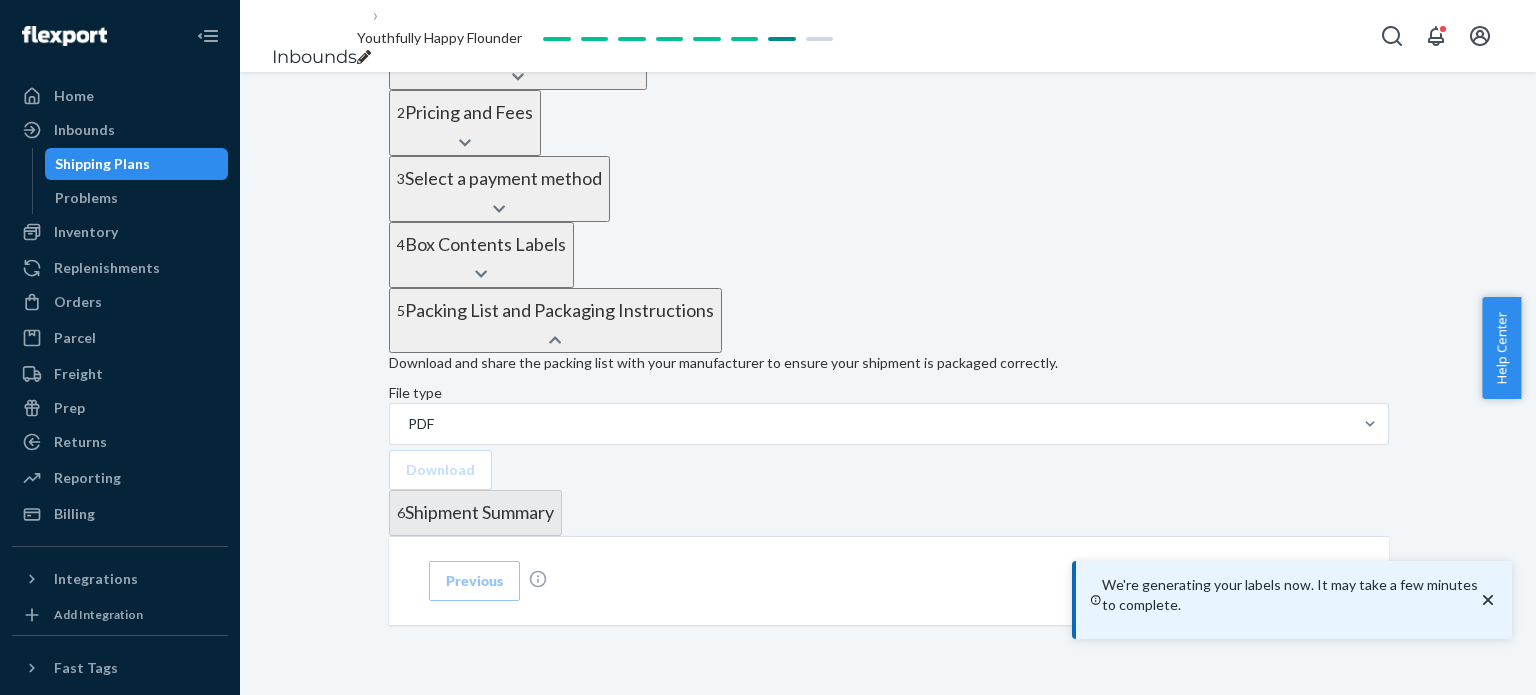 scroll, scrollTop: 964, scrollLeft: 0, axis: vertical 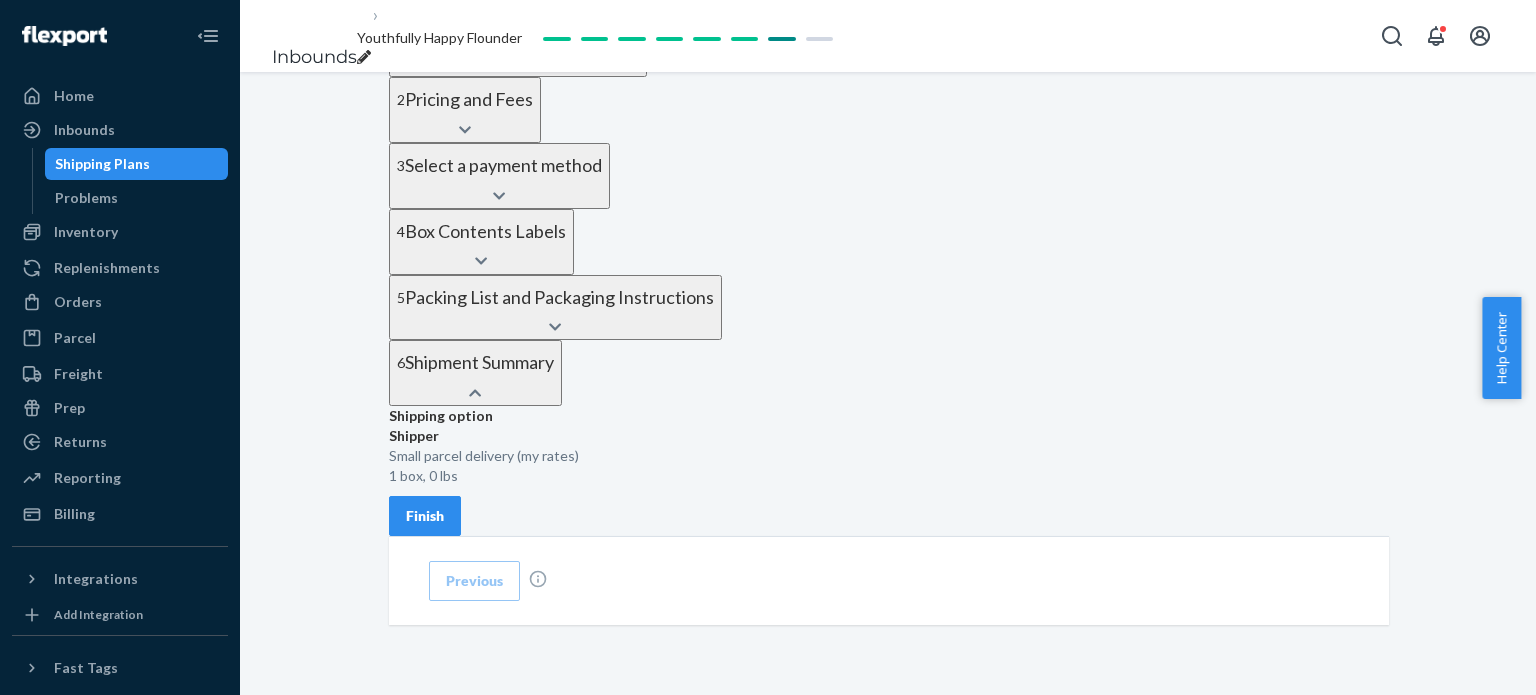 click on "Packing List and Packaging Instructions" at bounding box center (559, 298) 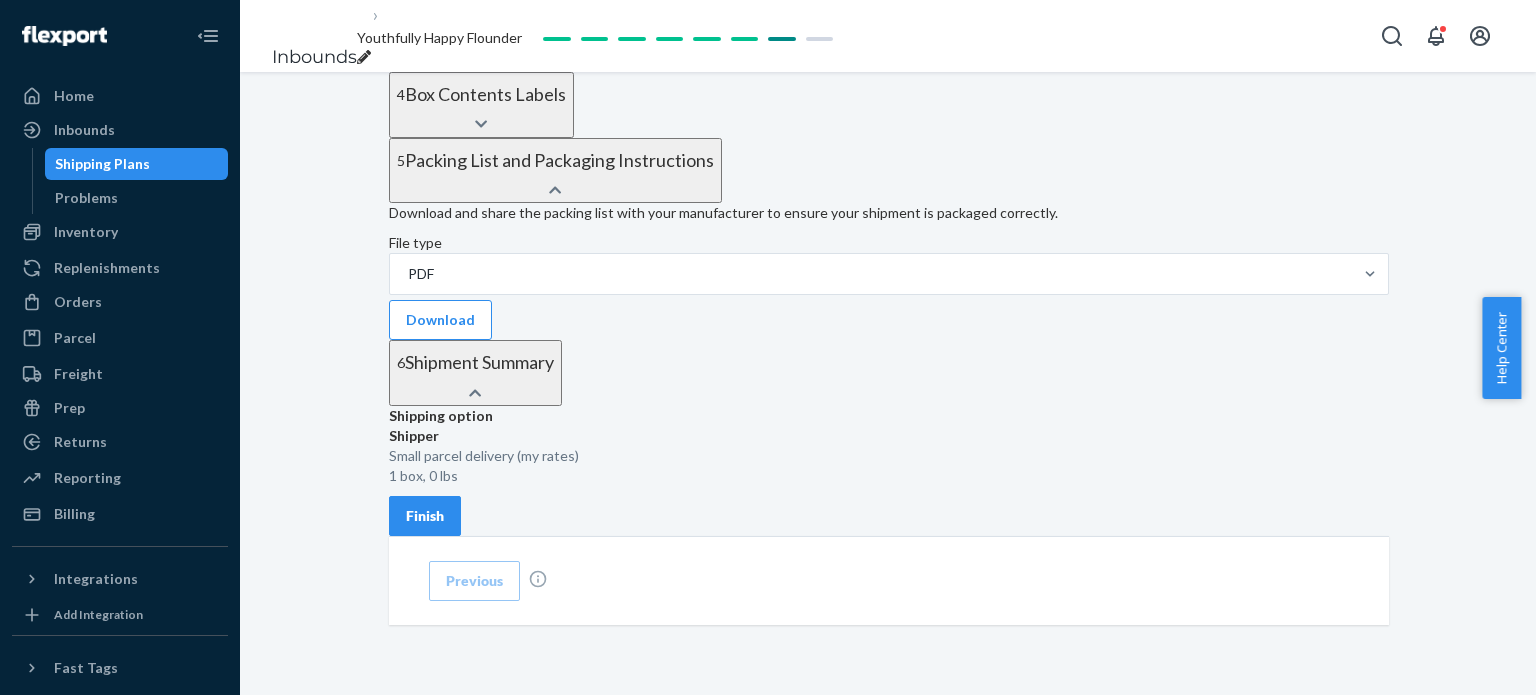 scroll, scrollTop: 1181, scrollLeft: 0, axis: vertical 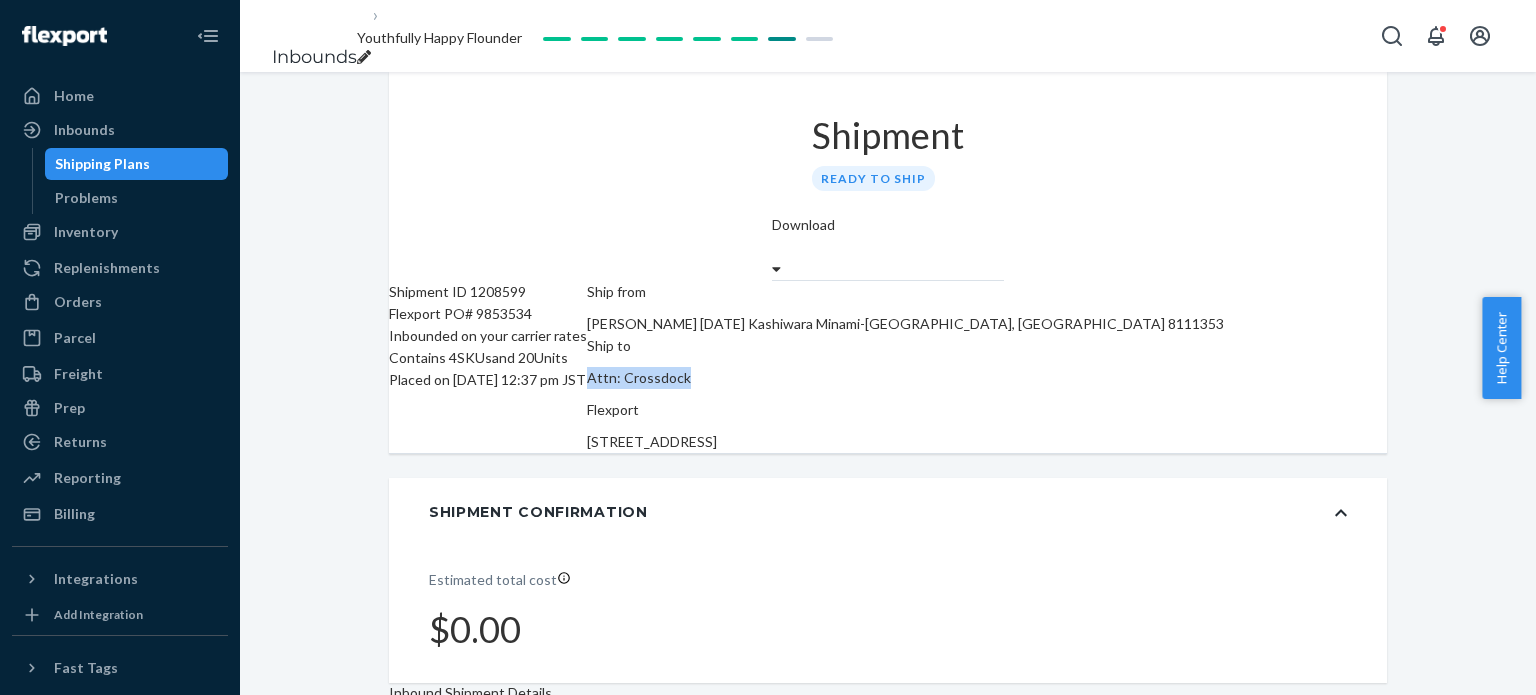 drag, startPoint x: 1064, startPoint y: 288, endPoint x: 1168, endPoint y: 287, distance: 104.00481 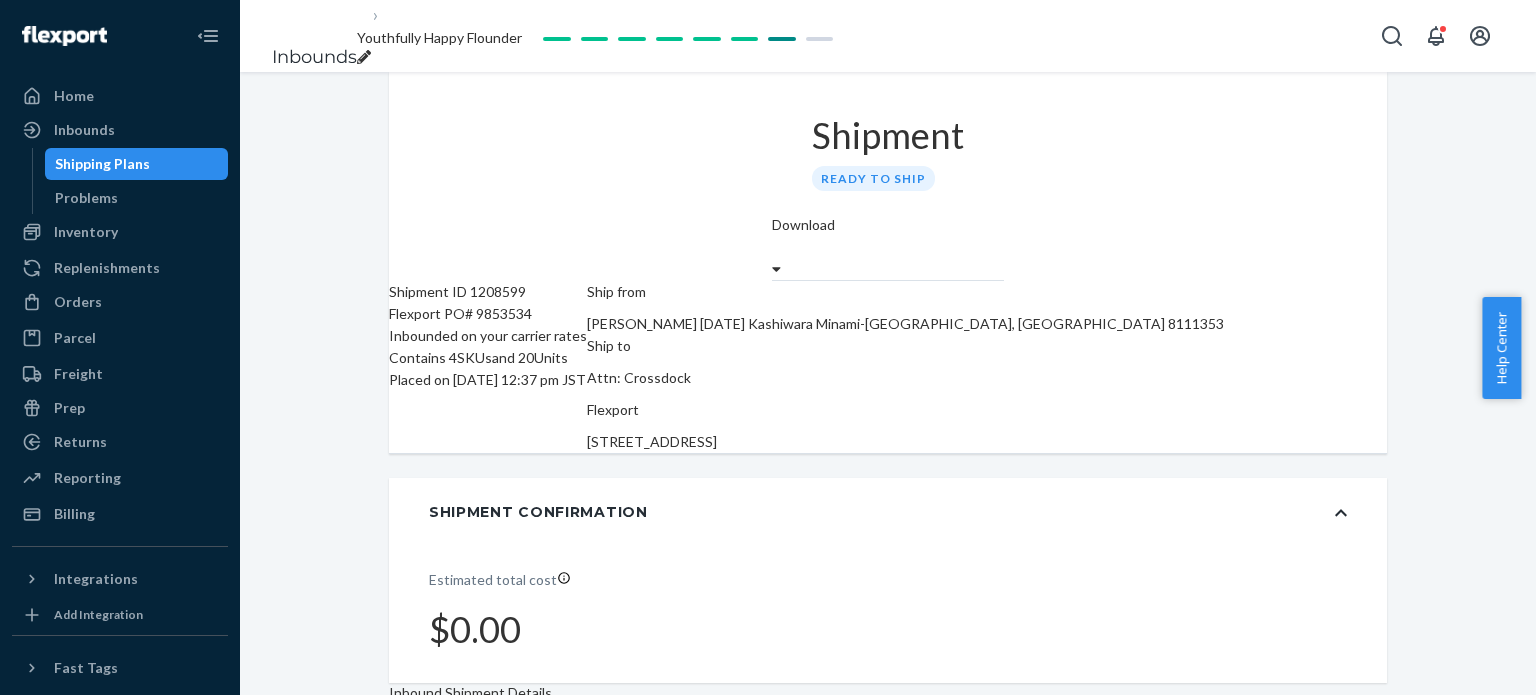 click on "Youthfully Happy Flounder" at bounding box center [439, 37] 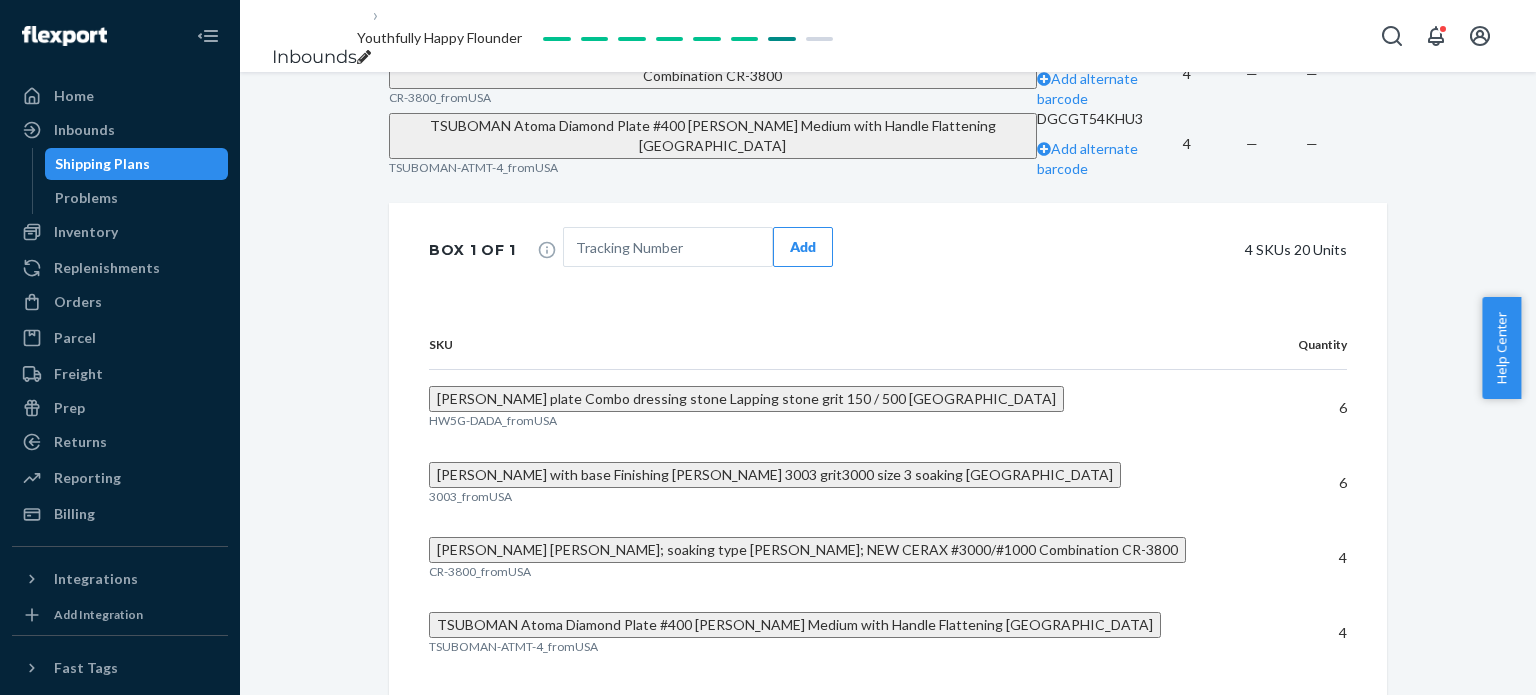 scroll, scrollTop: 1092, scrollLeft: 0, axis: vertical 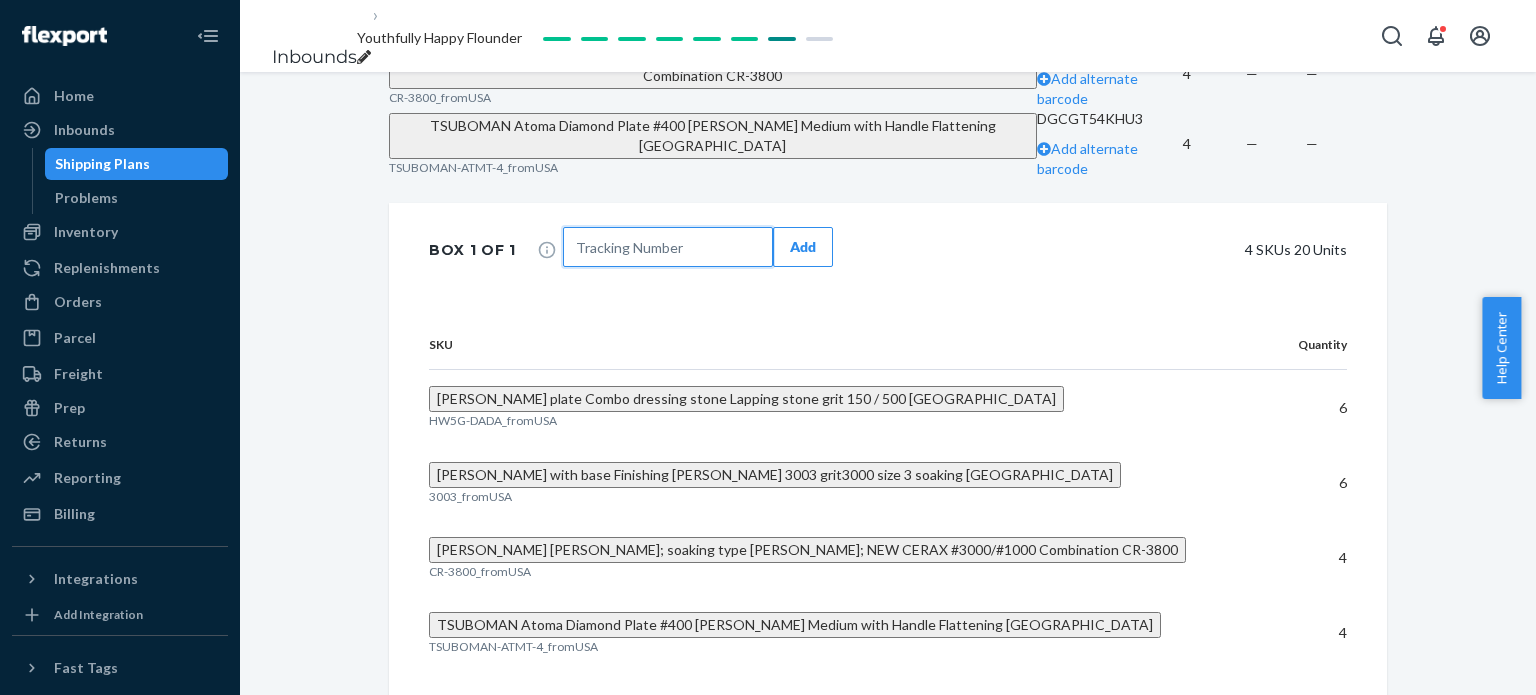 paste on "1ZJ44C34D944840865" 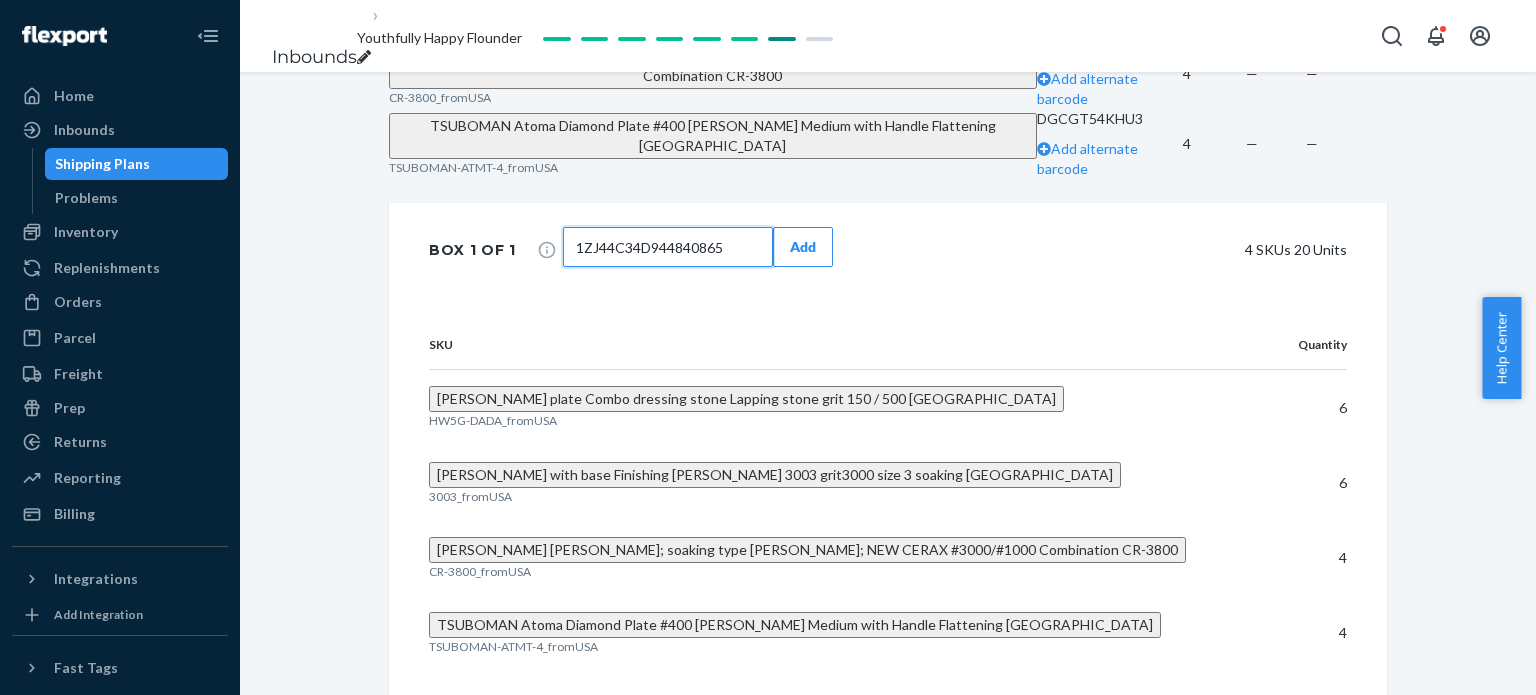 type on "1ZJ44C34D944840865" 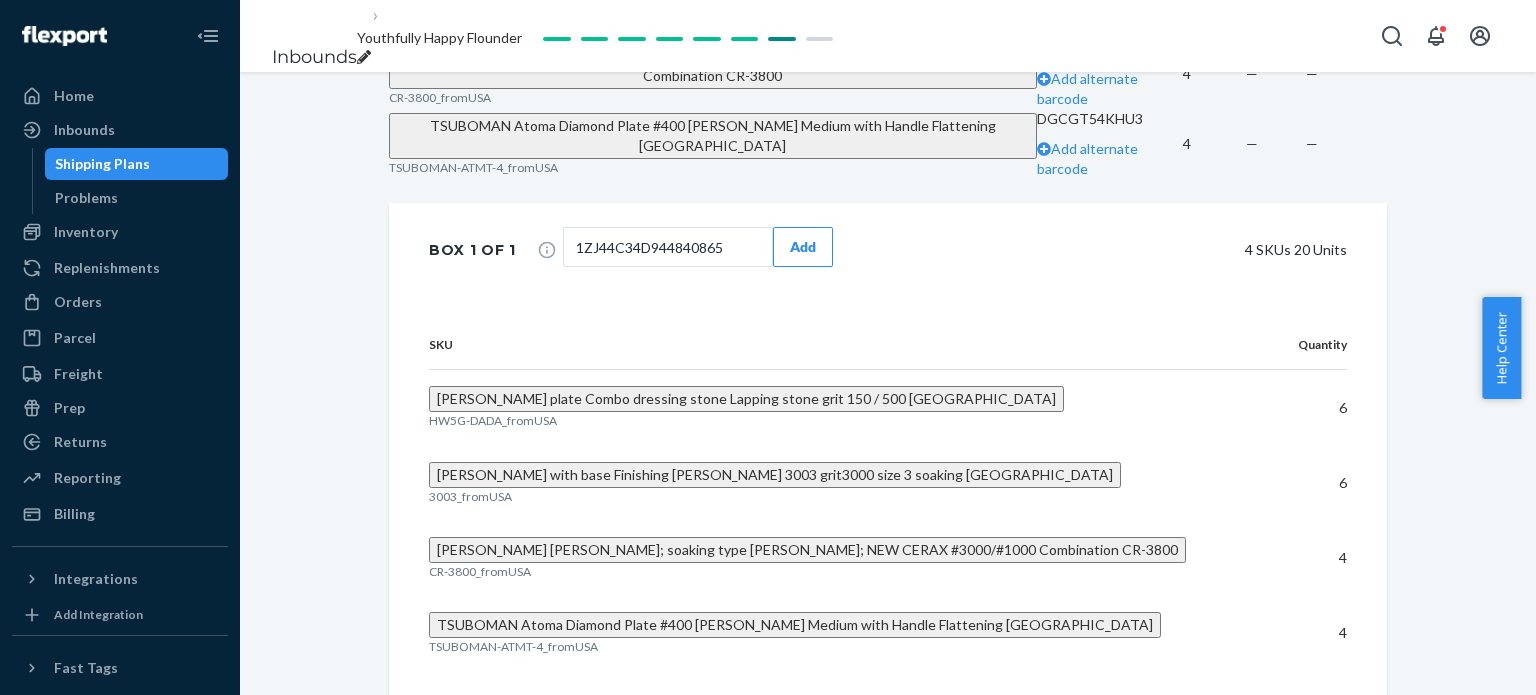 click on "Add" at bounding box center (803, 247) 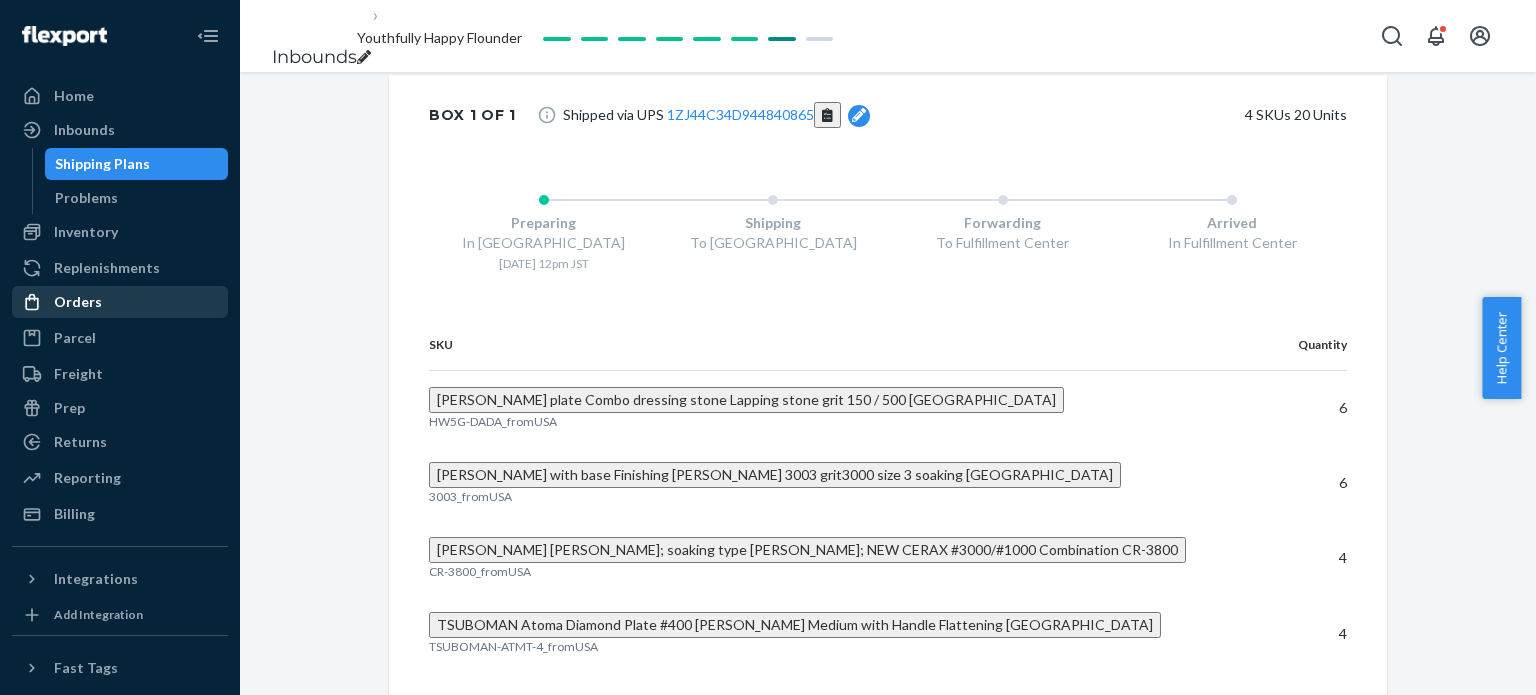 click on "Orders" at bounding box center [120, 302] 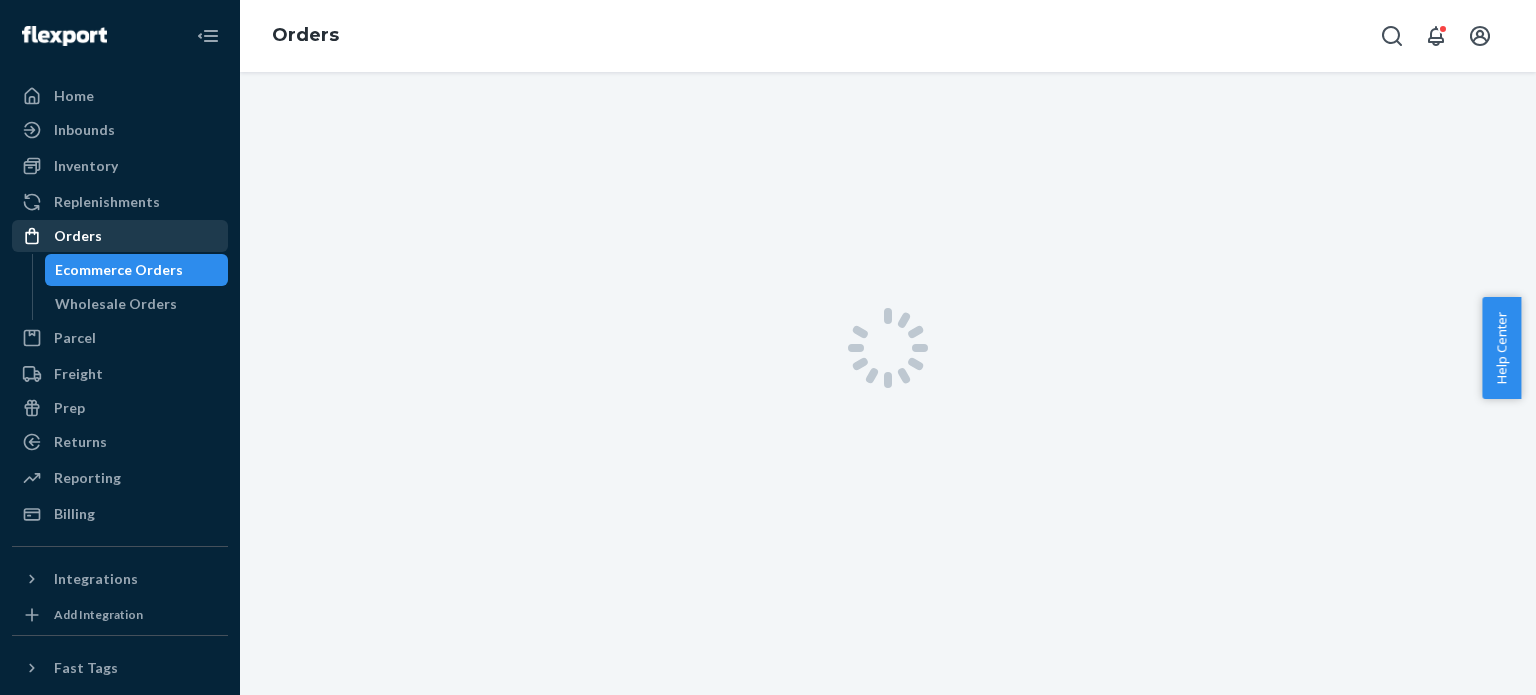 scroll, scrollTop: 0, scrollLeft: 0, axis: both 